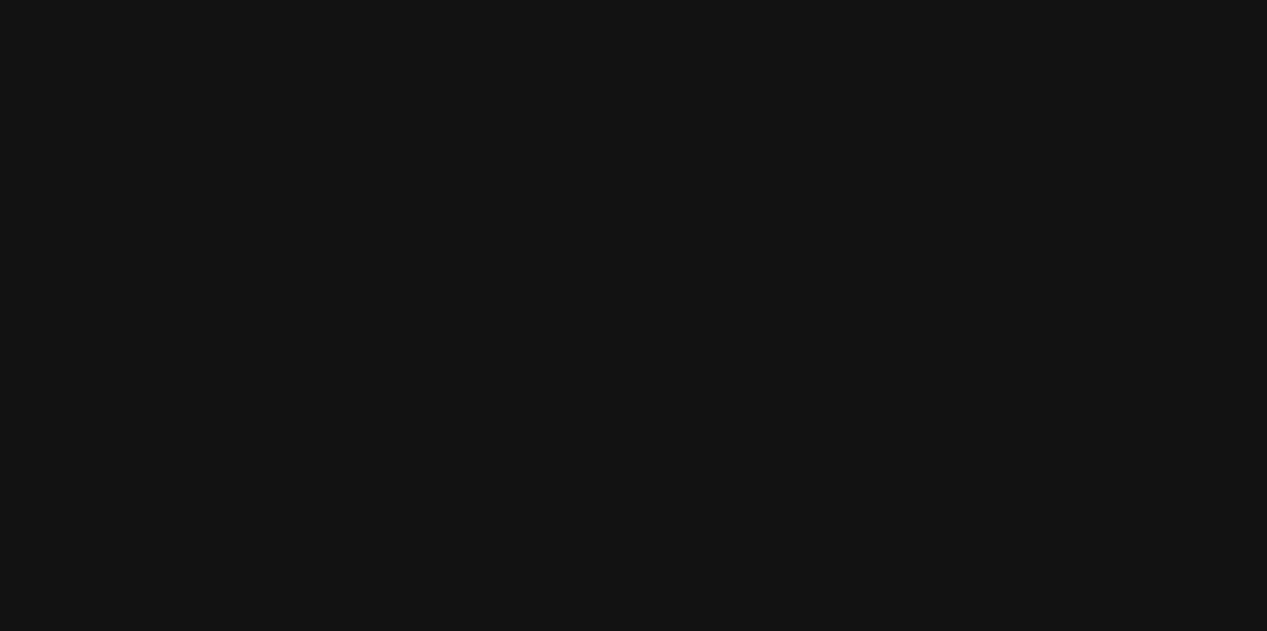 scroll, scrollTop: 0, scrollLeft: 0, axis: both 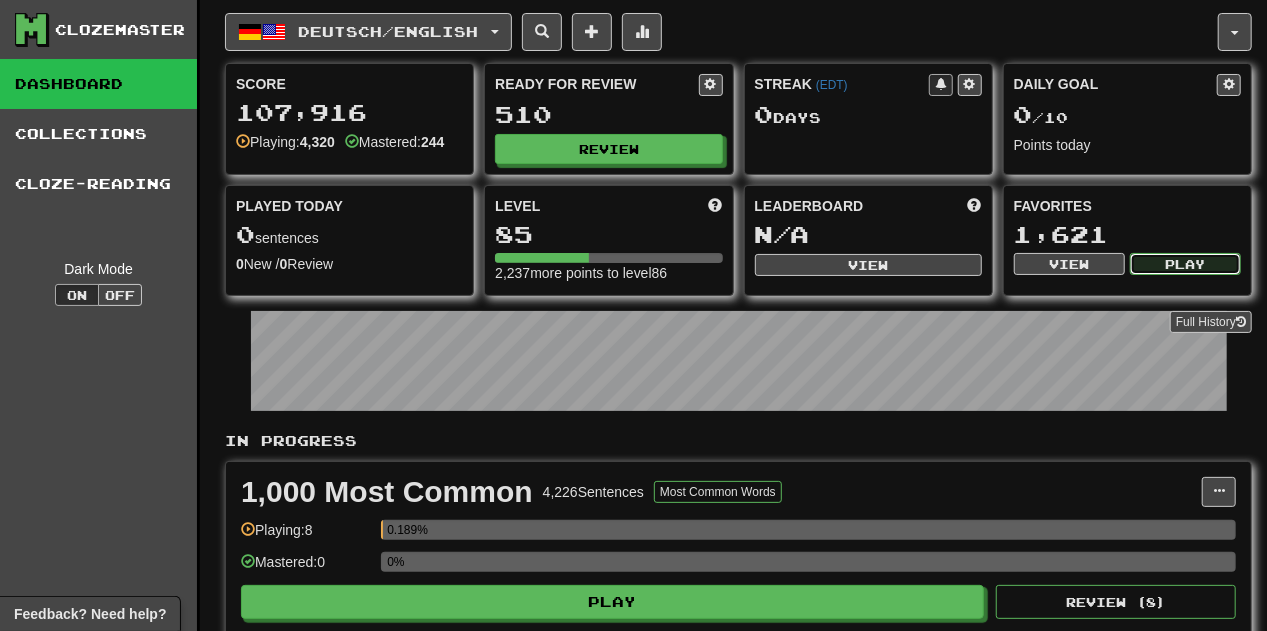 click on "Play" at bounding box center (1185, 264) 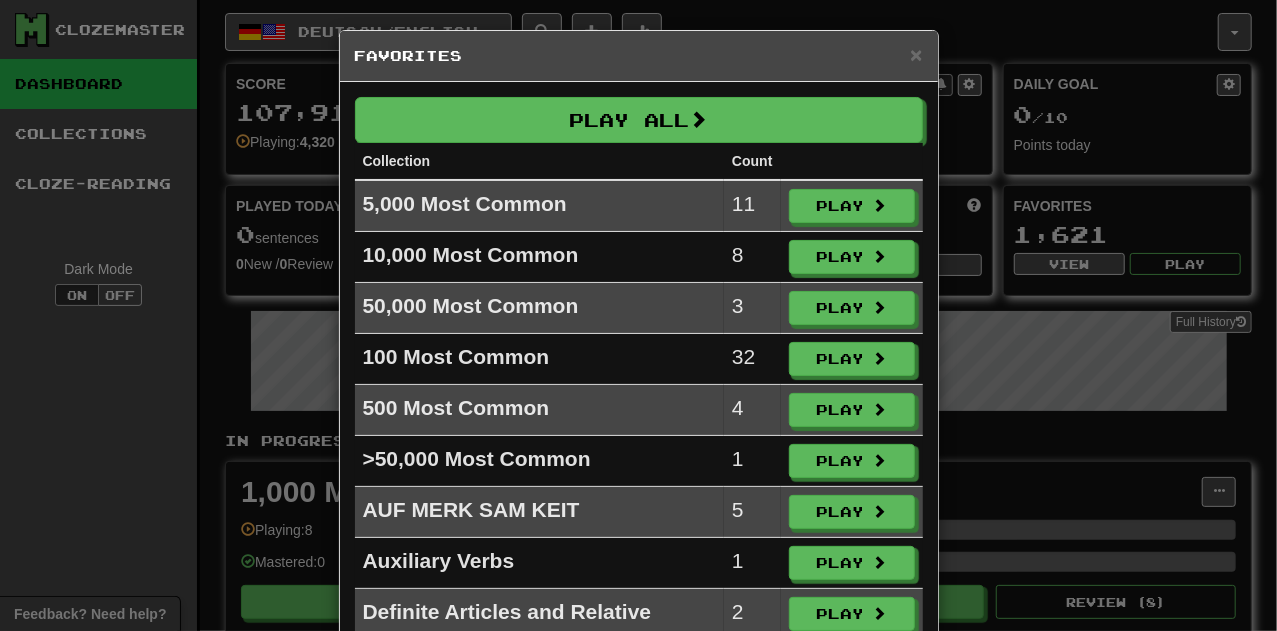 click at bounding box center (852, 161) 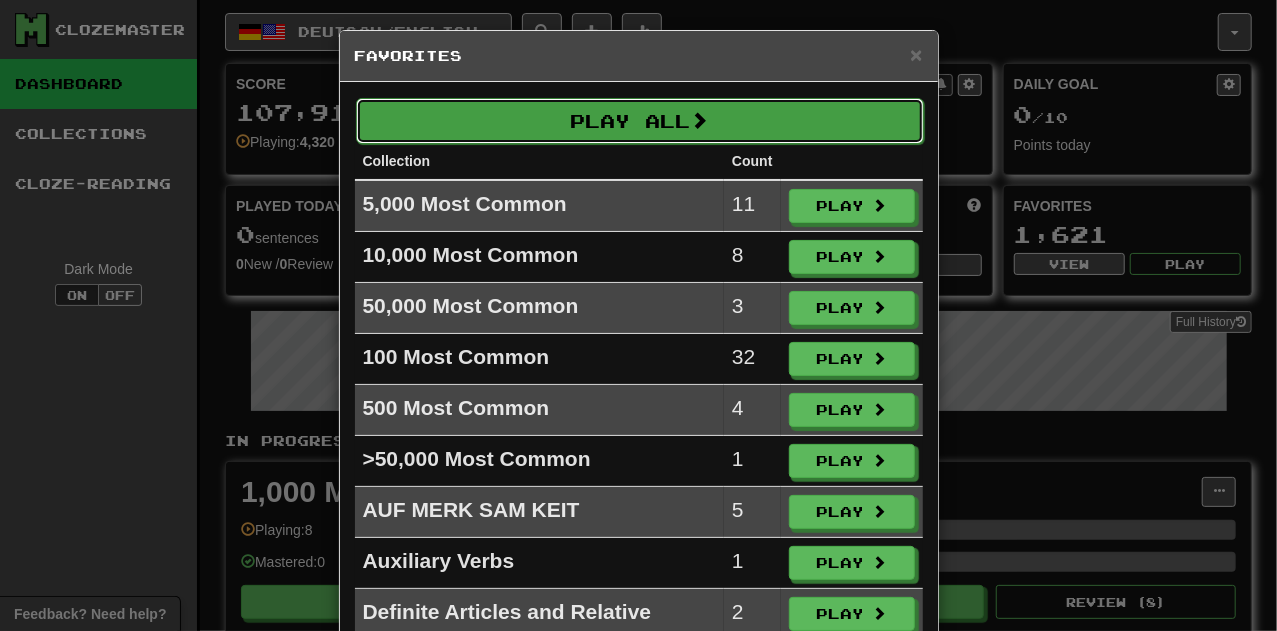 click on "Play All" at bounding box center (640, 121) 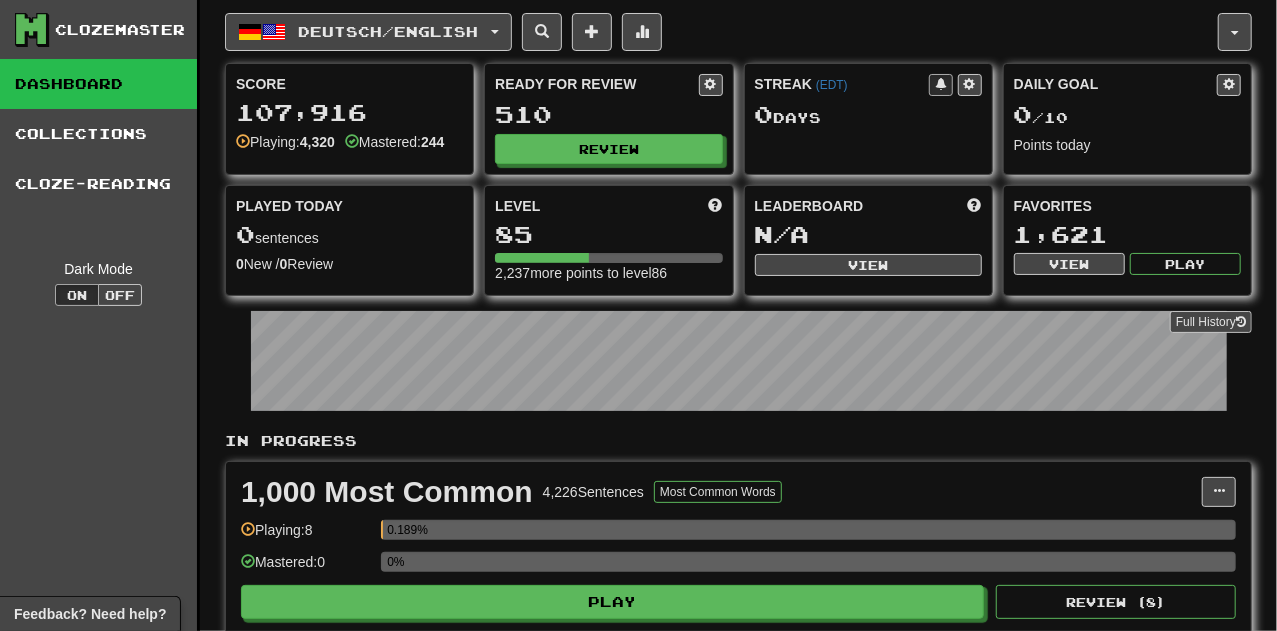 select on "**" 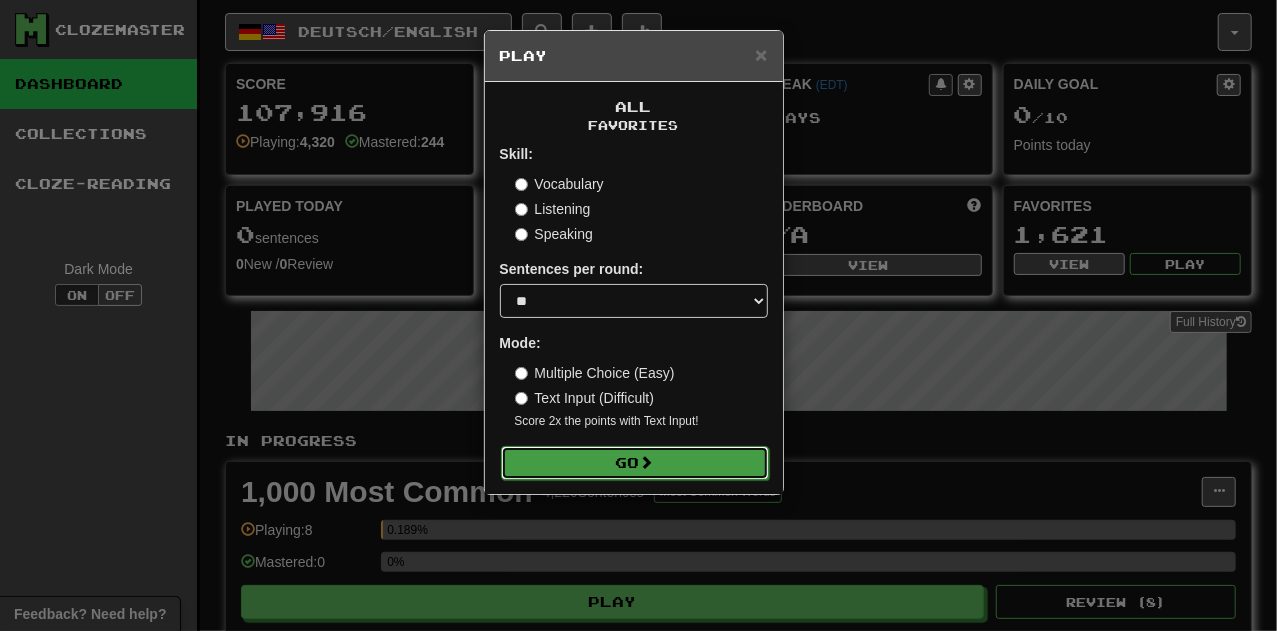 click on "Go" at bounding box center [635, 463] 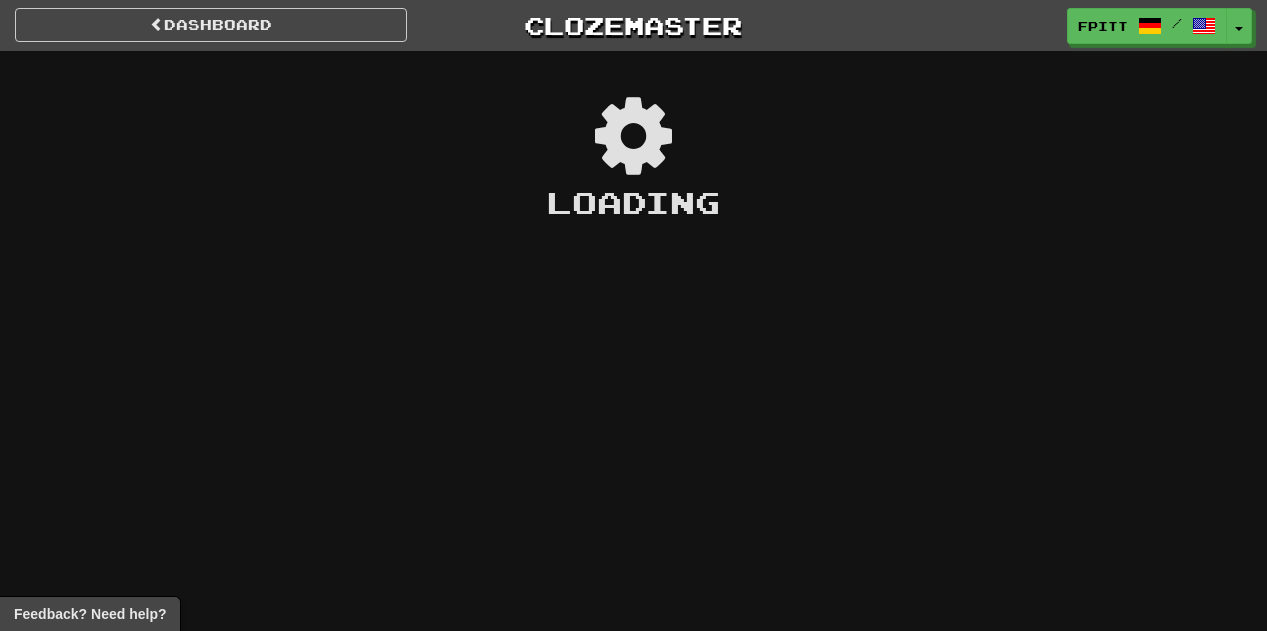 scroll, scrollTop: 0, scrollLeft: 0, axis: both 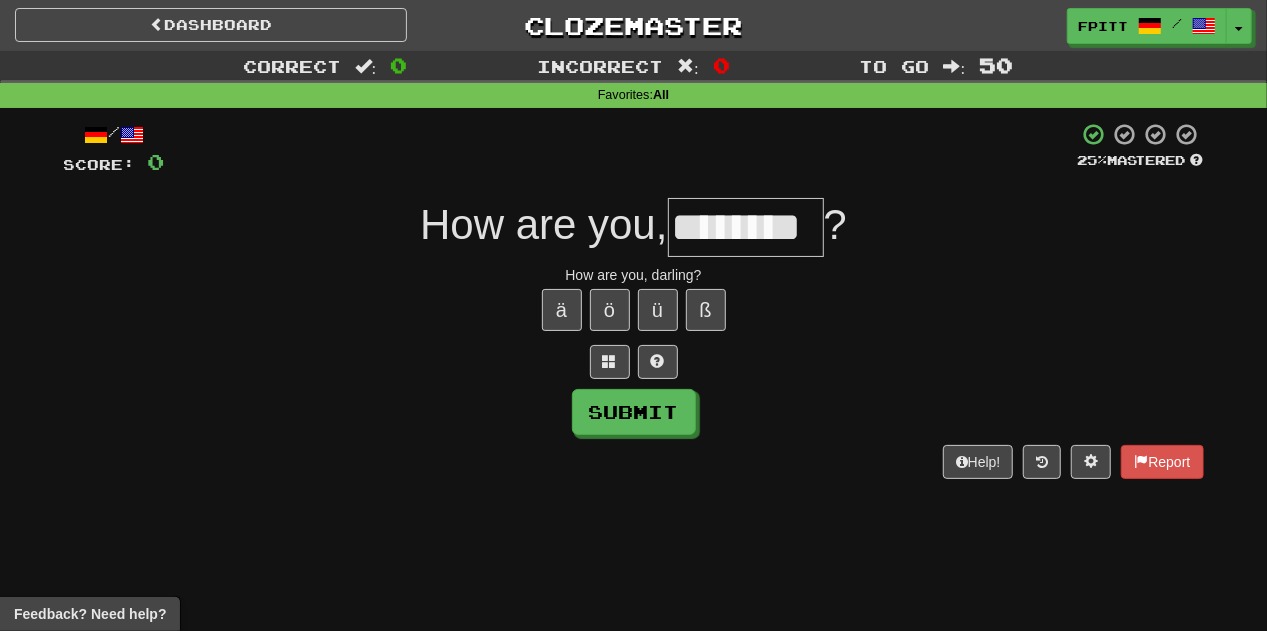 type on "********" 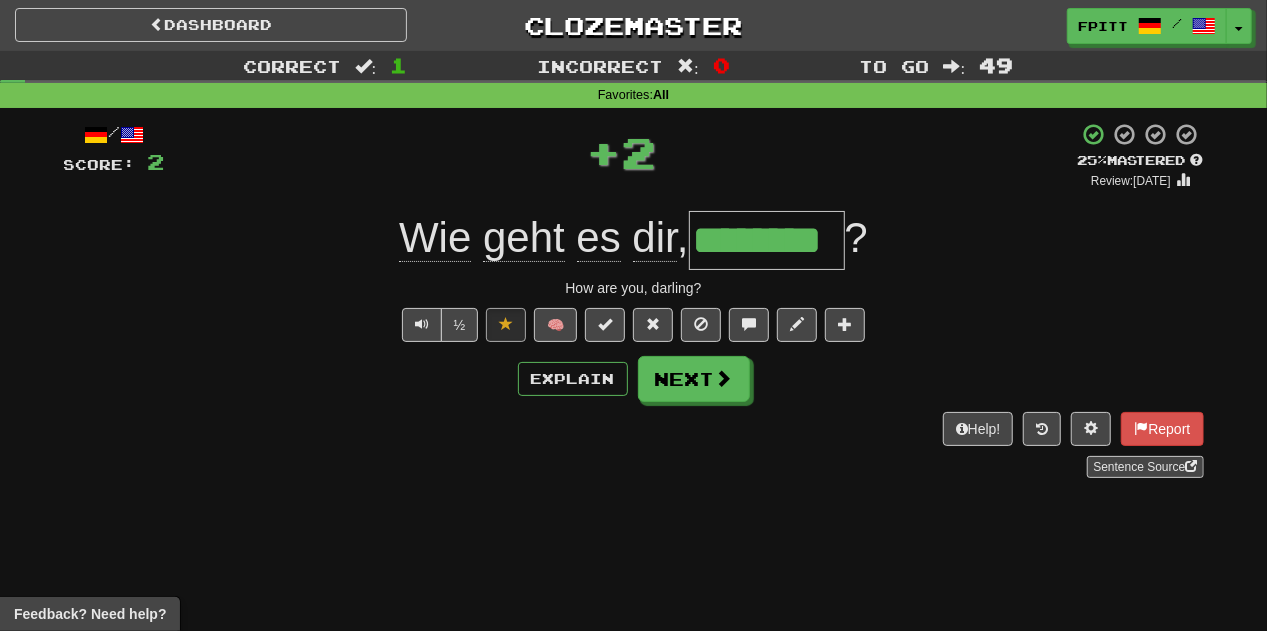 type 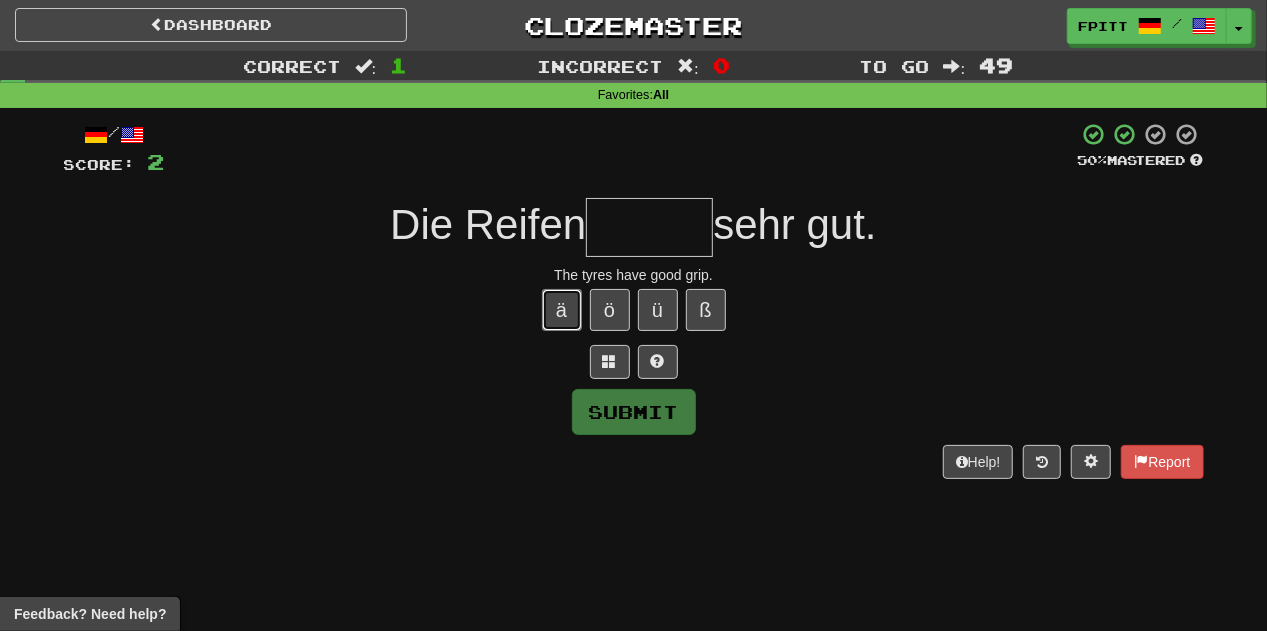 type 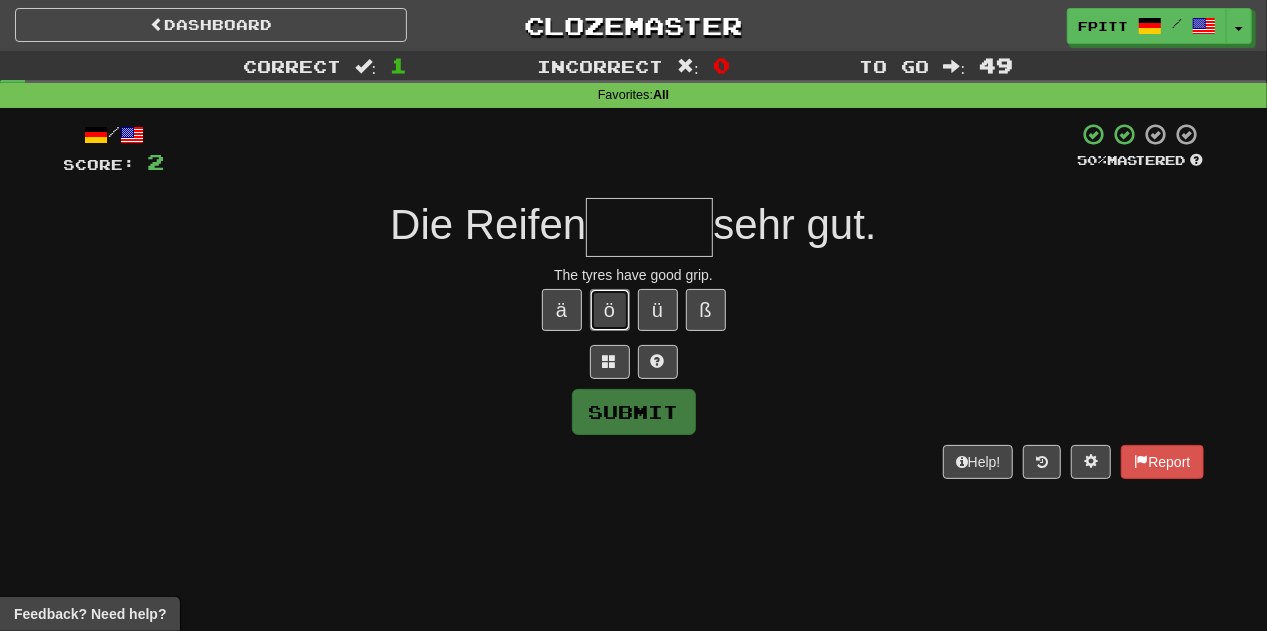 type 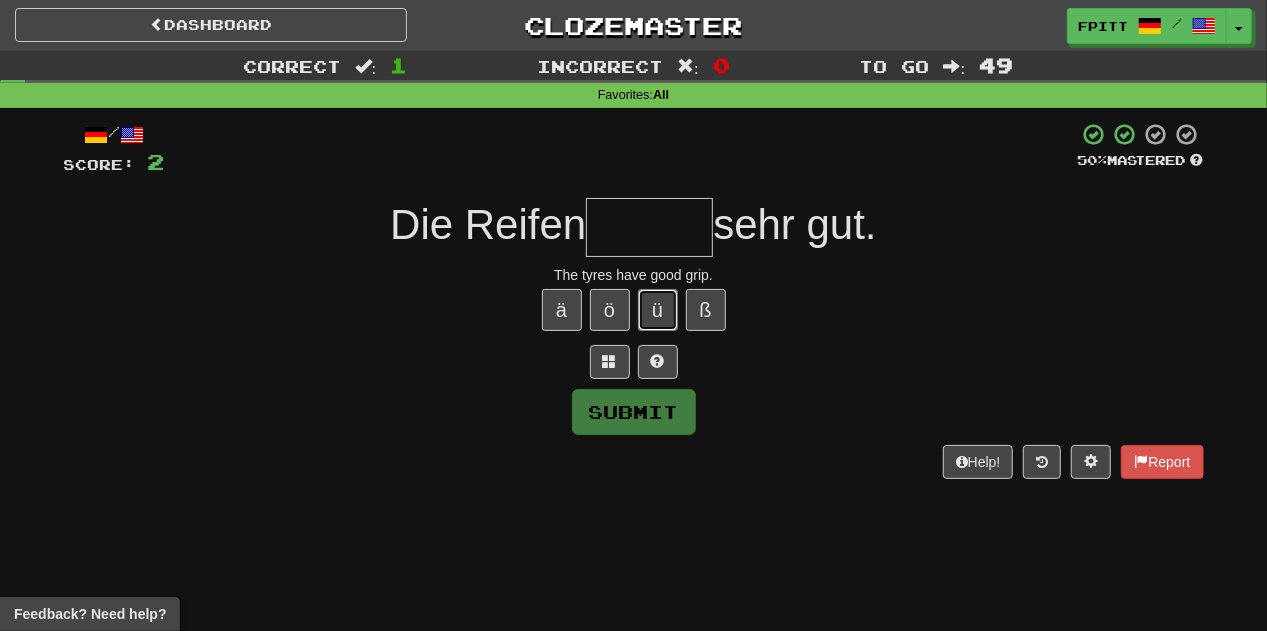 type 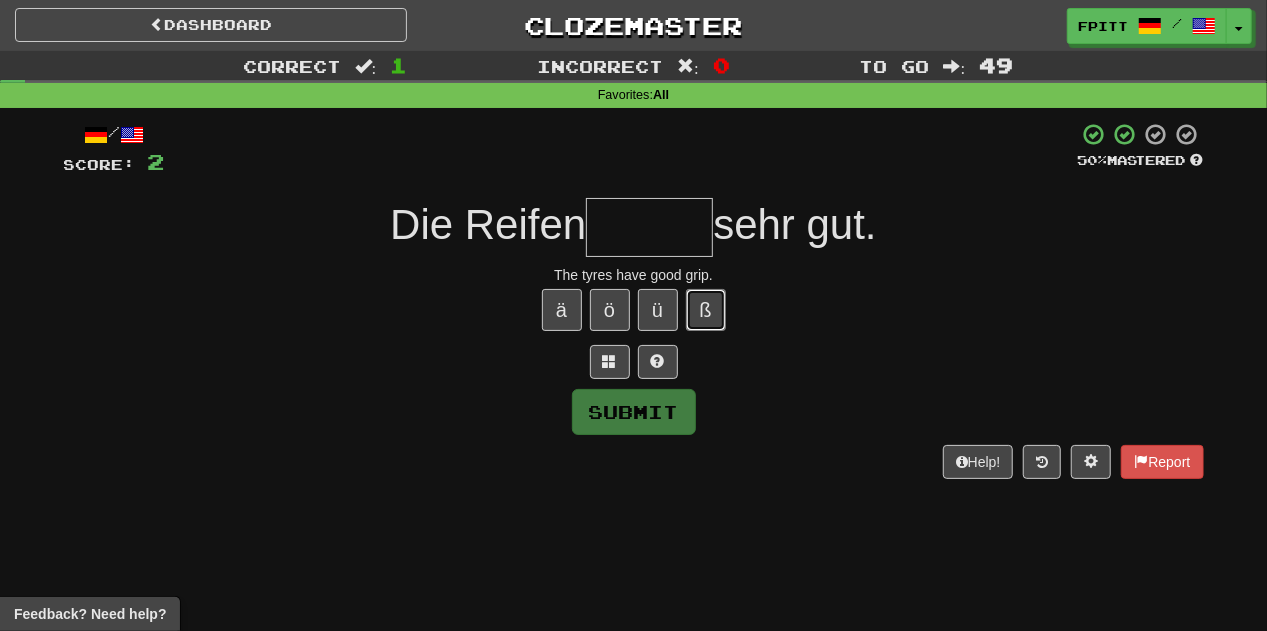 type 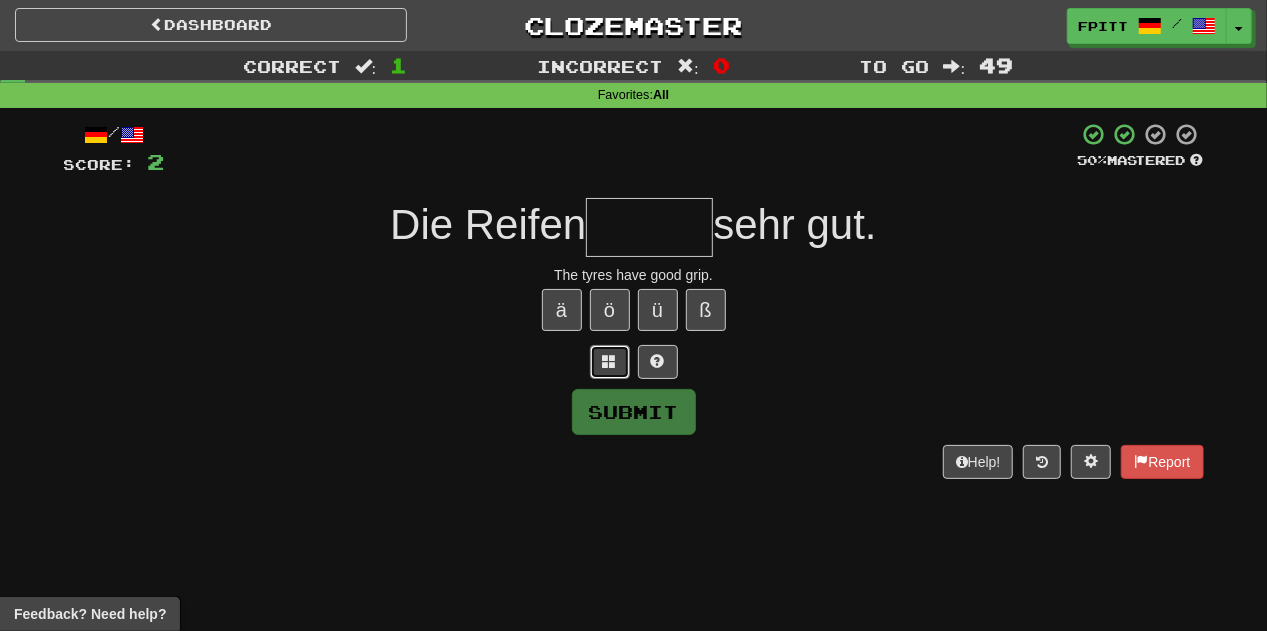 type 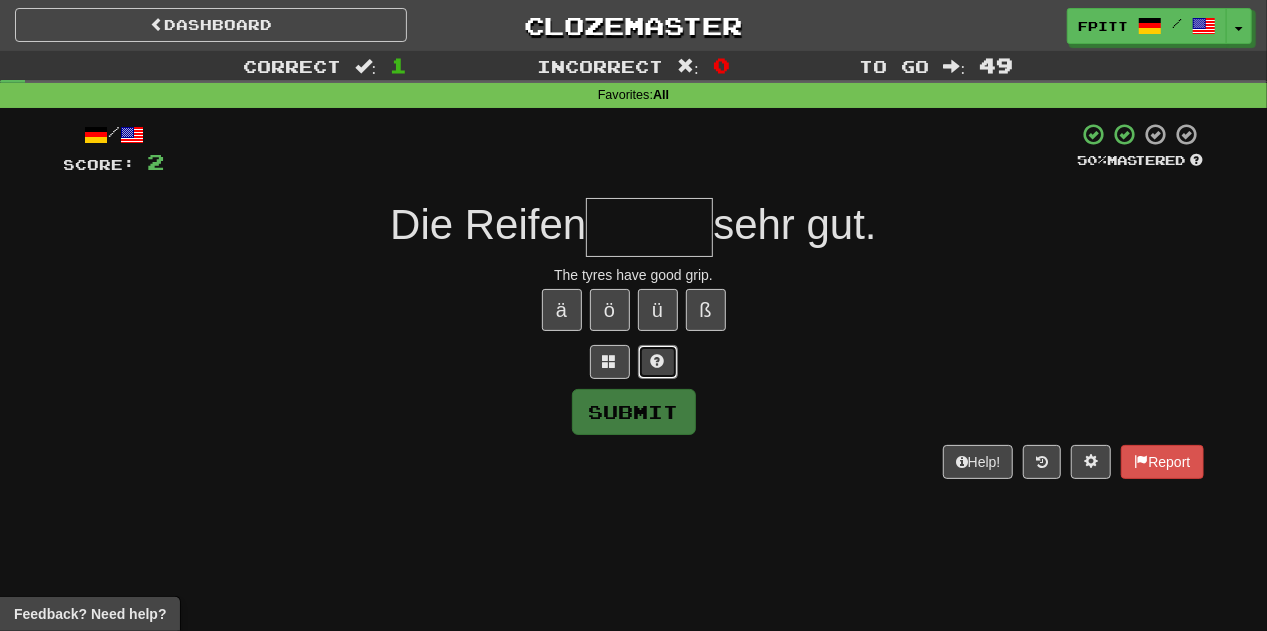 type 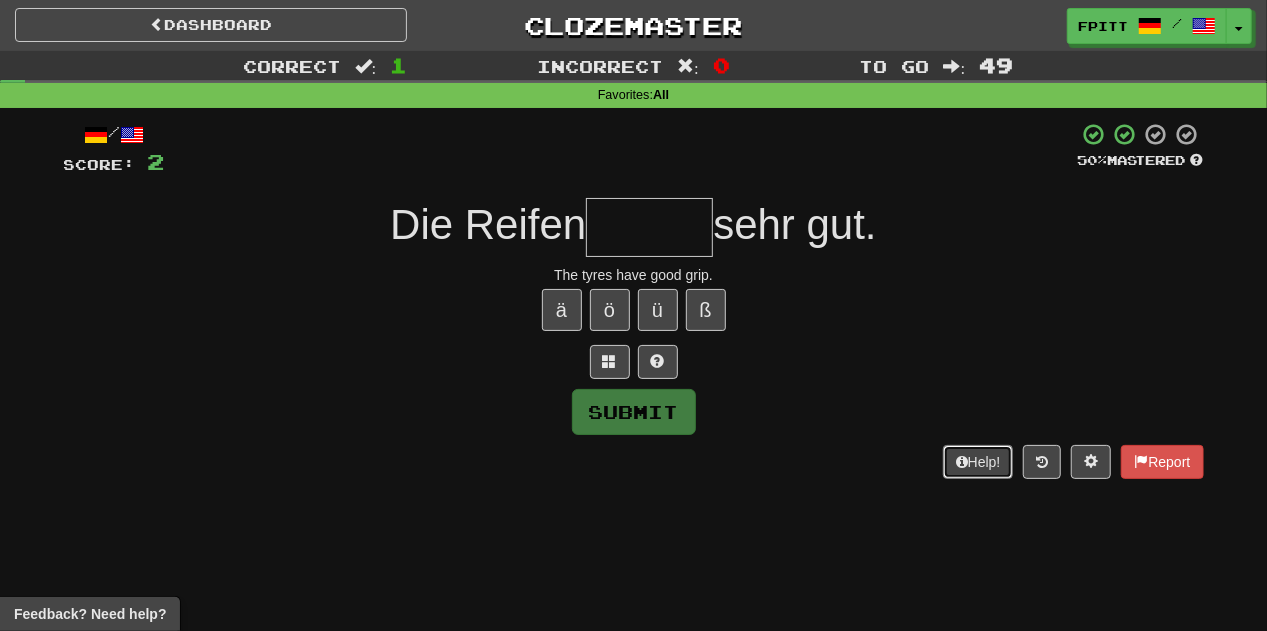 type 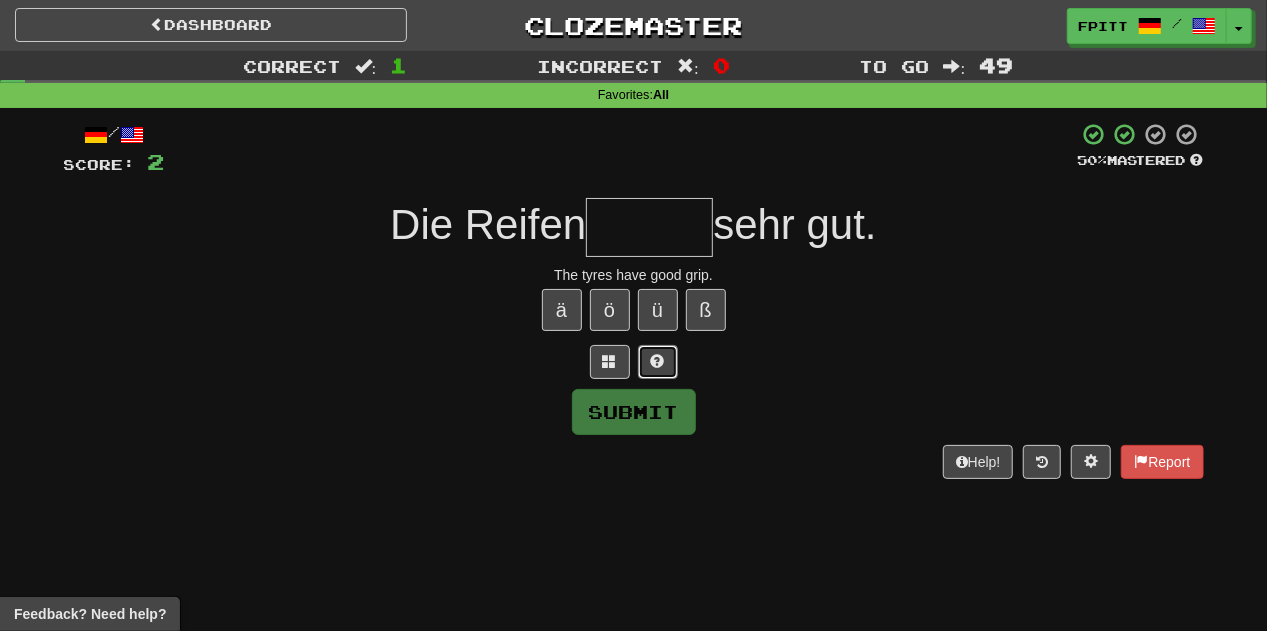 click at bounding box center [658, 362] 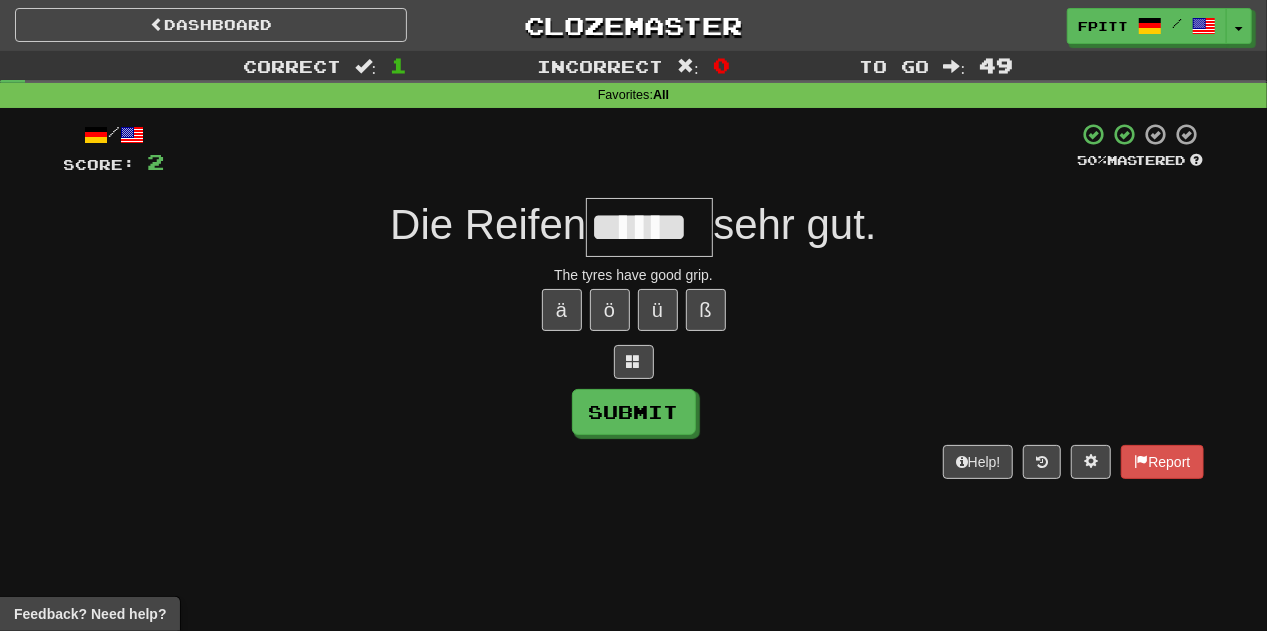 type on "******" 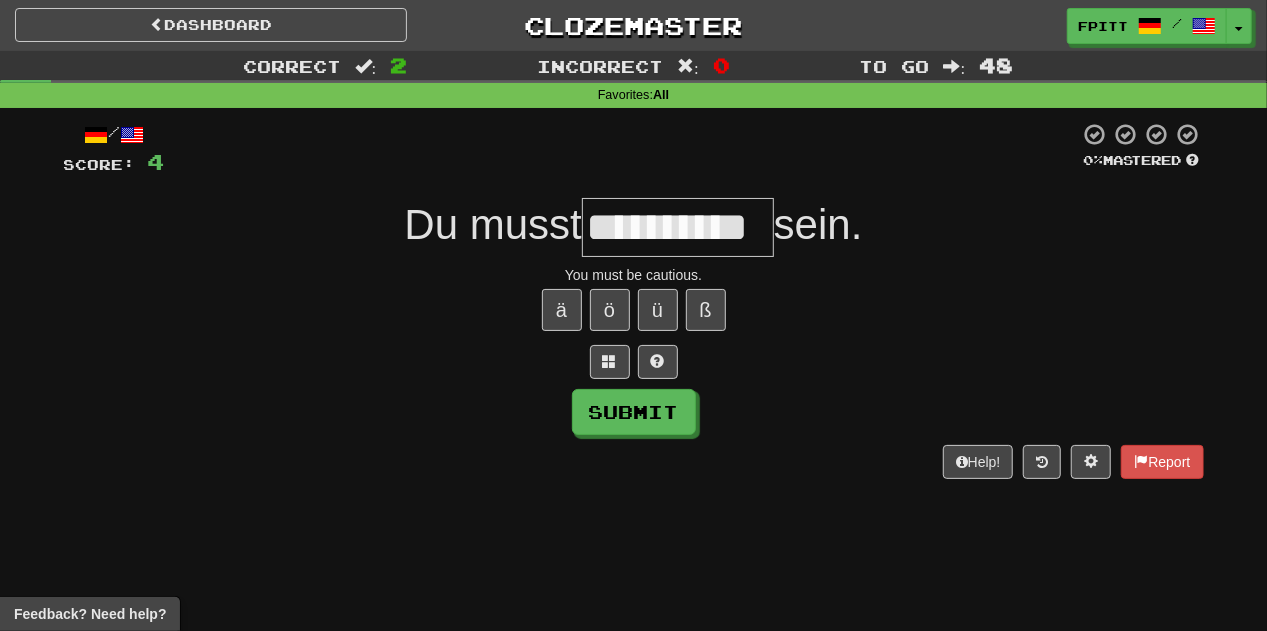 type on "**********" 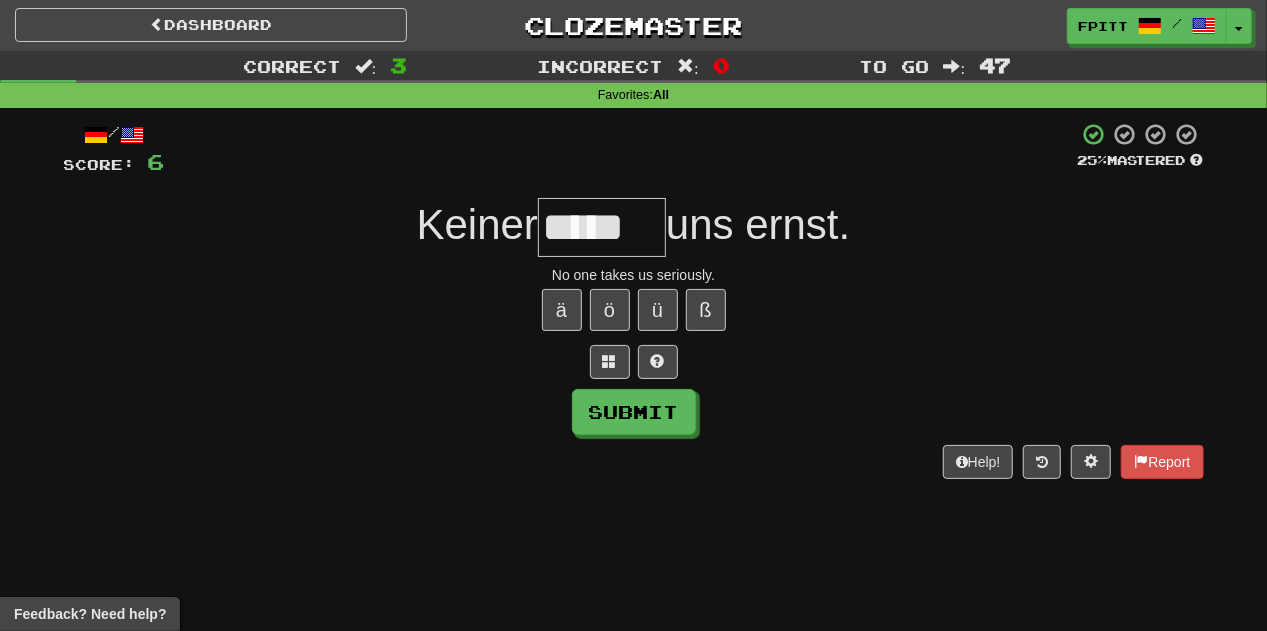 type on "*****" 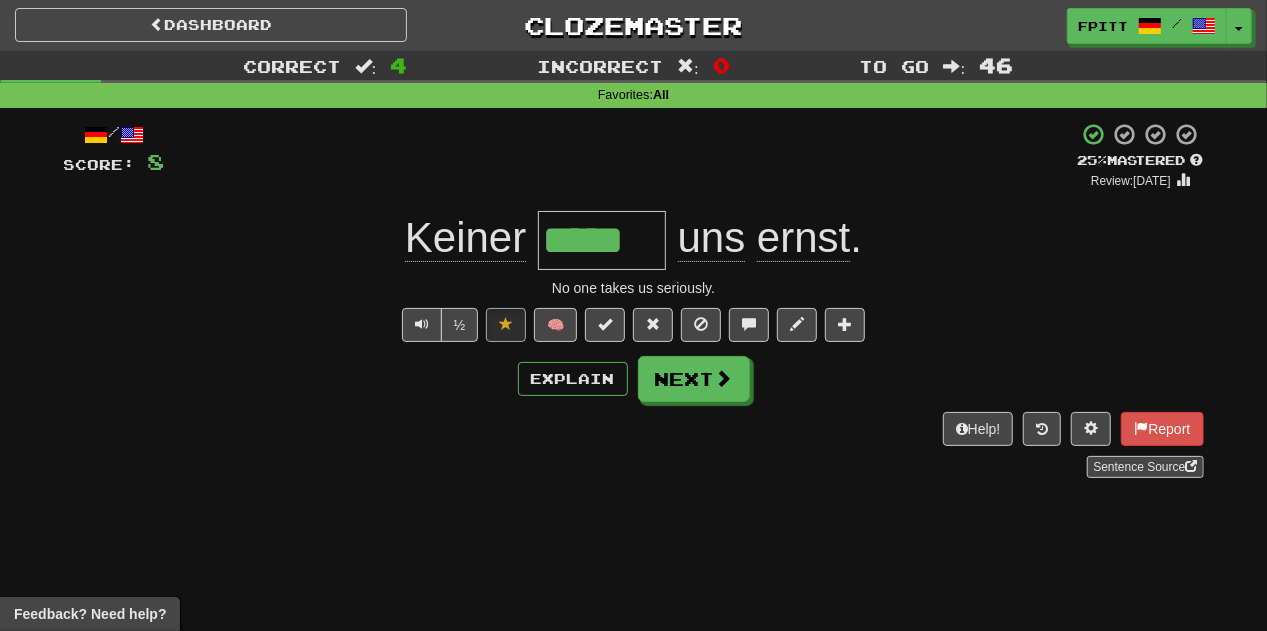 type 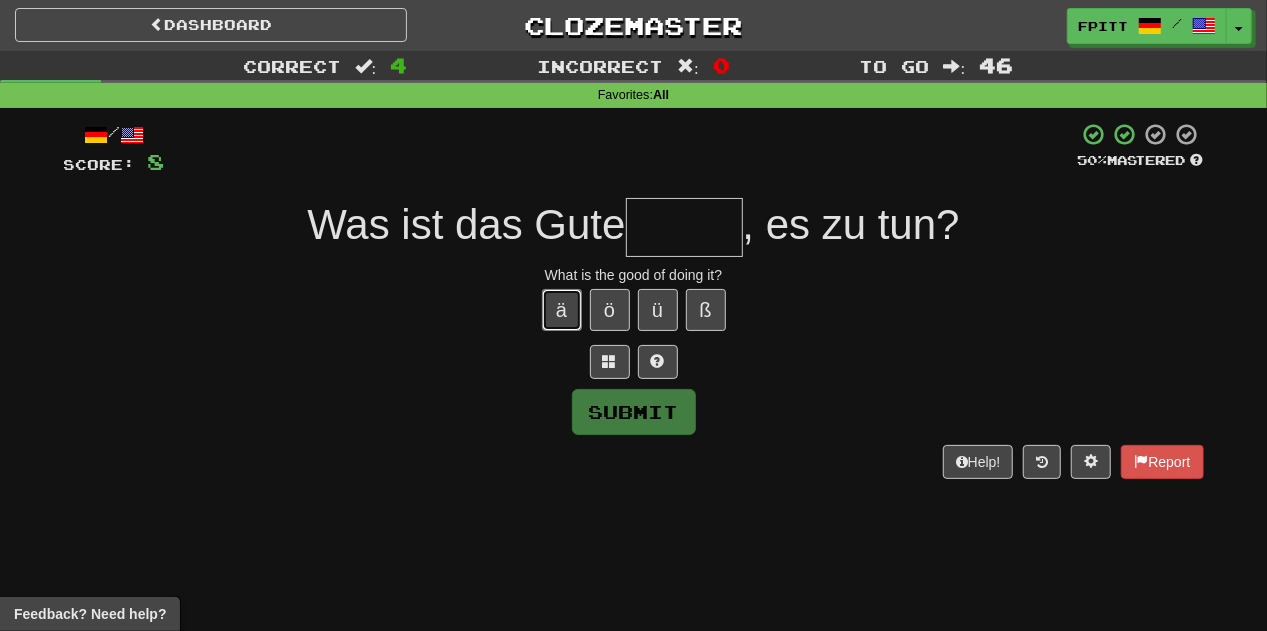 type 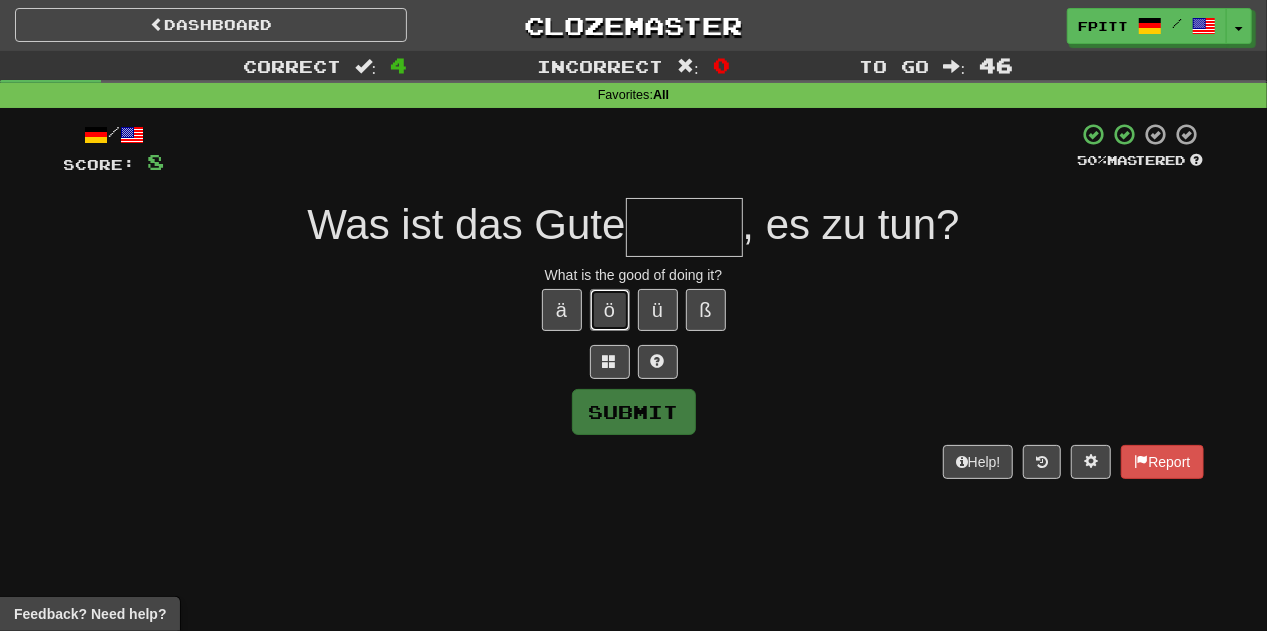 type 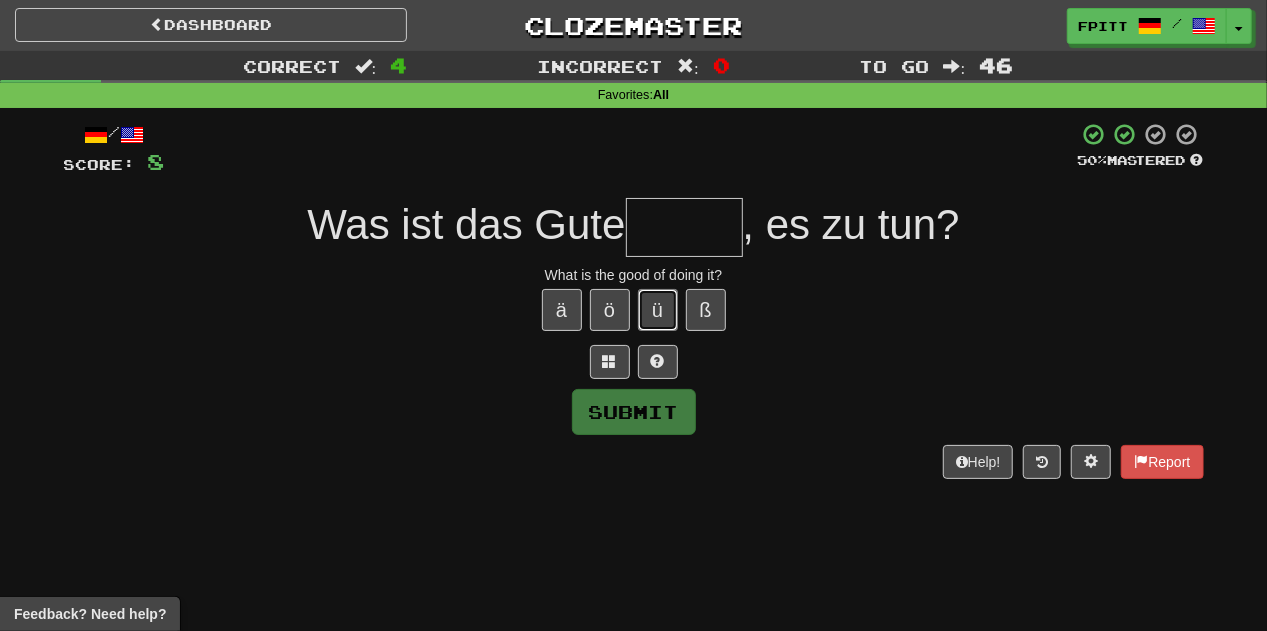 type 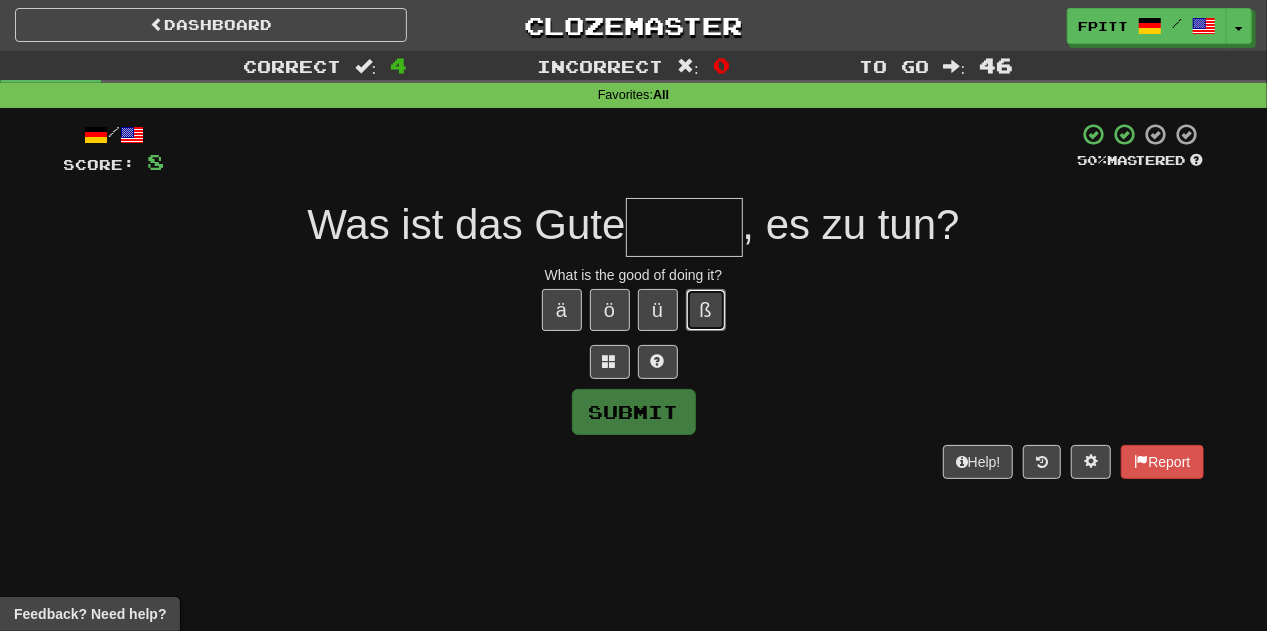 type 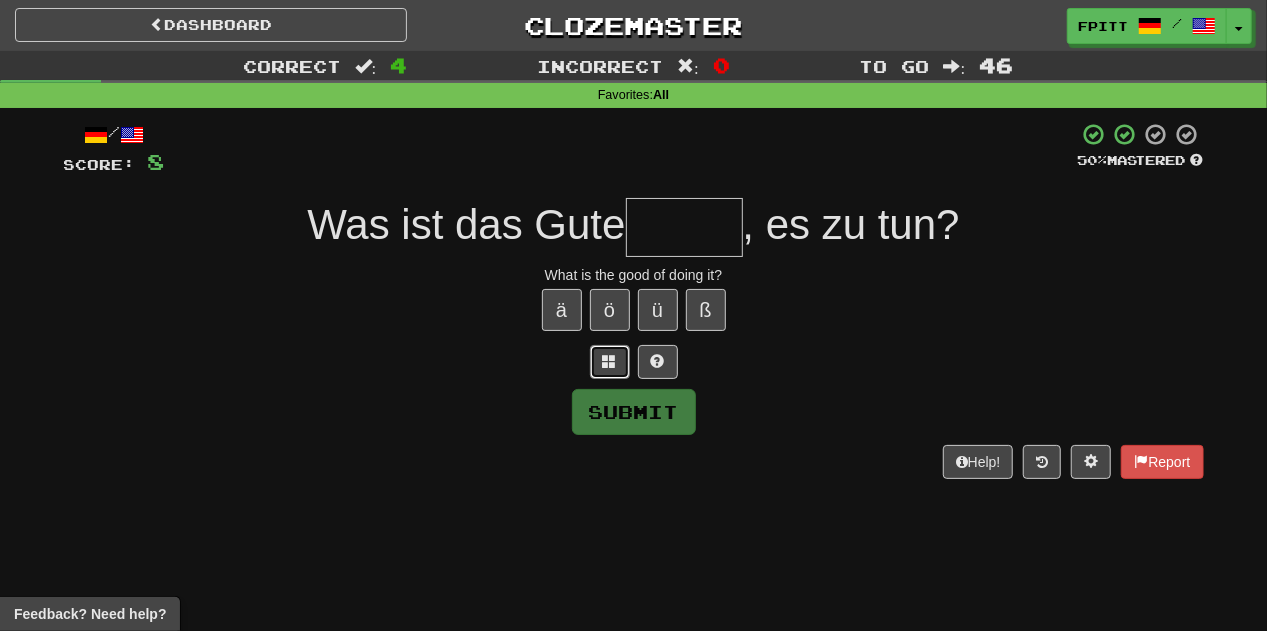 type 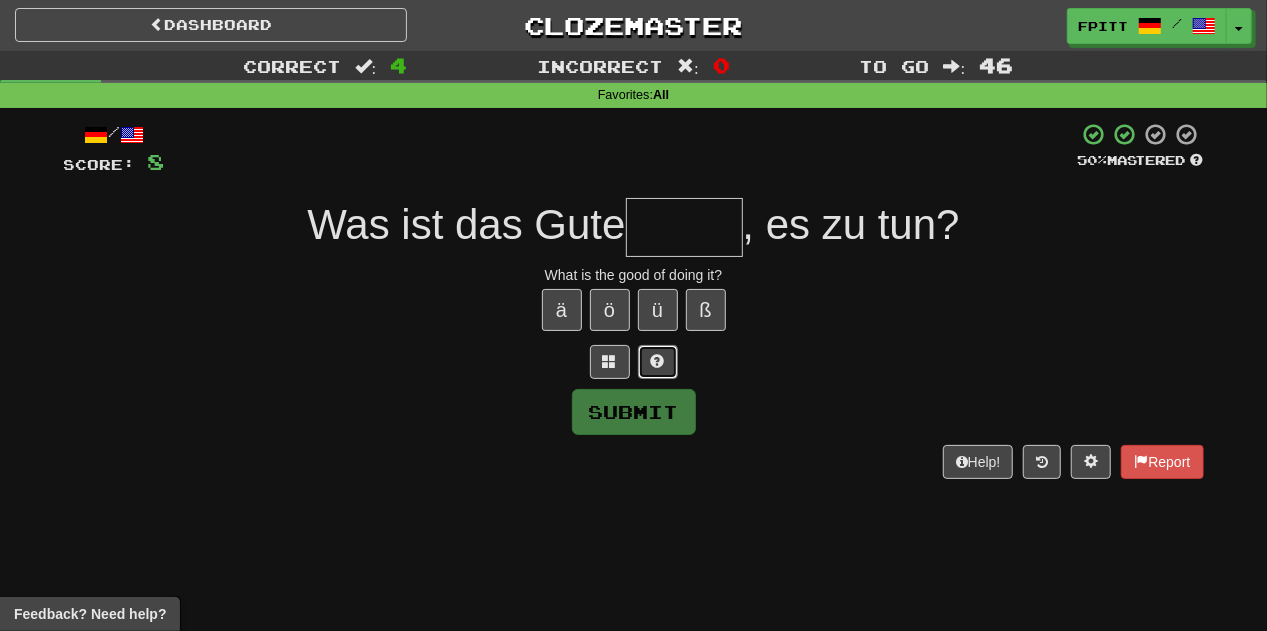 type 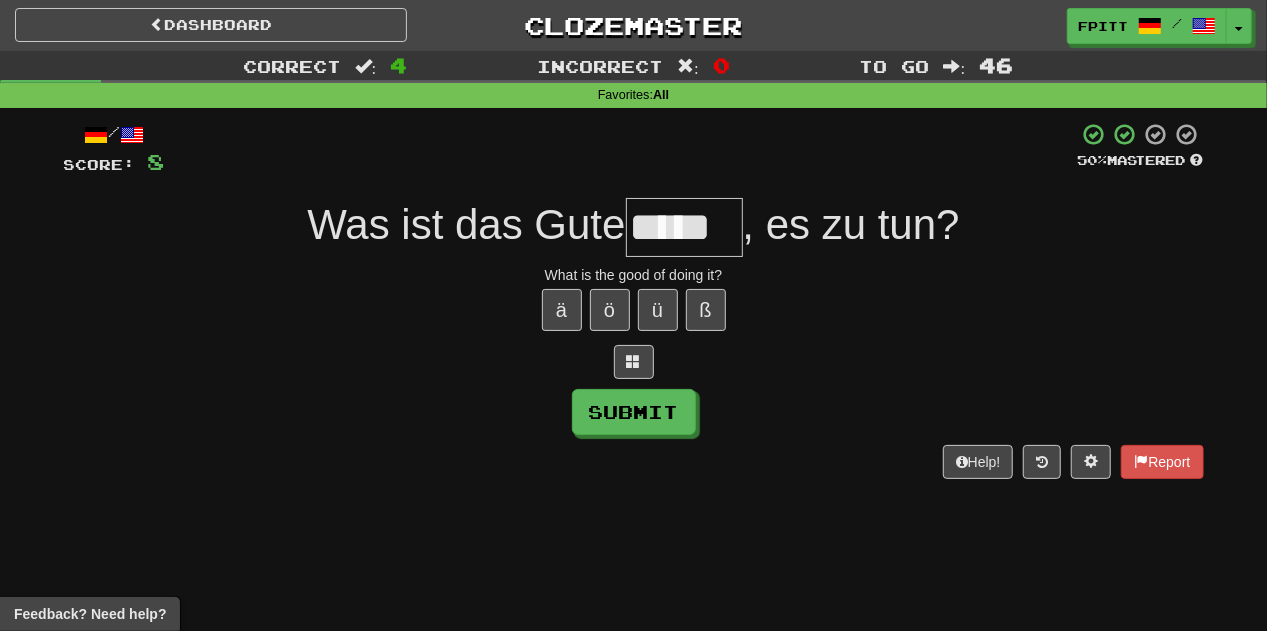 type on "*****" 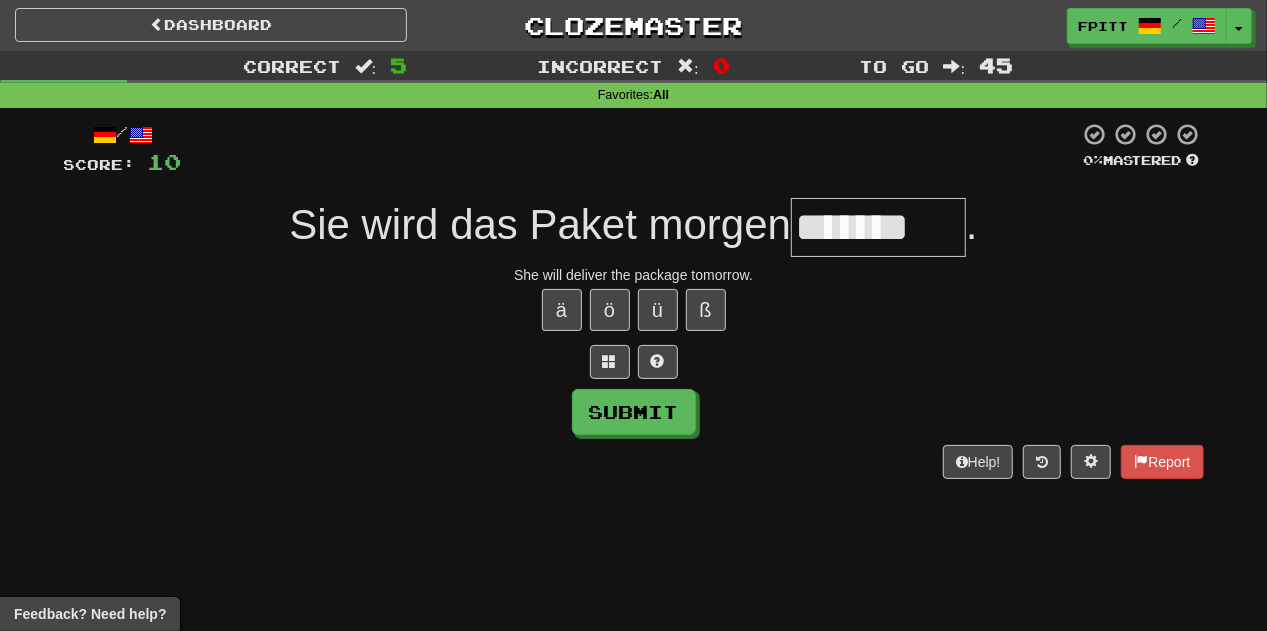 type on "*******" 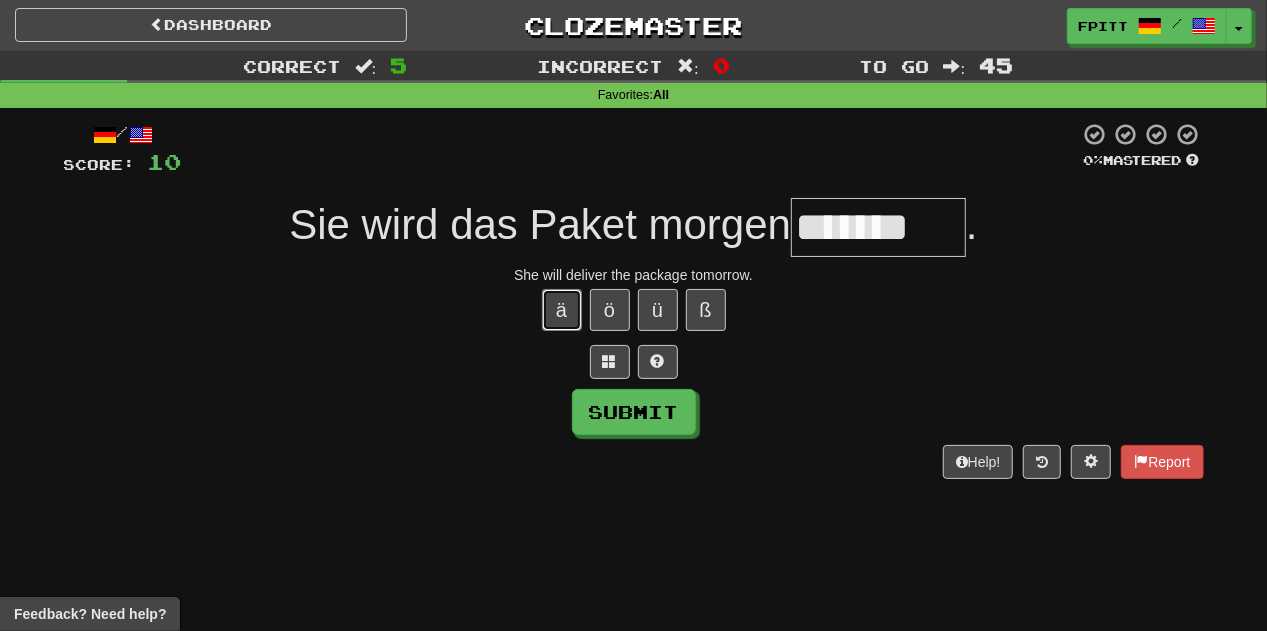 type 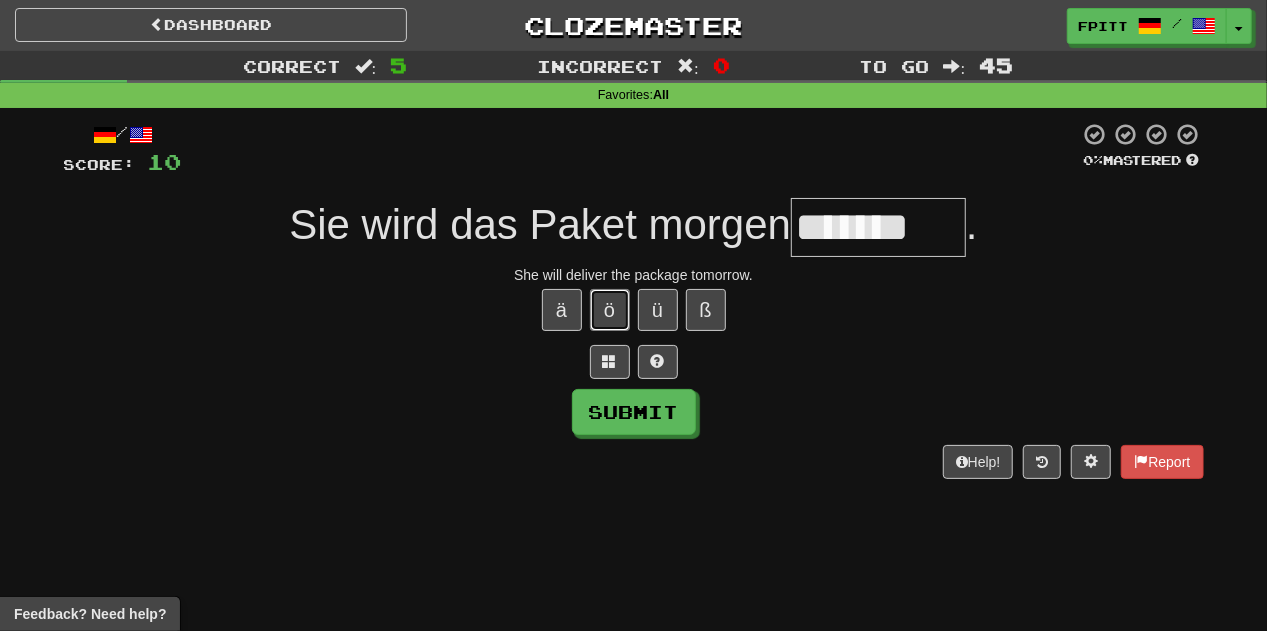 type 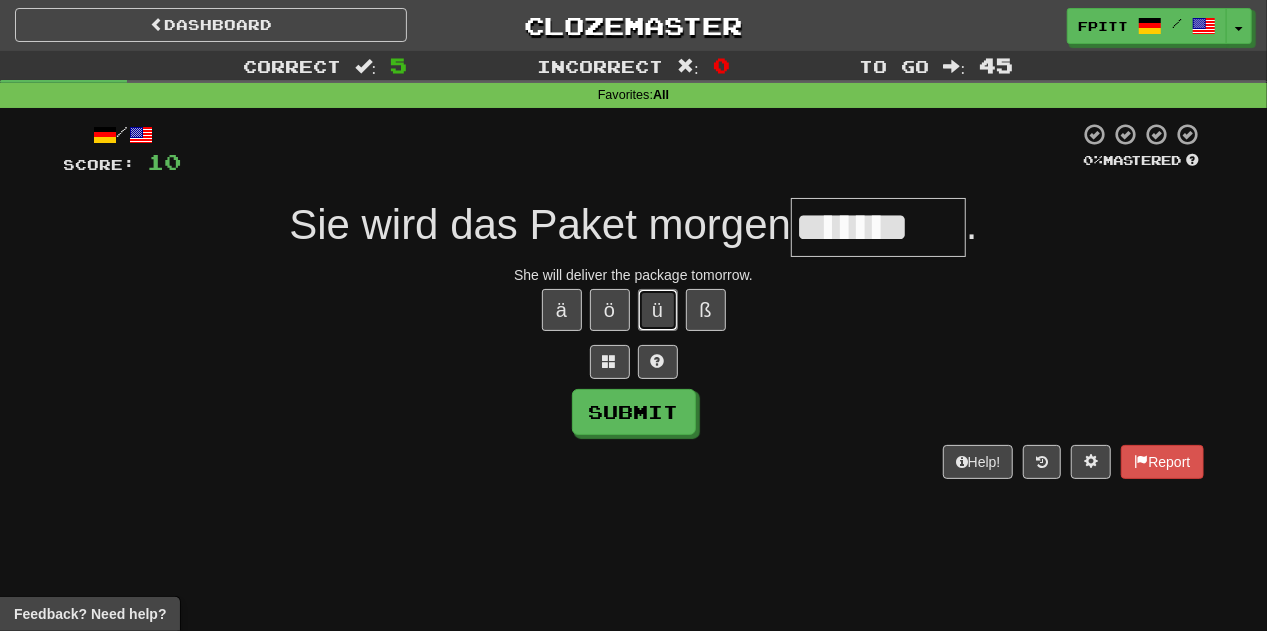 type 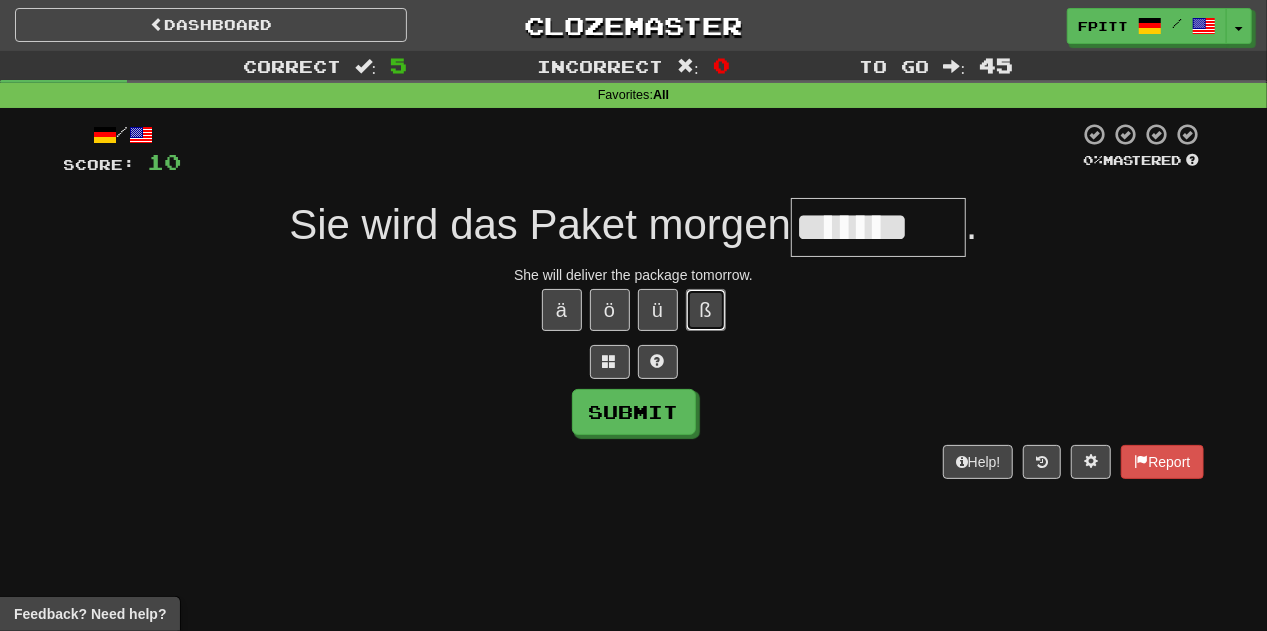 type 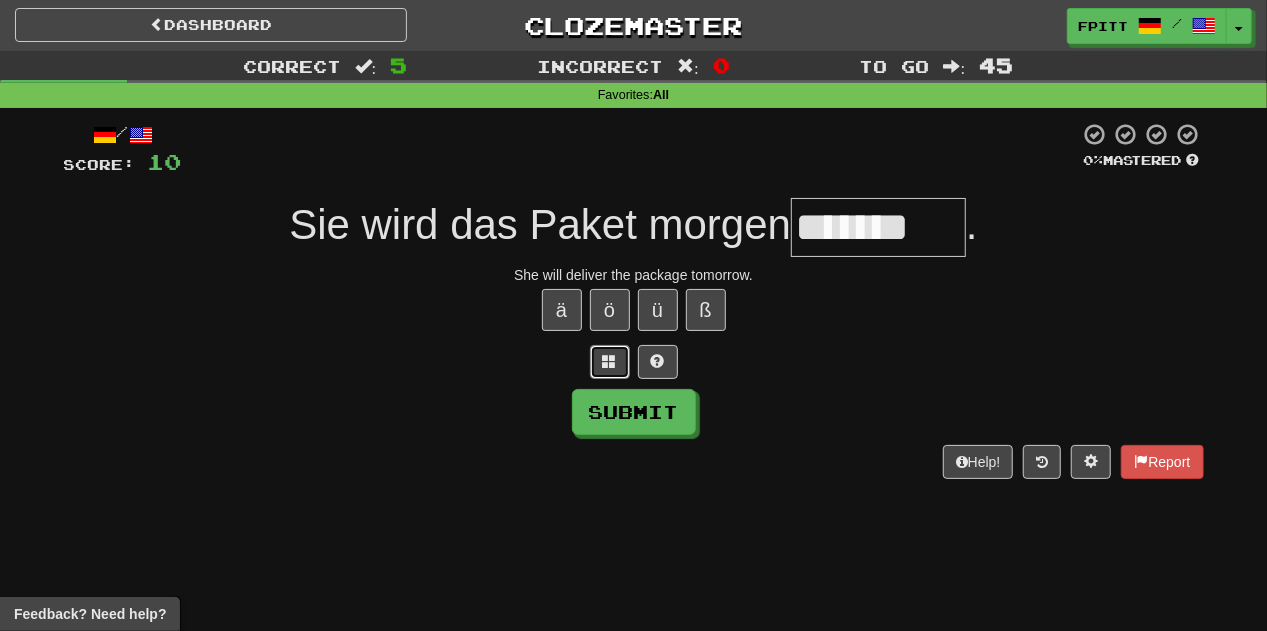 type 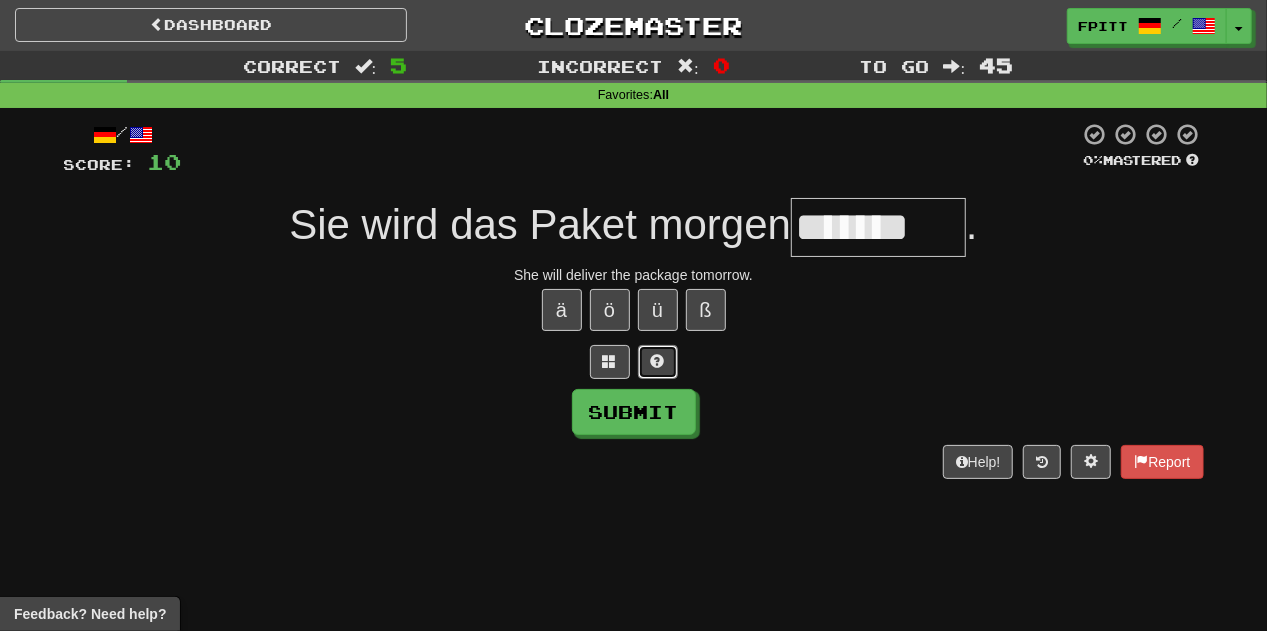 type 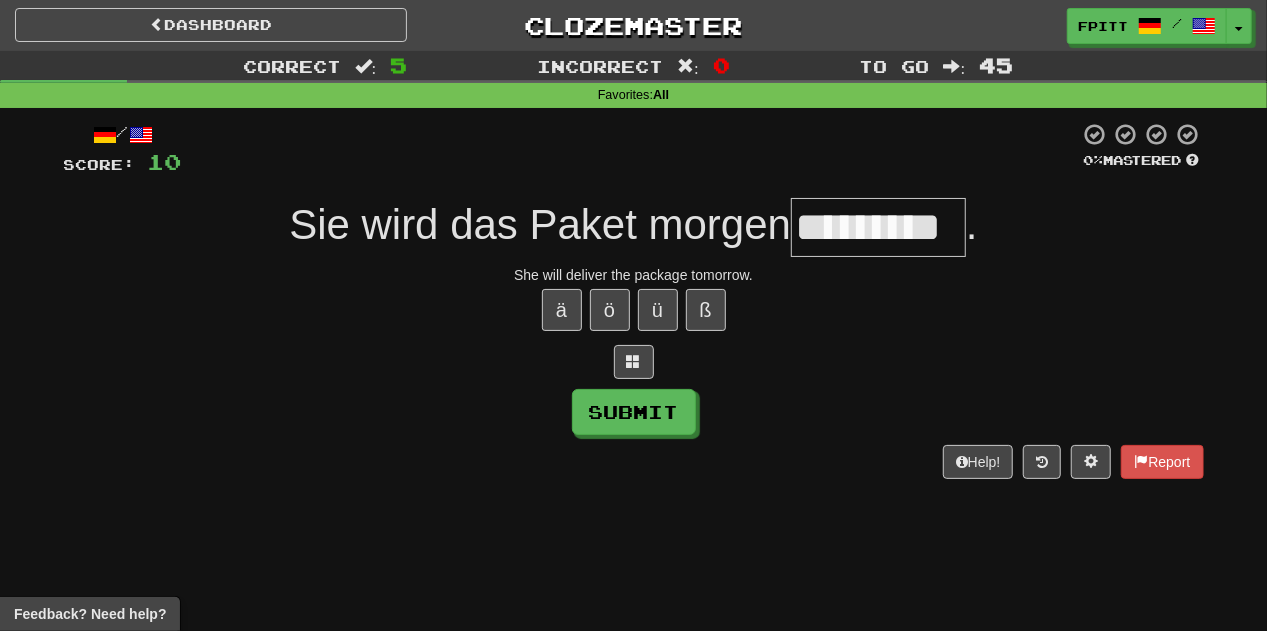 type on "*********" 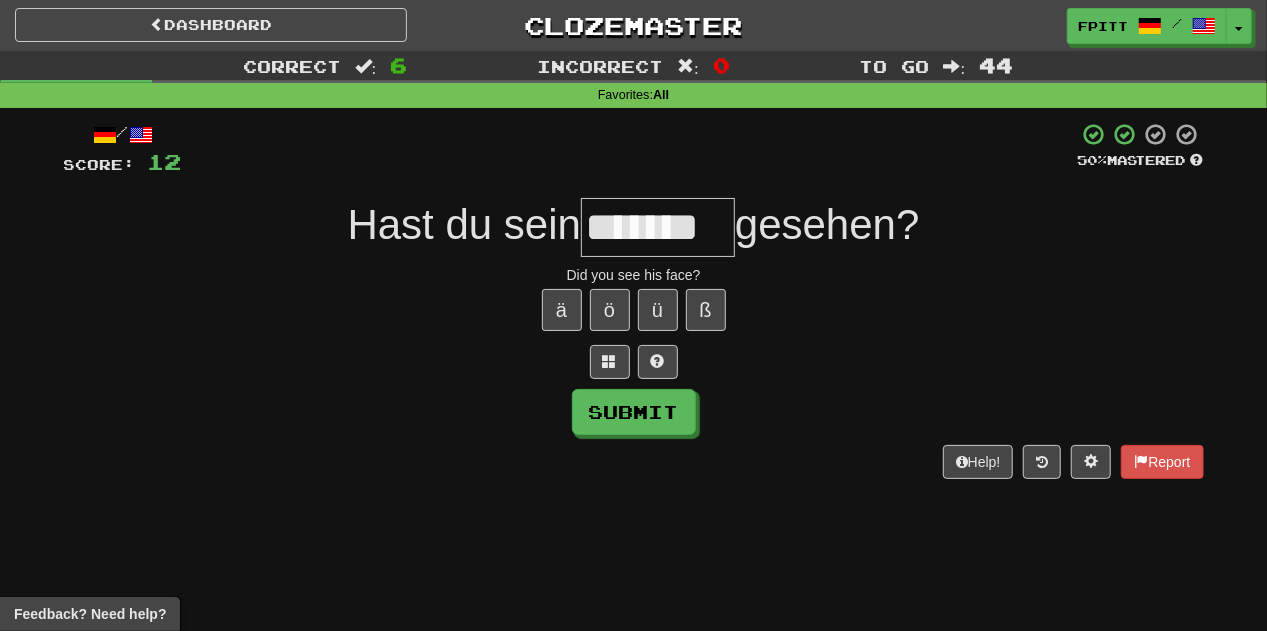 type on "*******" 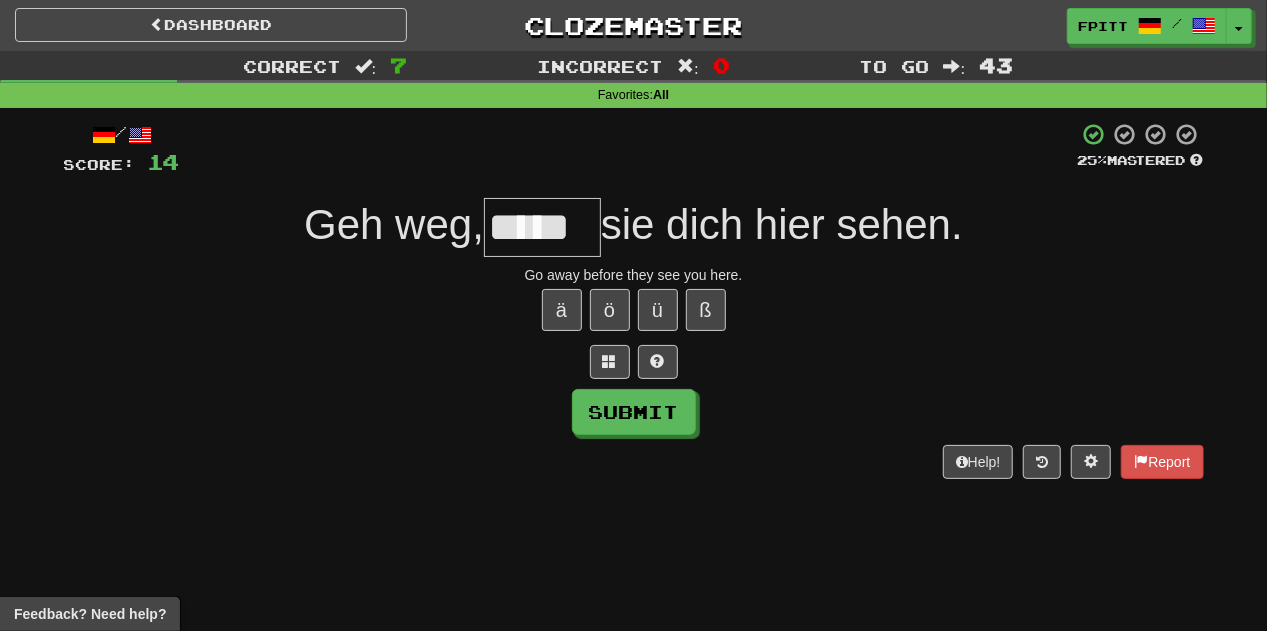 type on "*****" 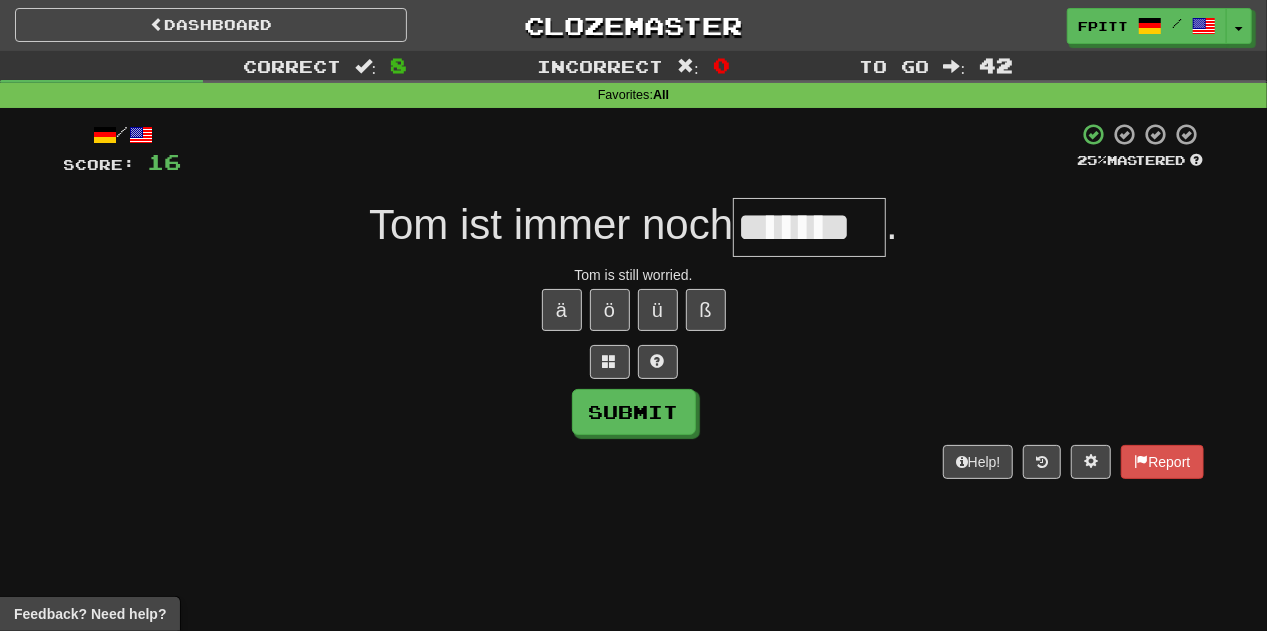 type on "*******" 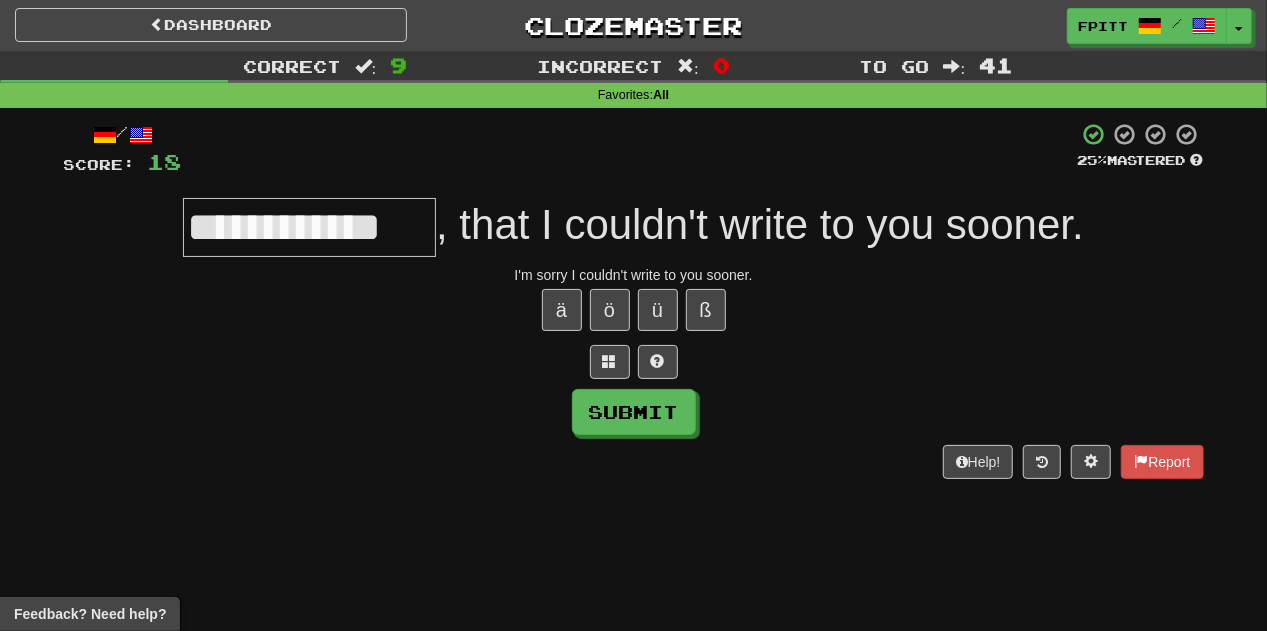 scroll, scrollTop: 0, scrollLeft: 4, axis: horizontal 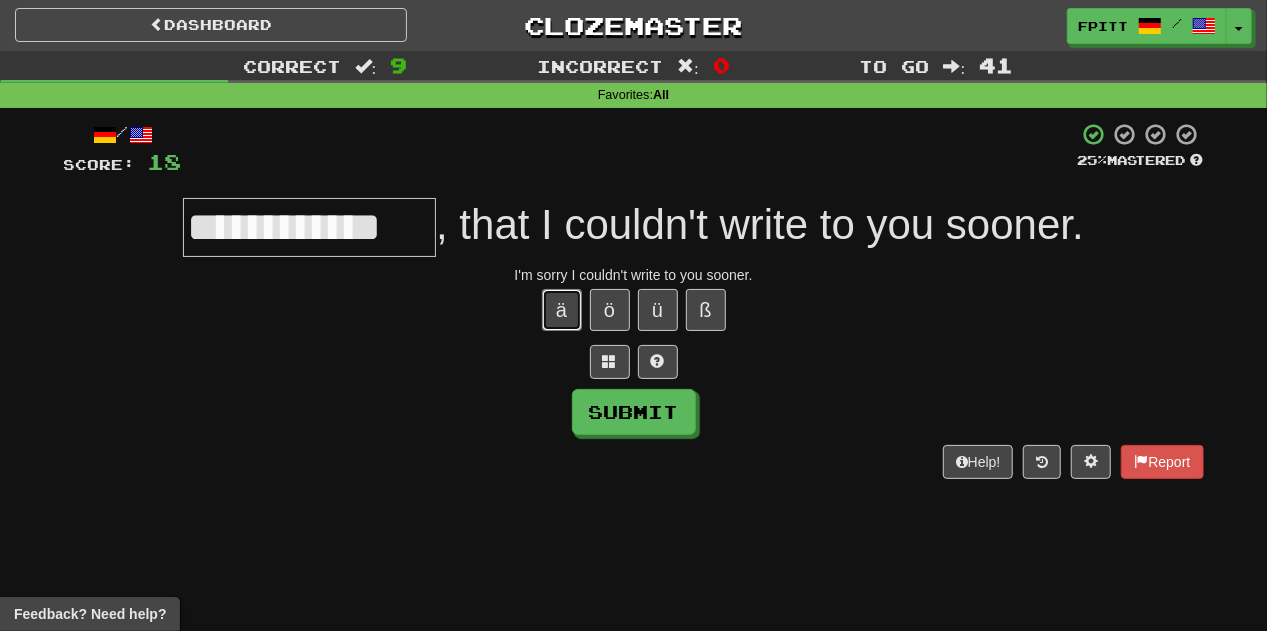 type 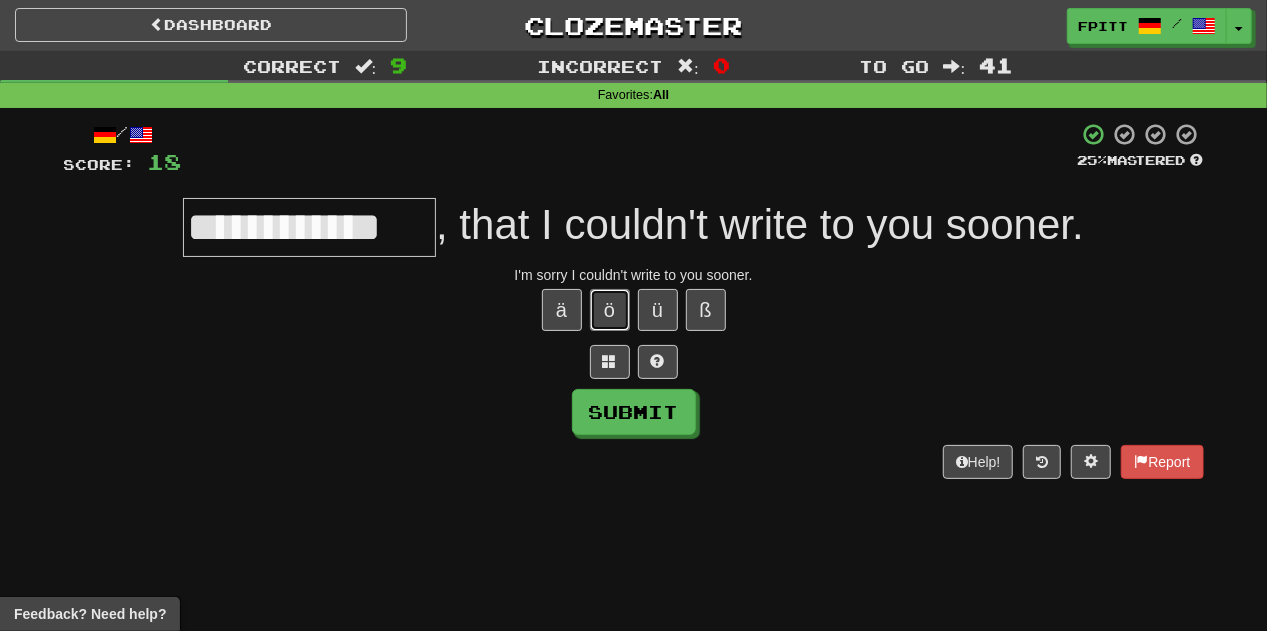 type 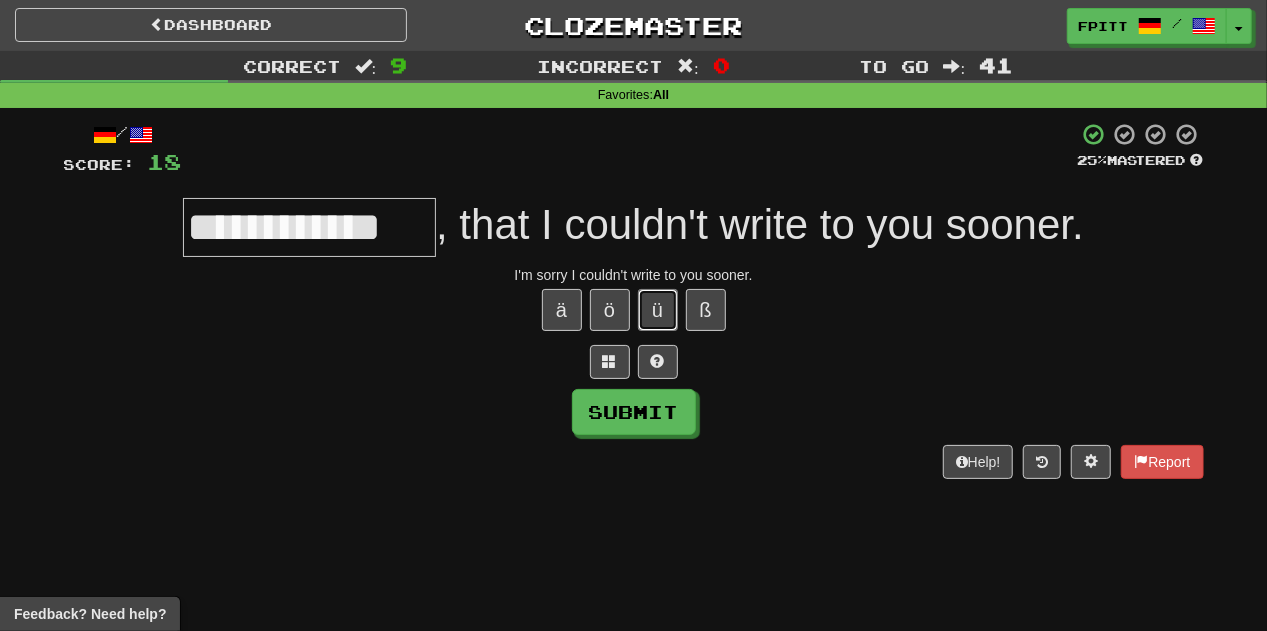 type 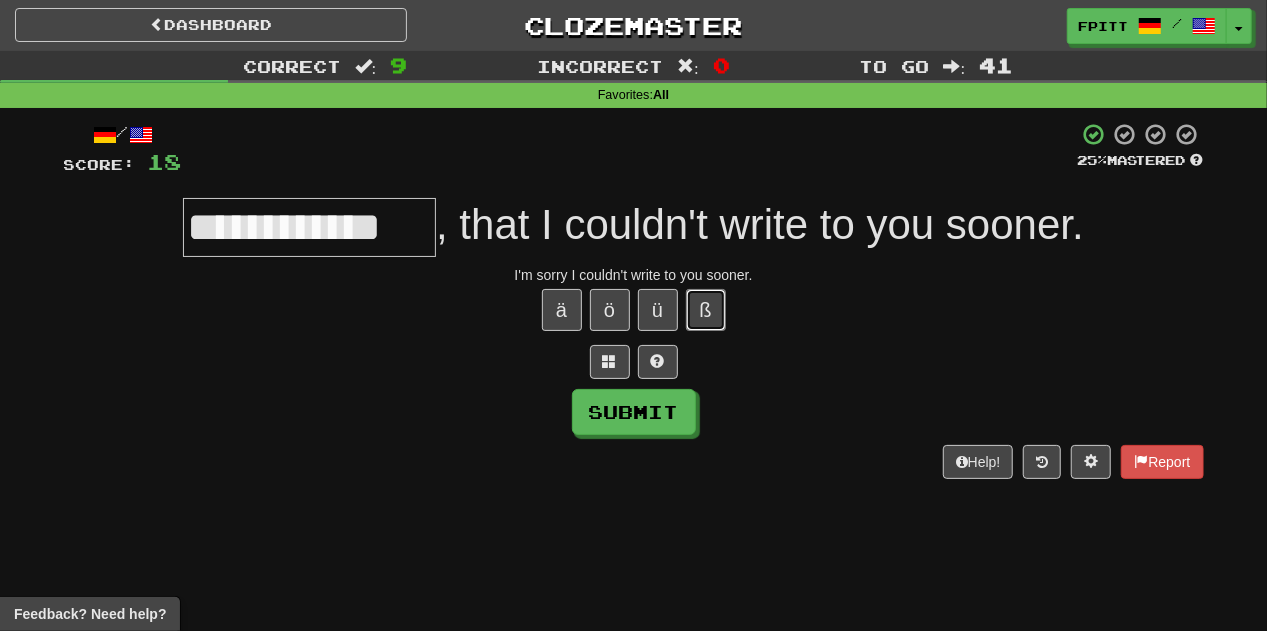 type 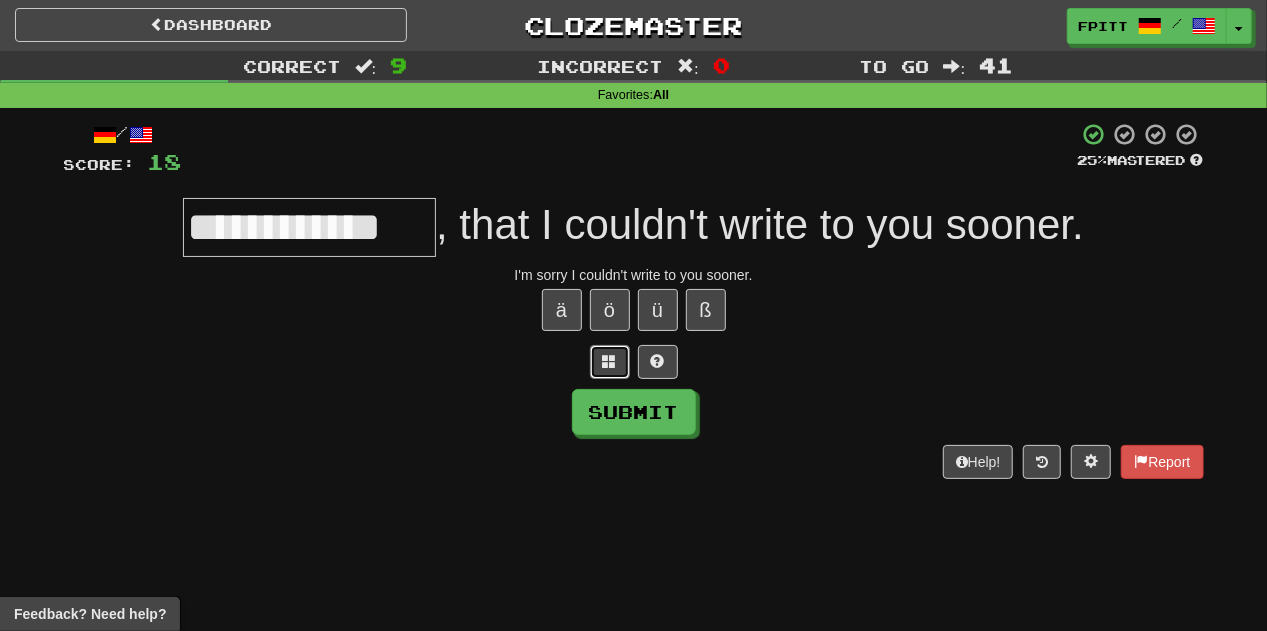 type 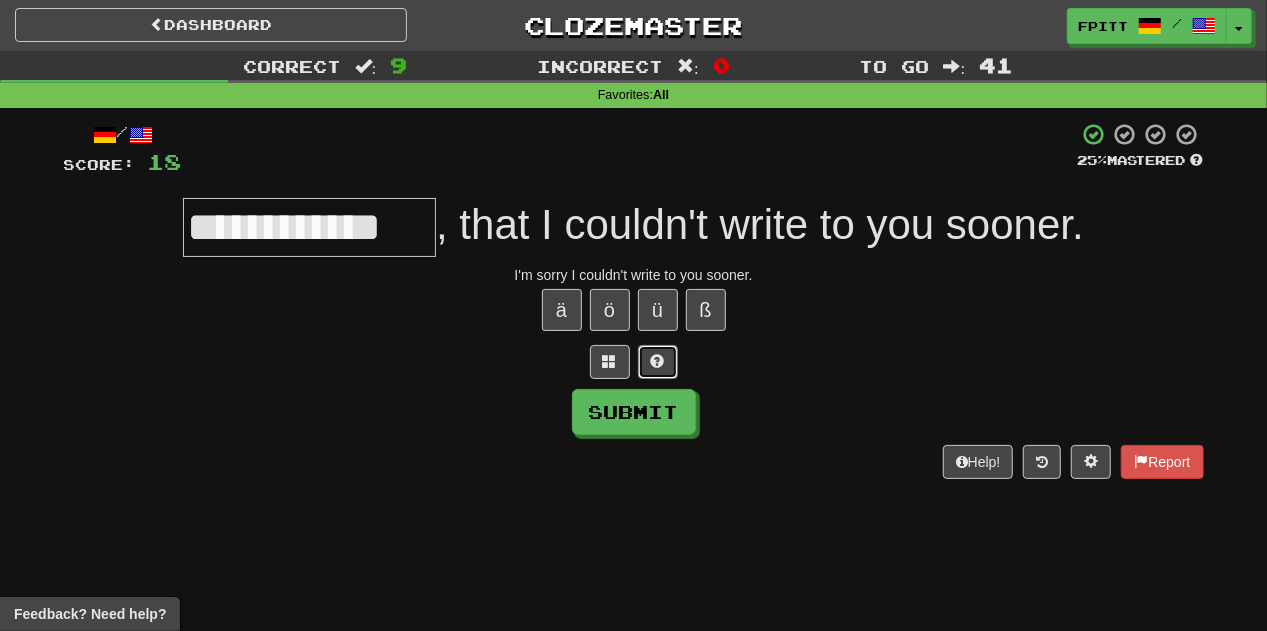 type 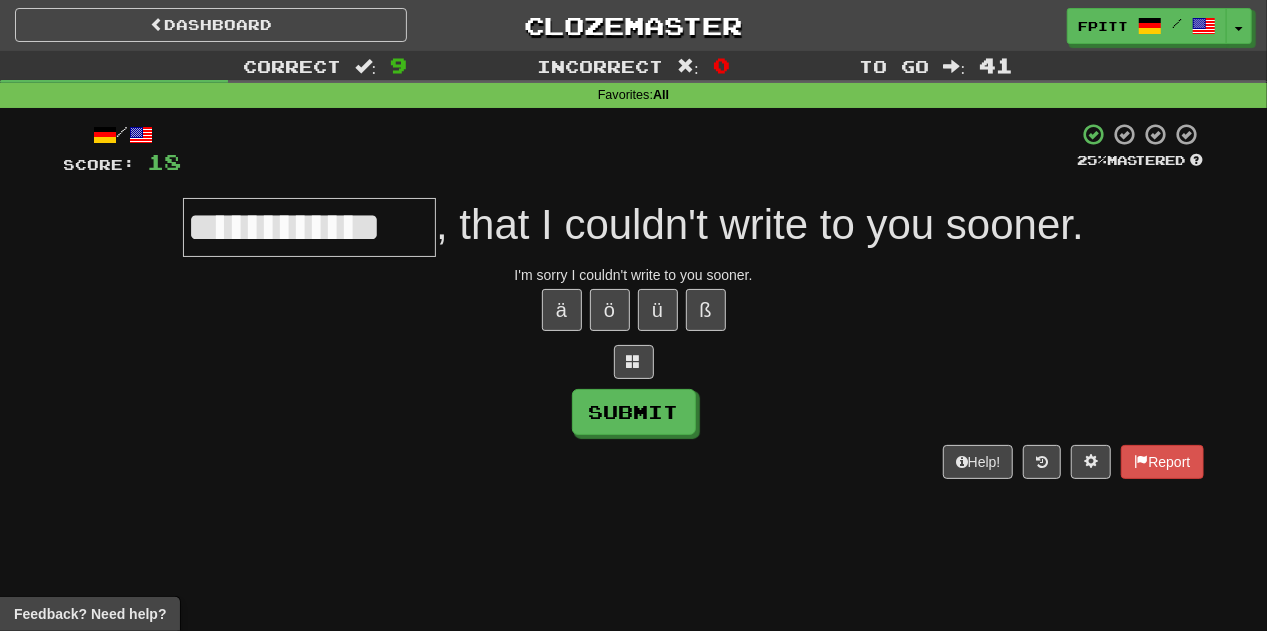 type on "**********" 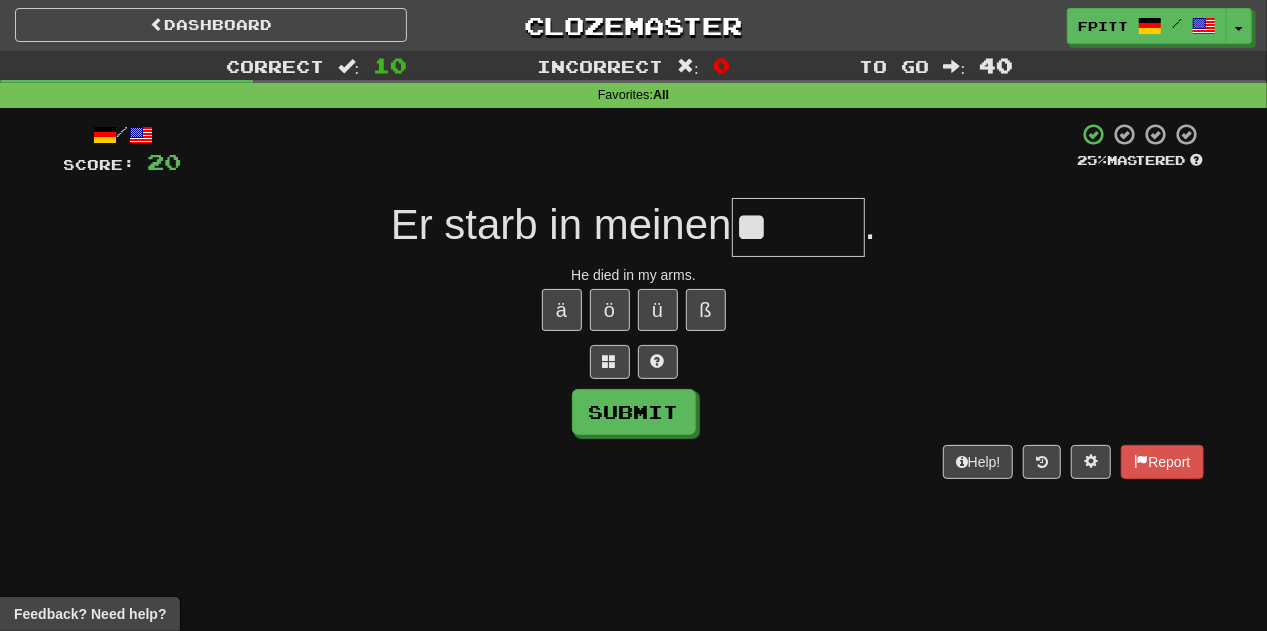 type on "*" 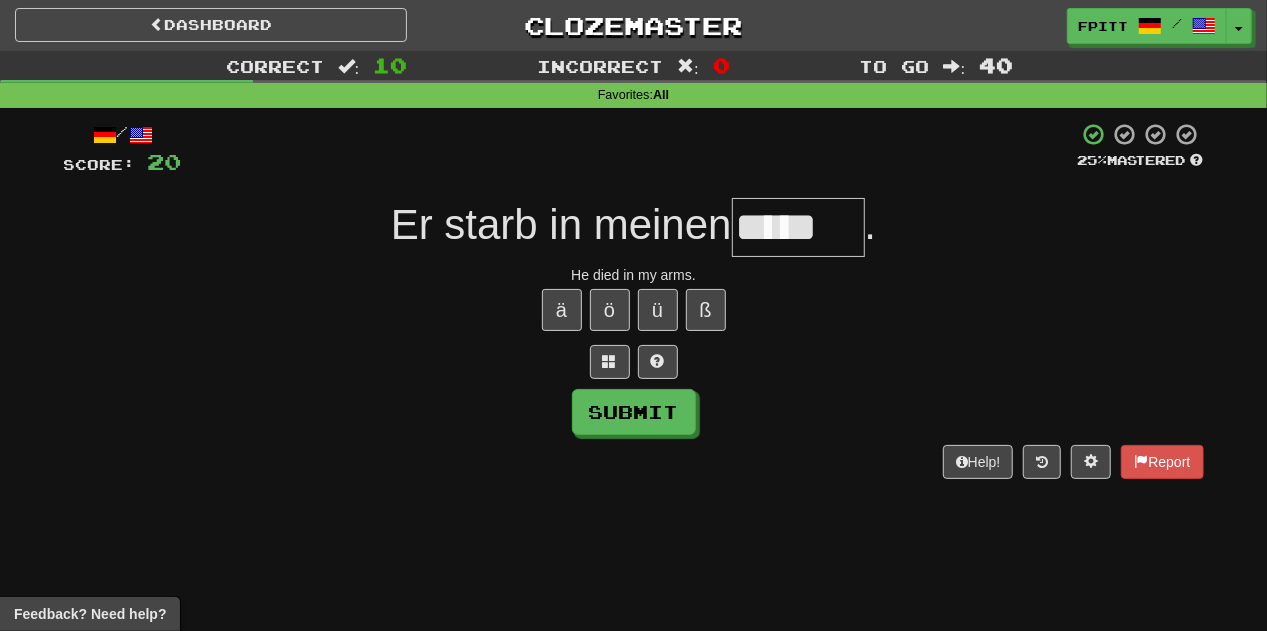 type on "*****" 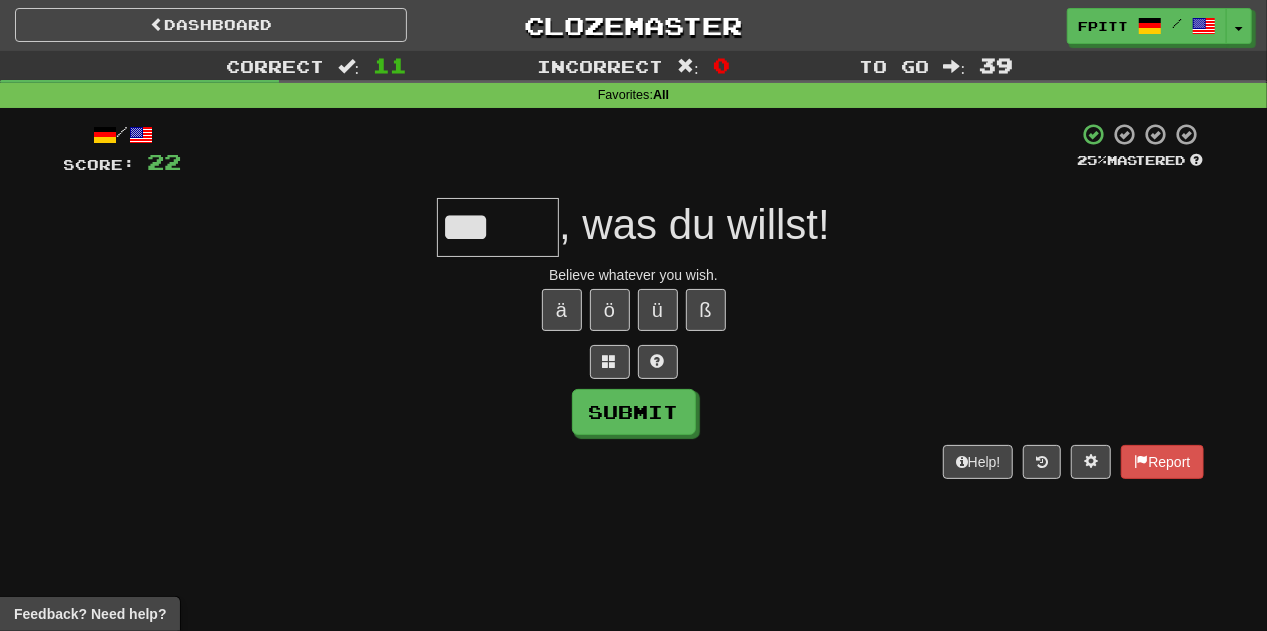 scroll, scrollTop: 0, scrollLeft: 0, axis: both 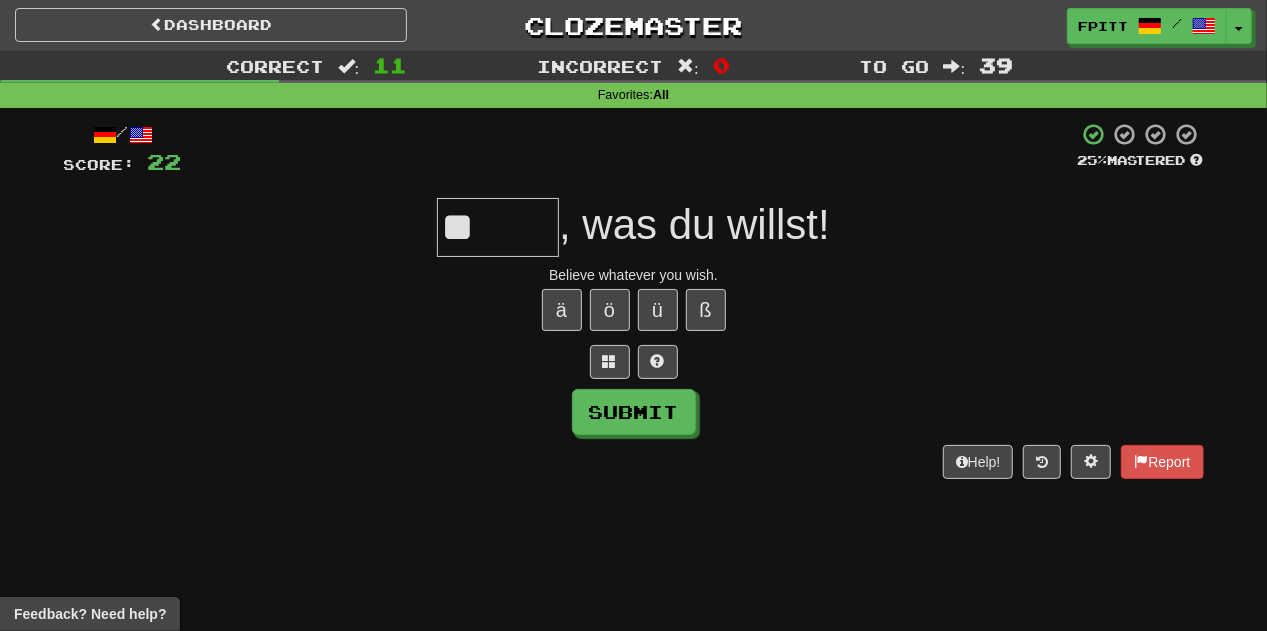 type on "*" 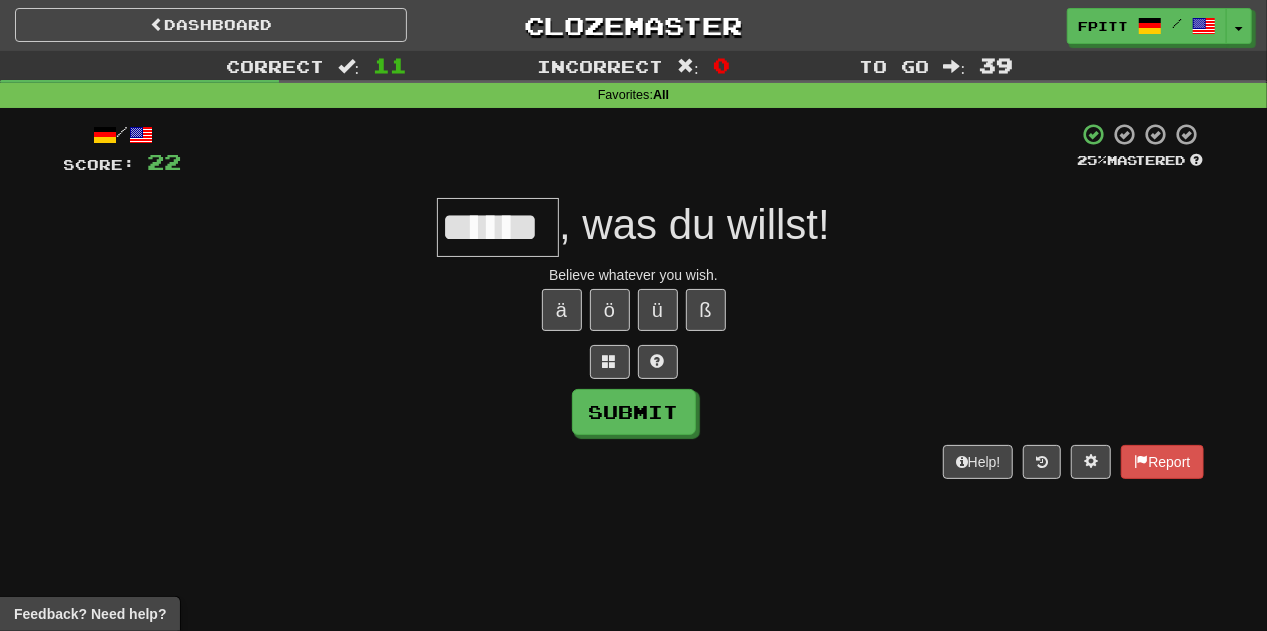 scroll, scrollTop: 0, scrollLeft: 3, axis: horizontal 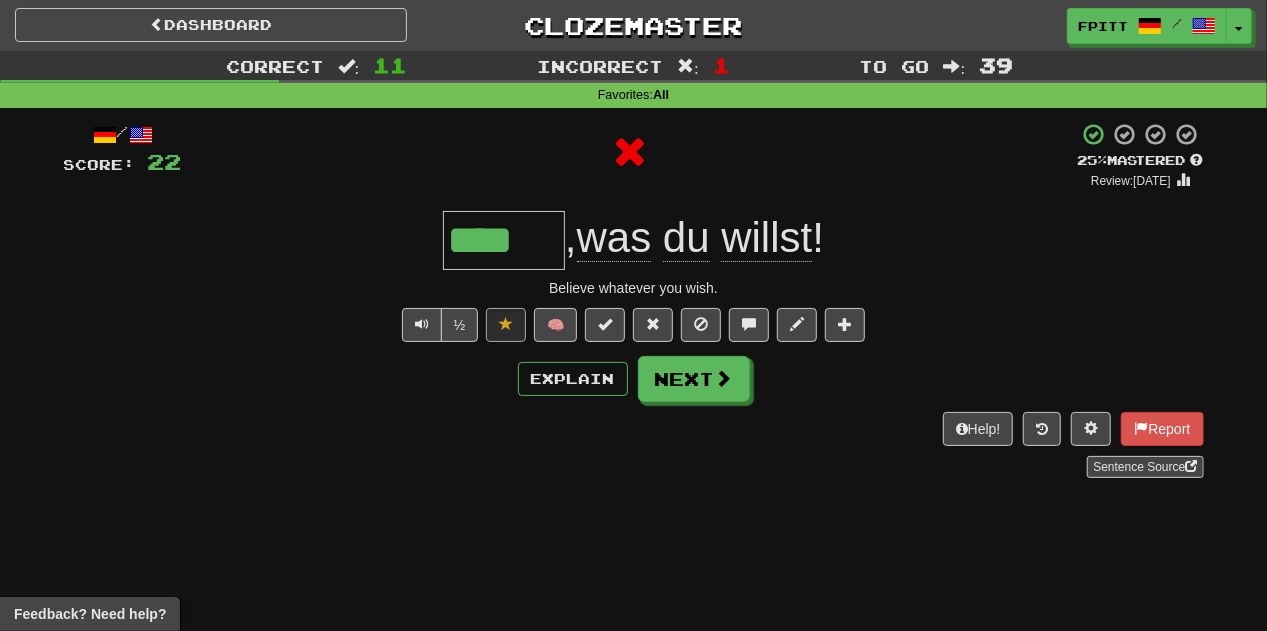 type on "*****" 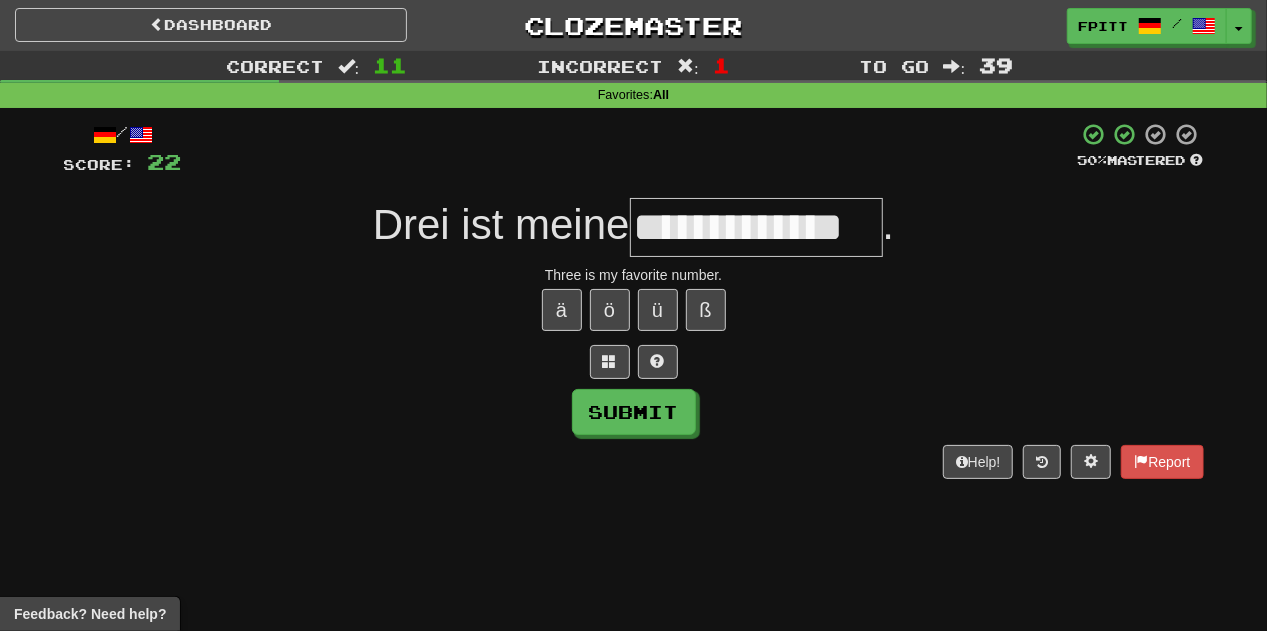 type on "**********" 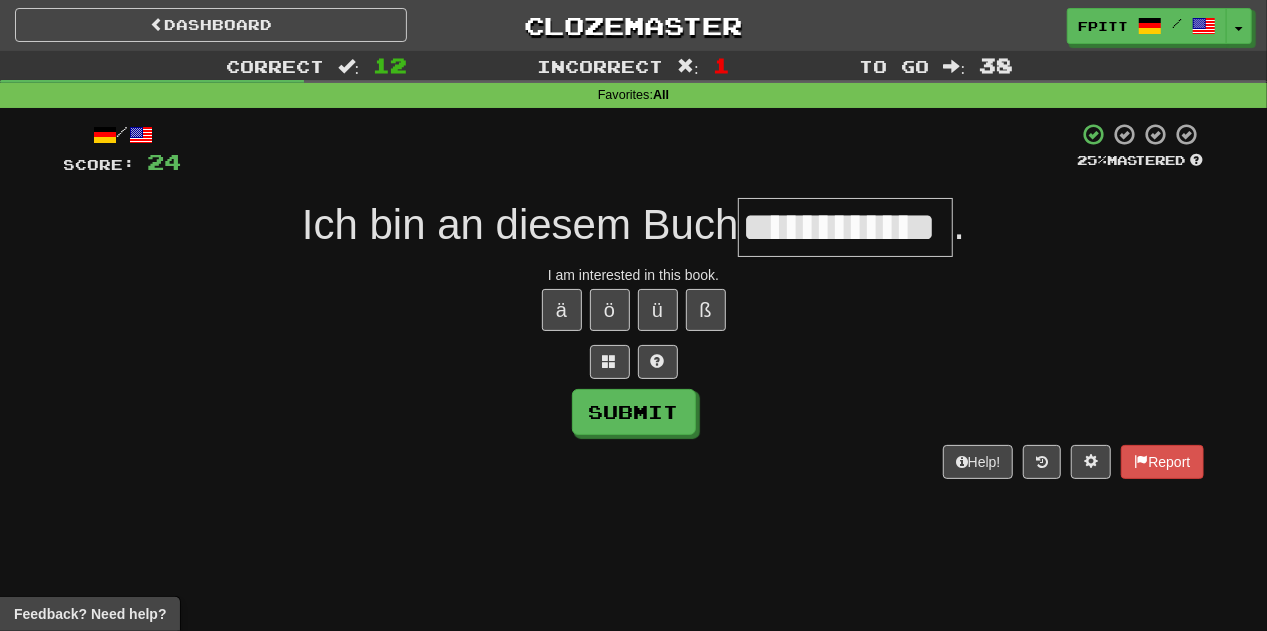 type on "**********" 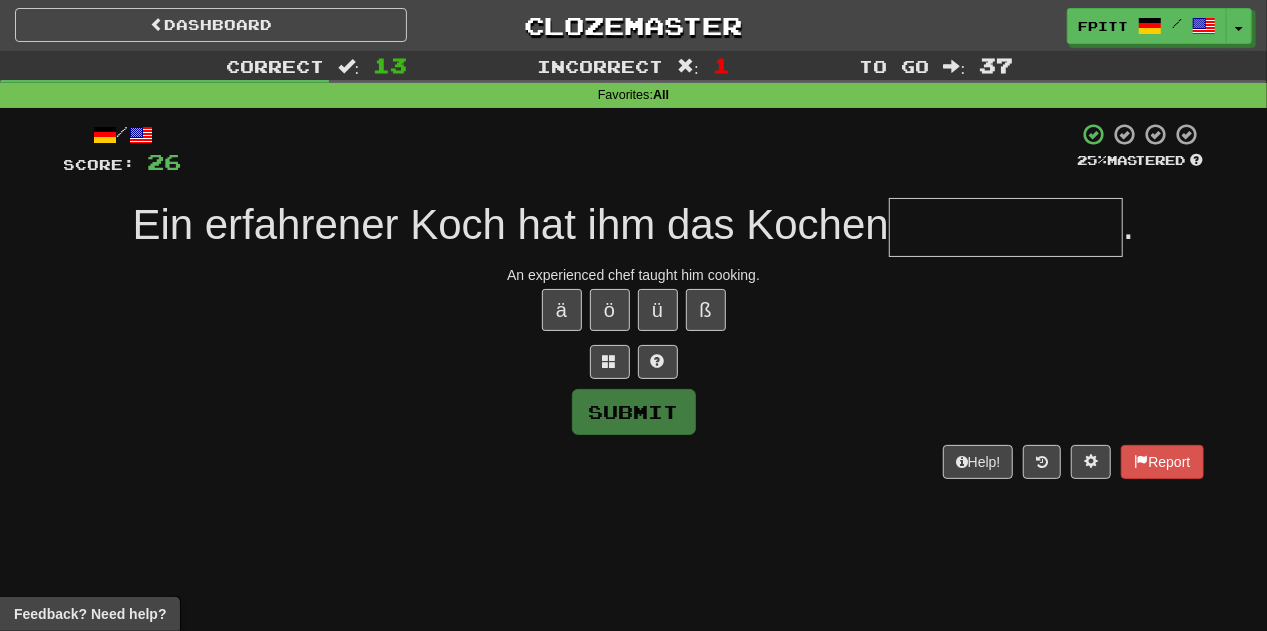 type on "*" 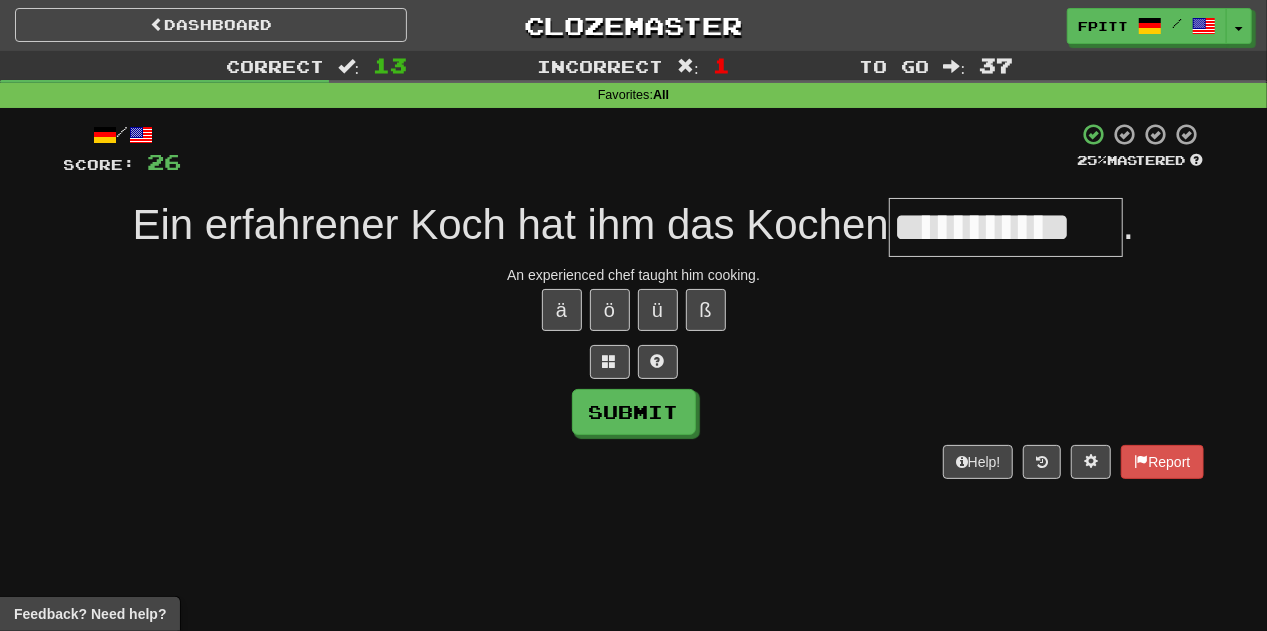 type on "**********" 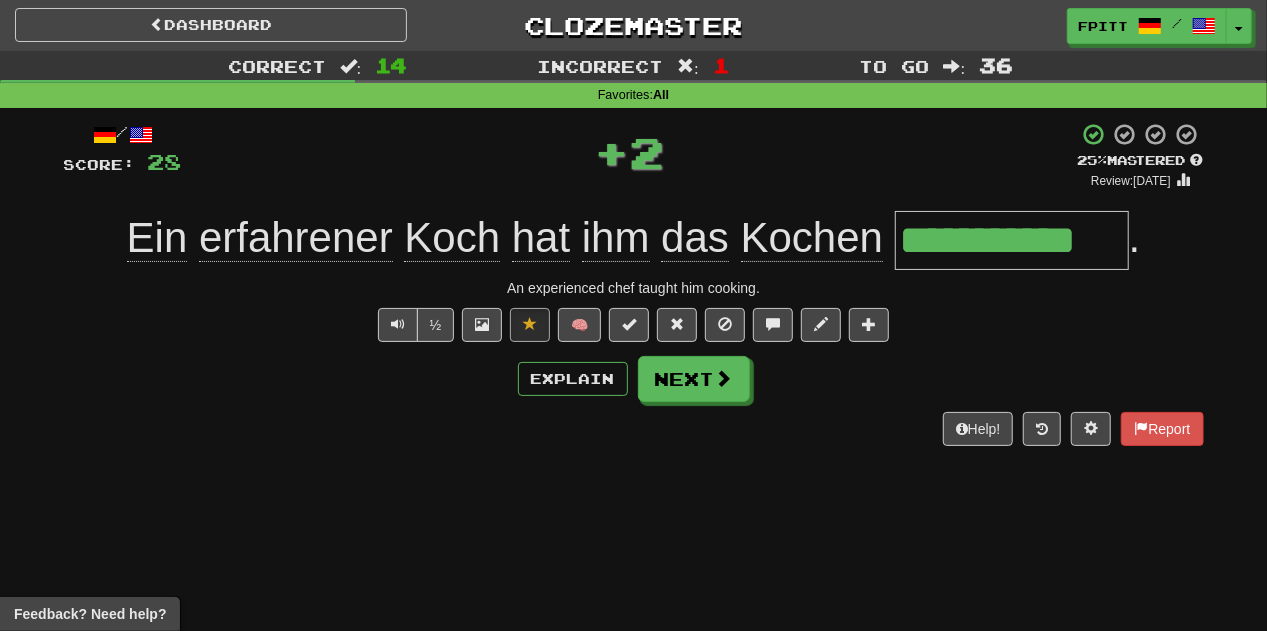 type 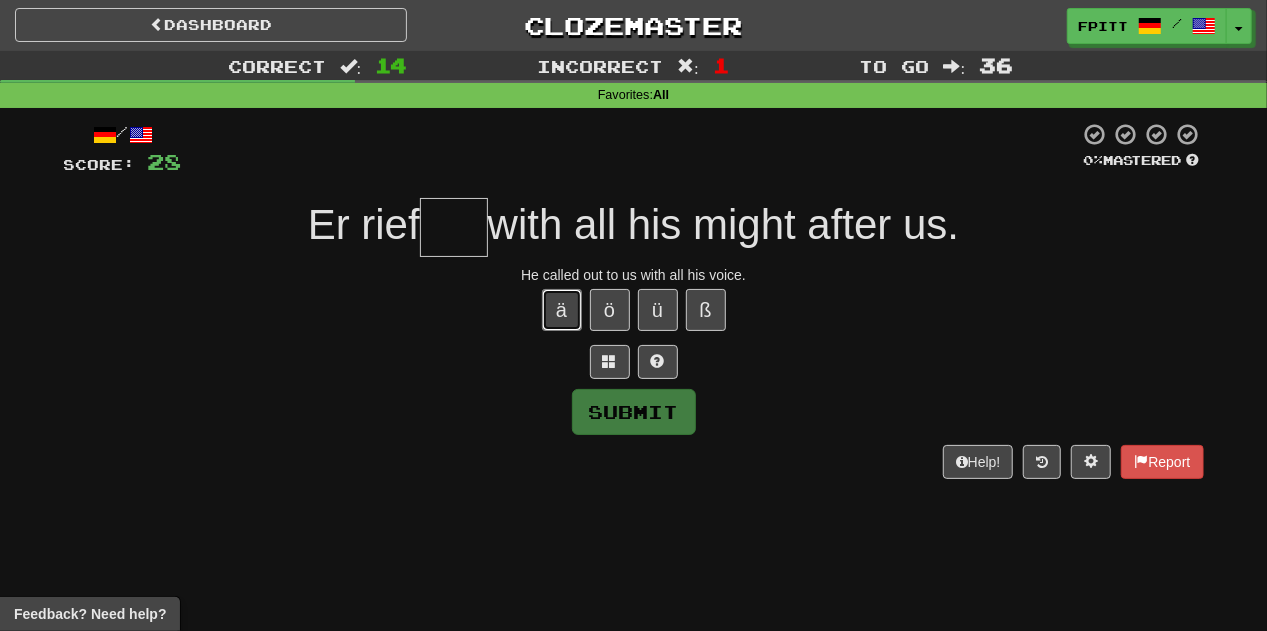 type 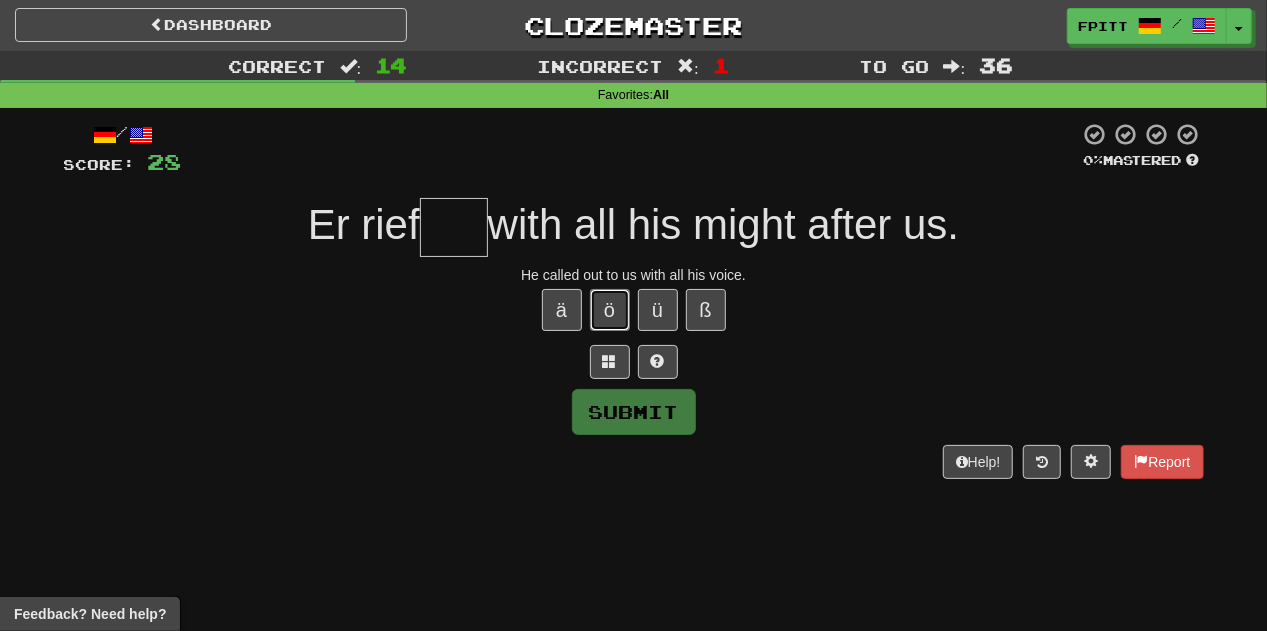type 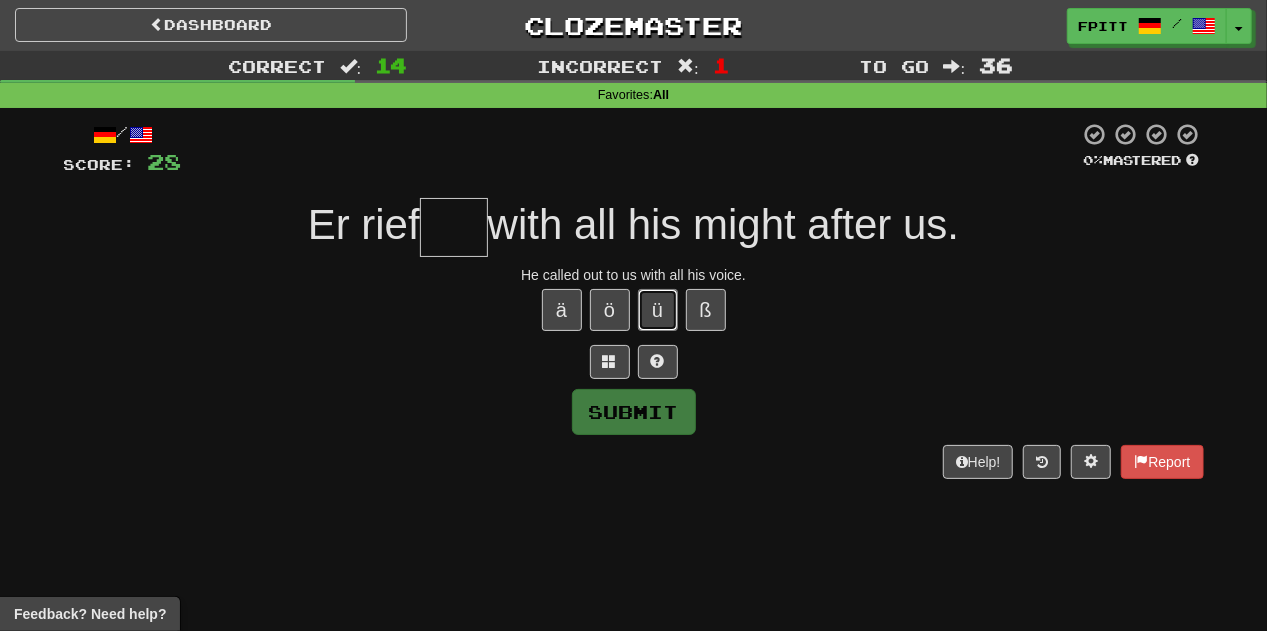 type 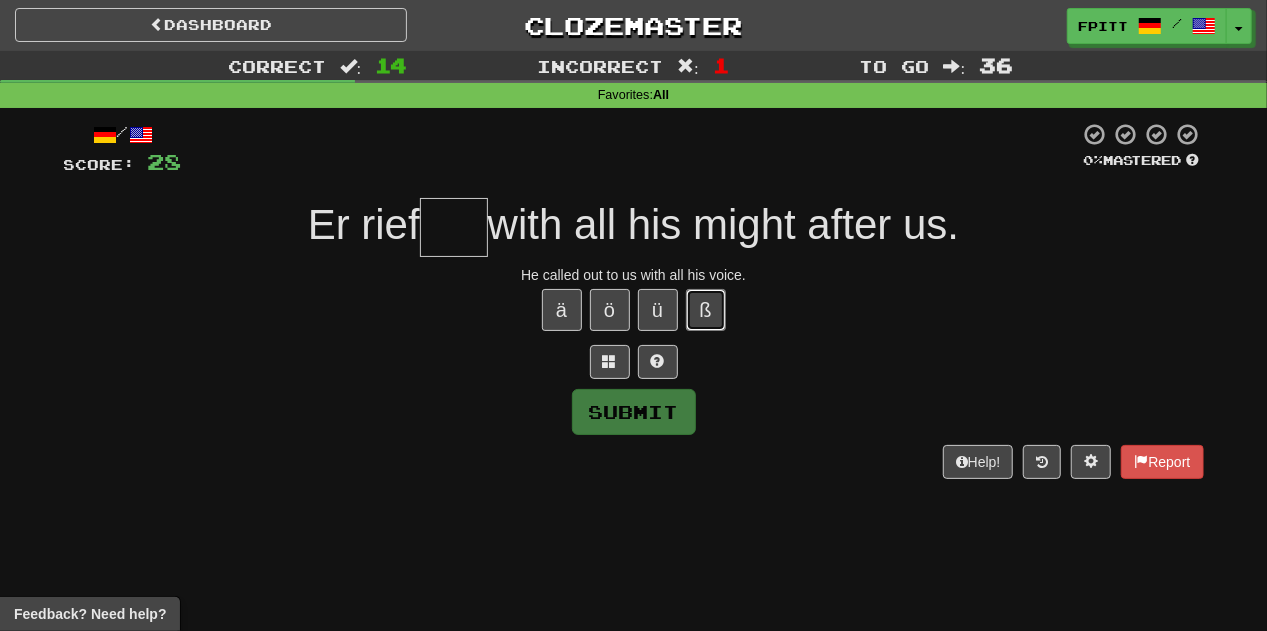 type 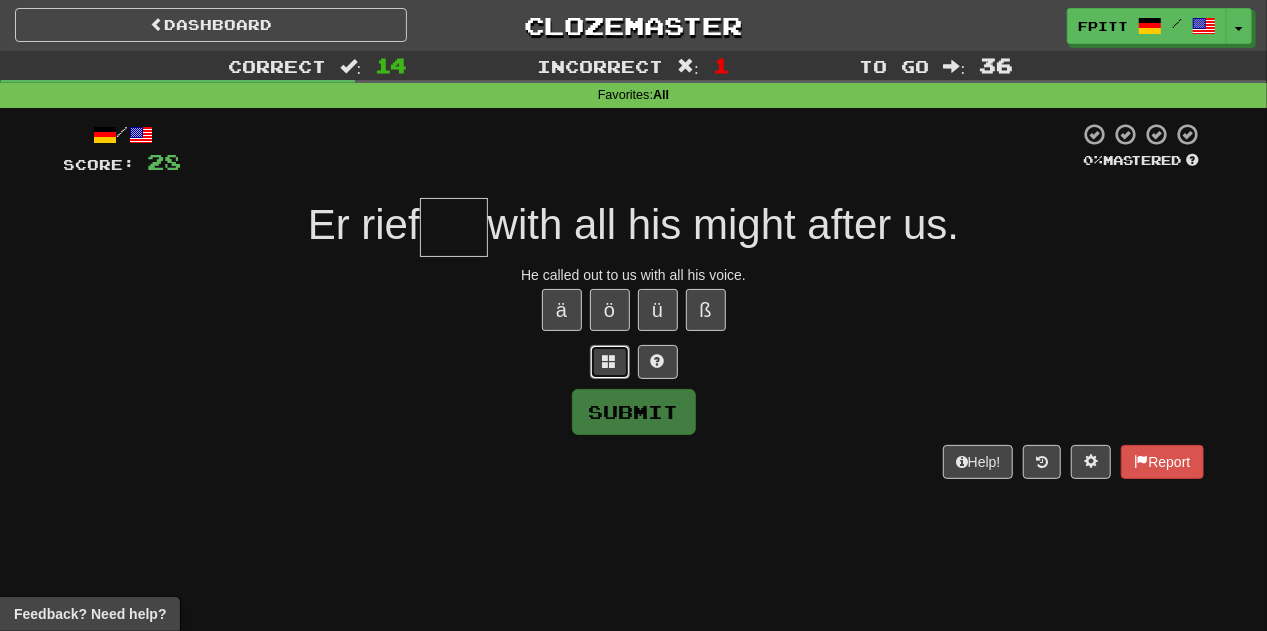 type 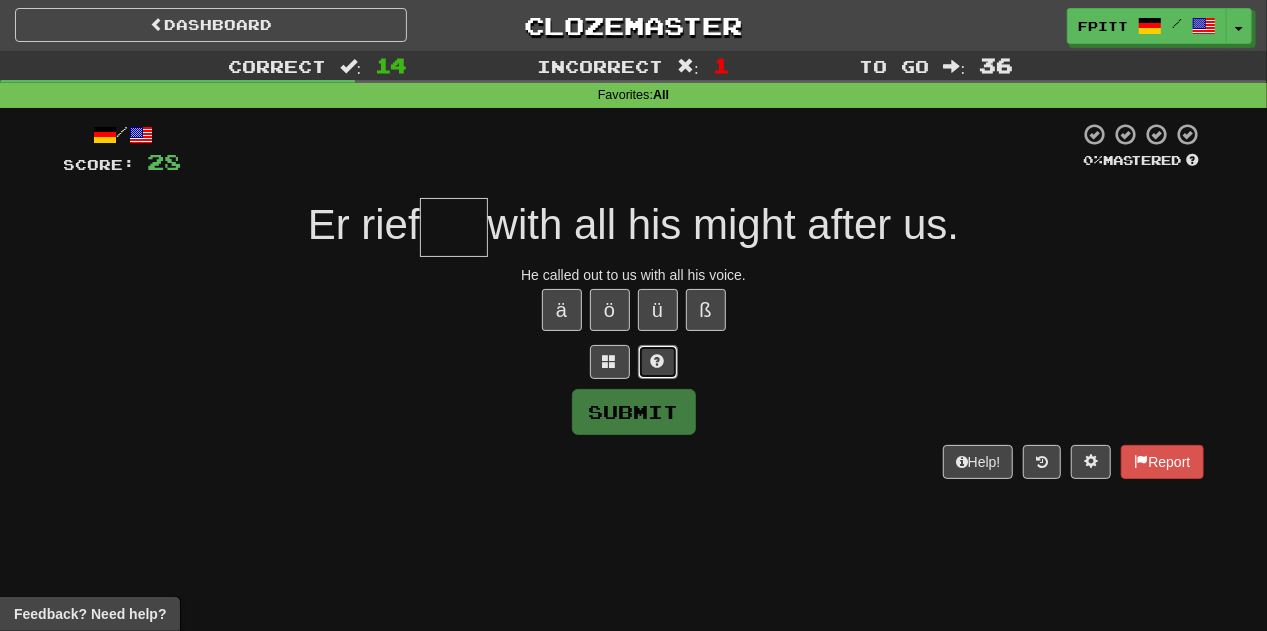 type 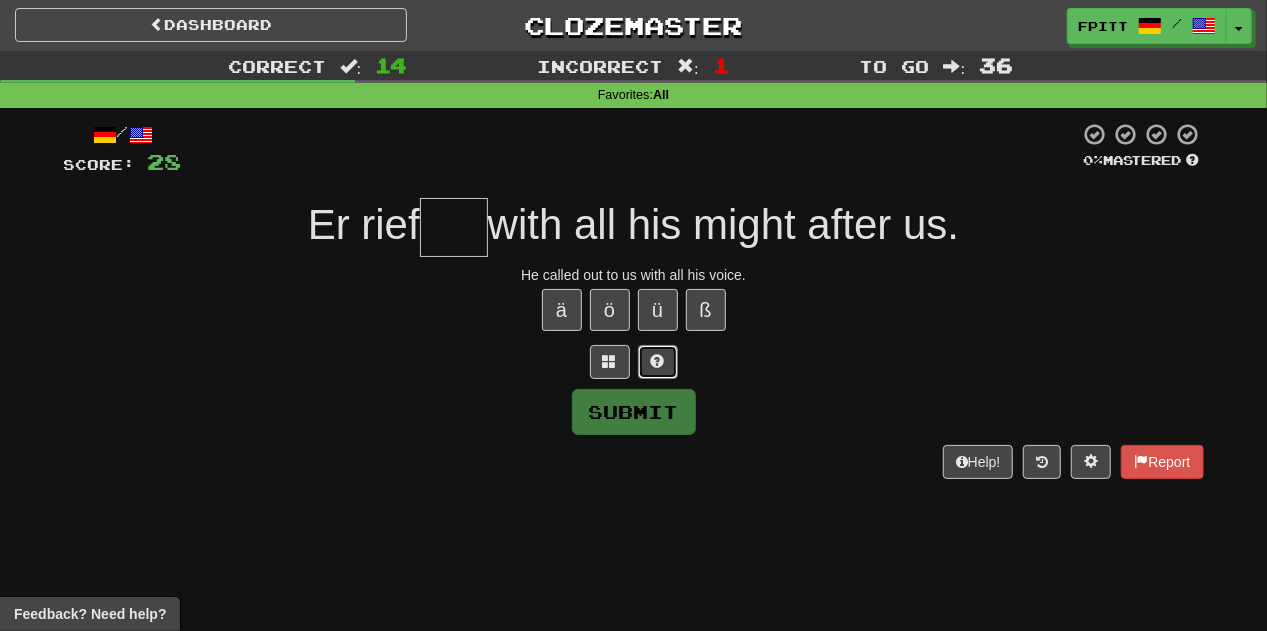 click at bounding box center (658, 362) 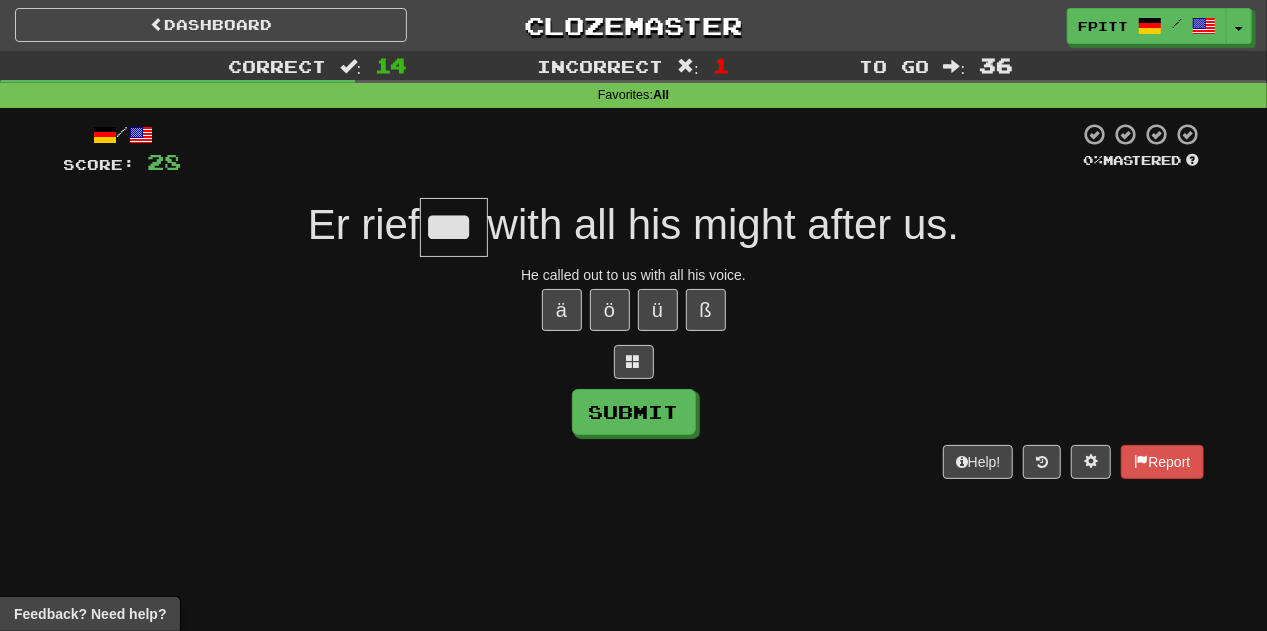 type on "***" 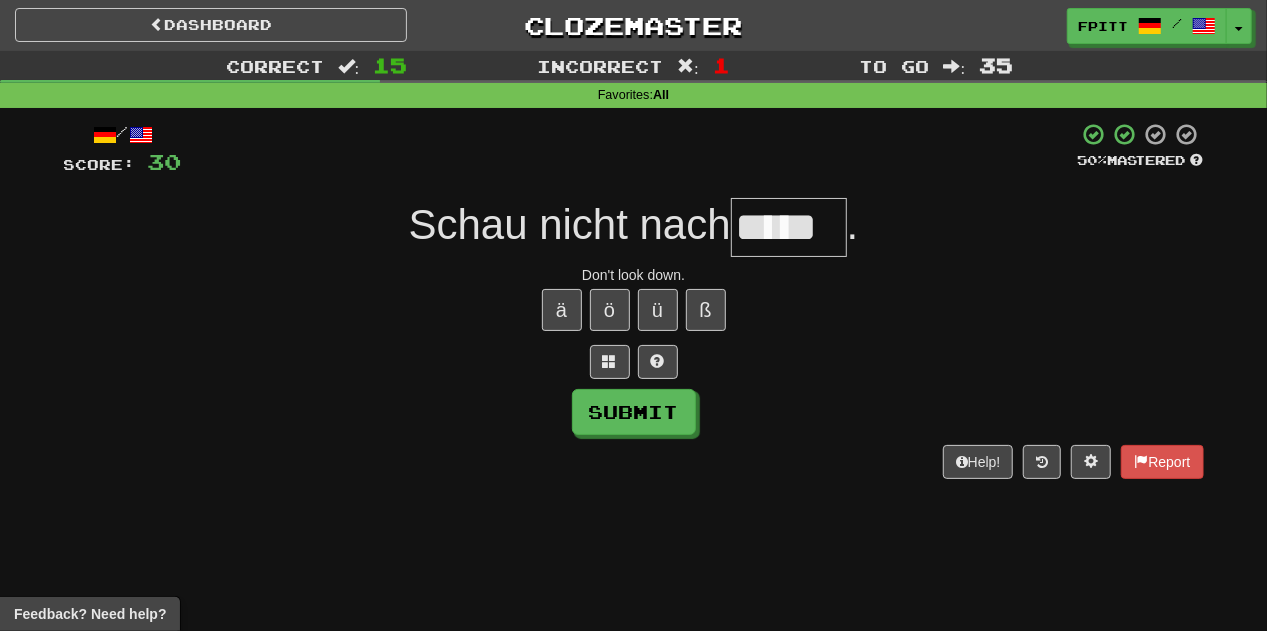type on "*****" 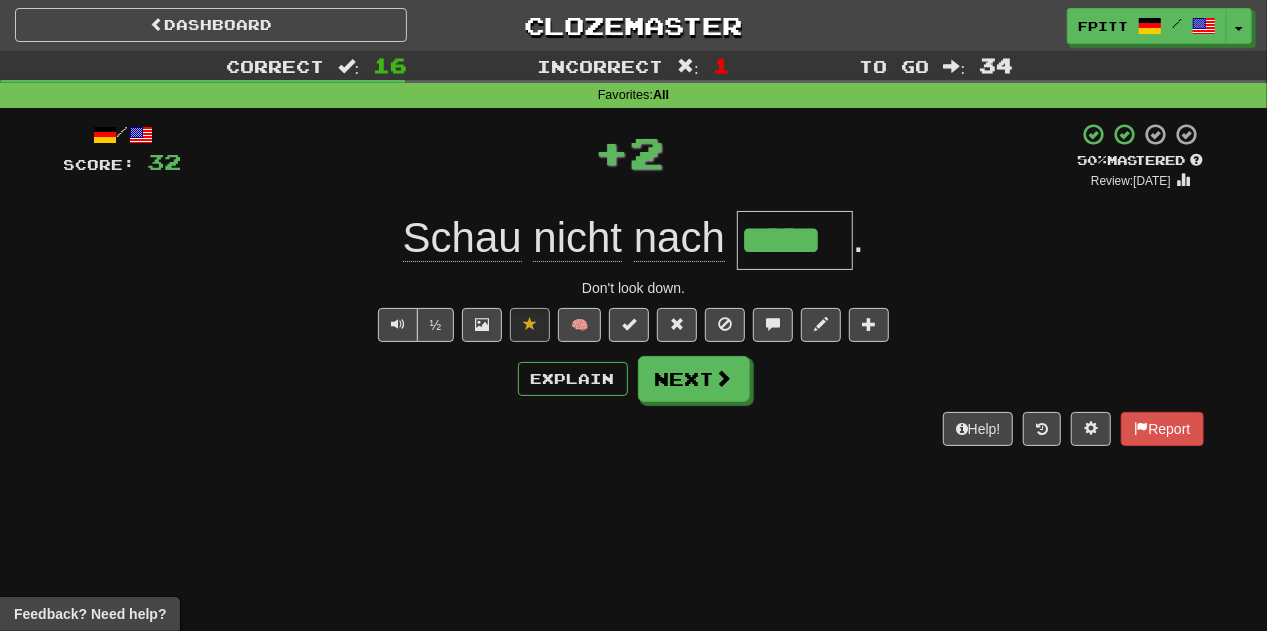 type 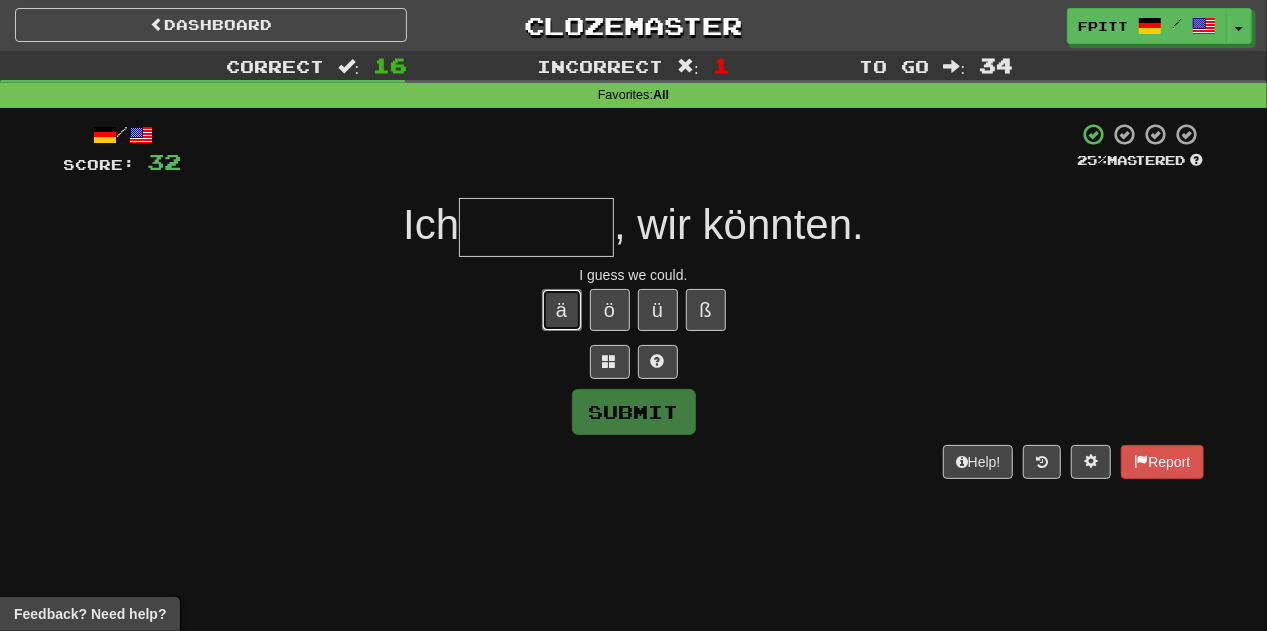 type 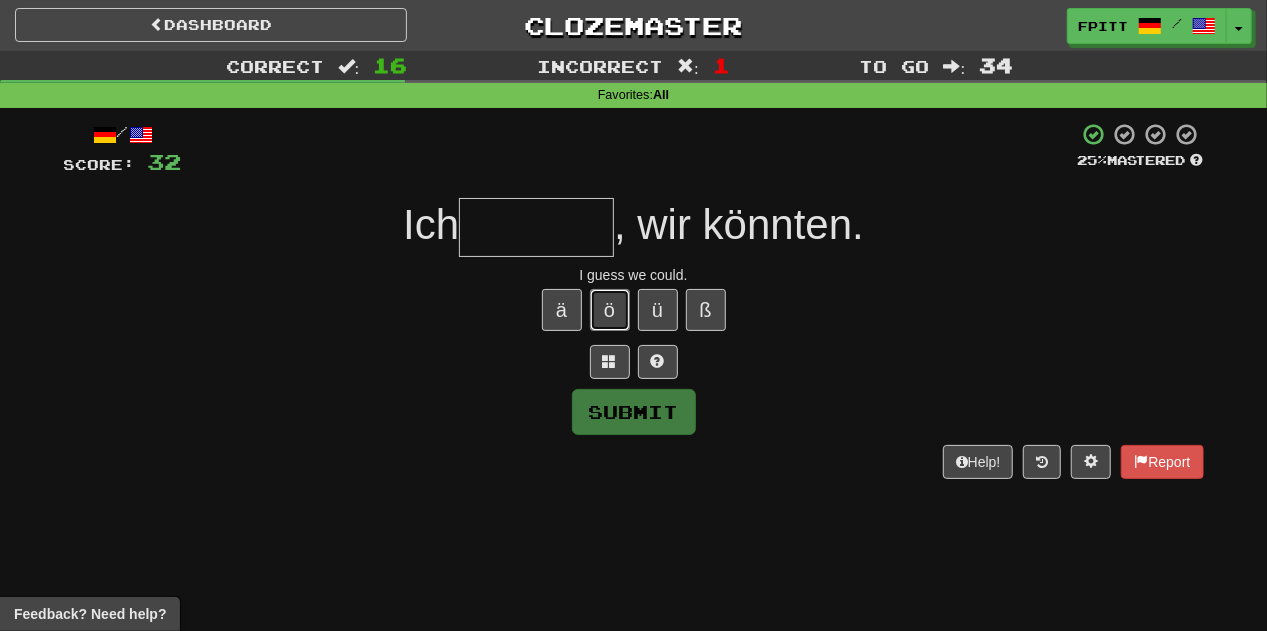 type 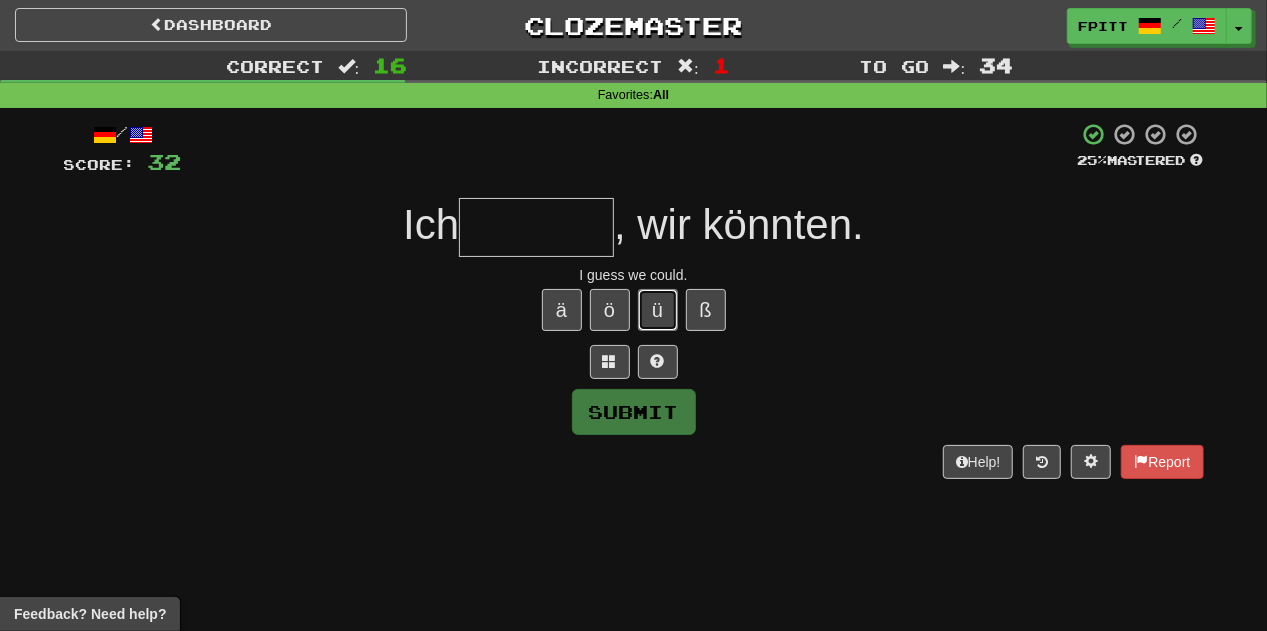 type 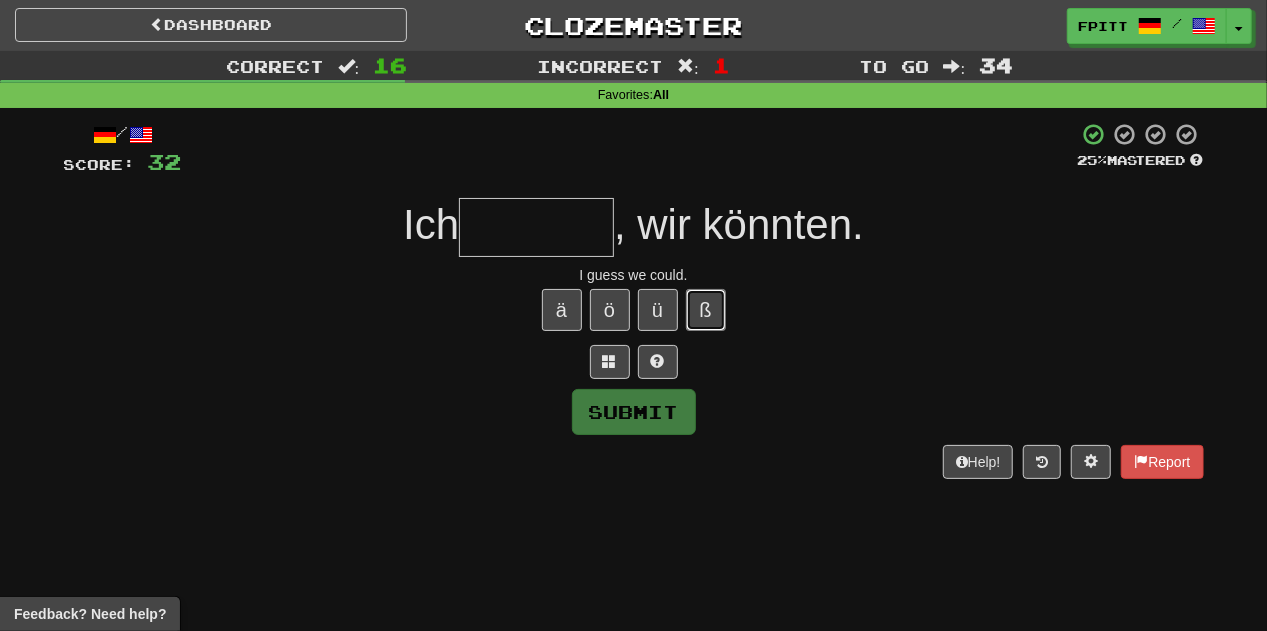 type 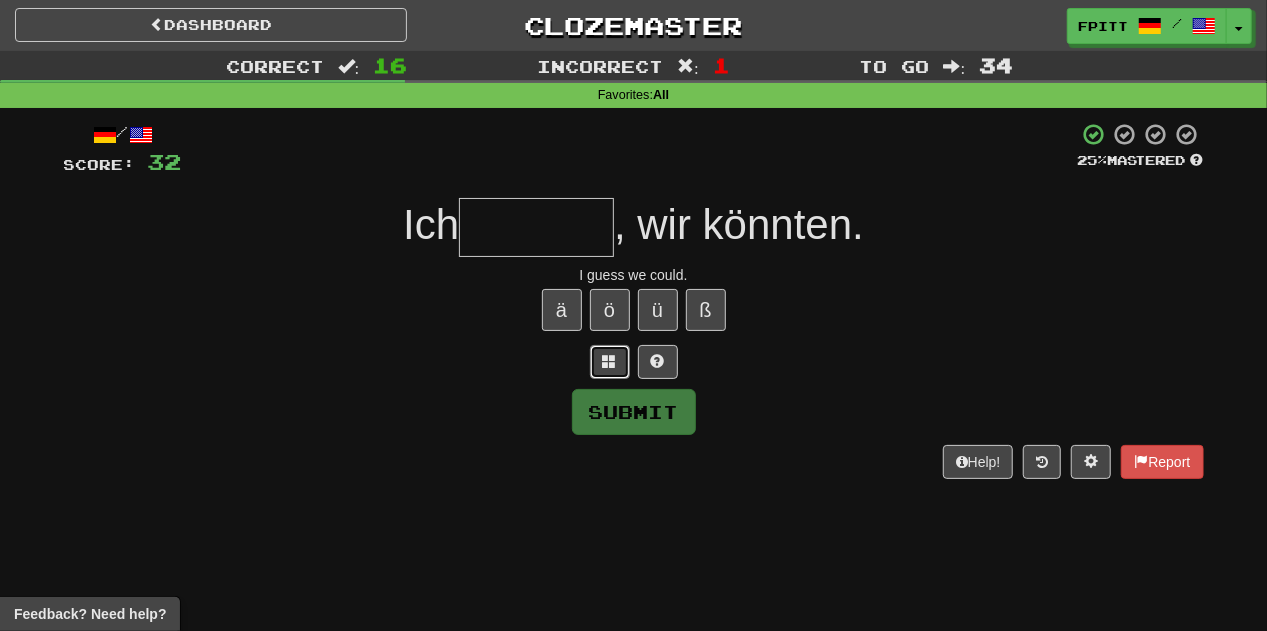 type 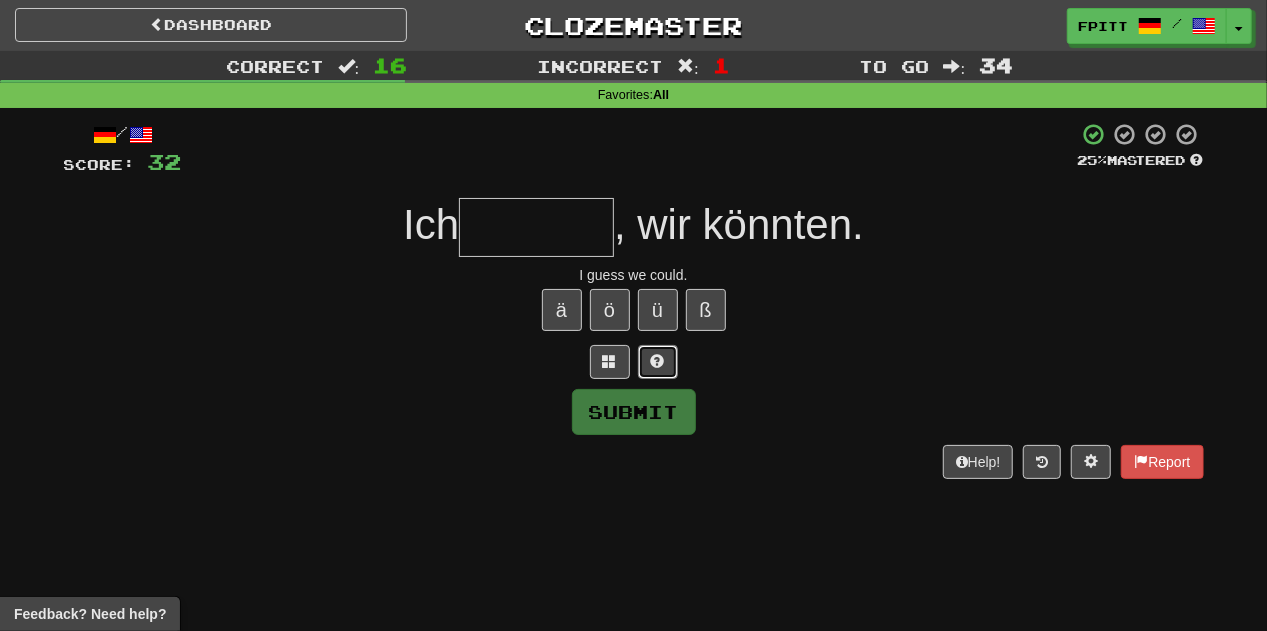 type 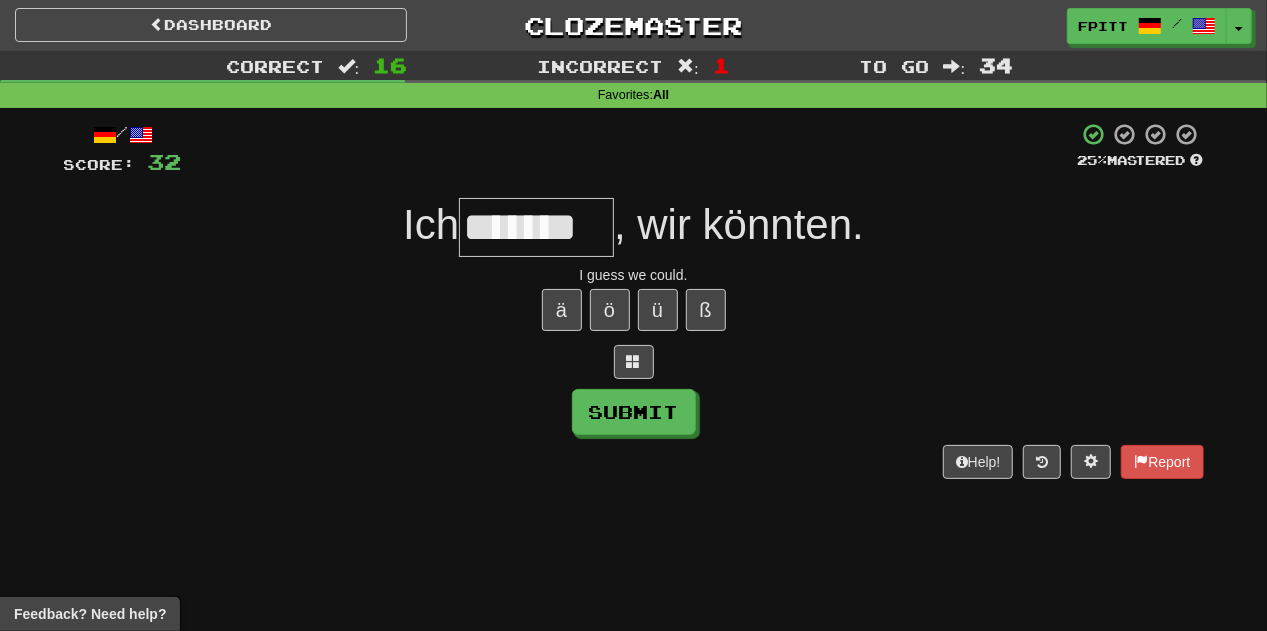 type on "*******" 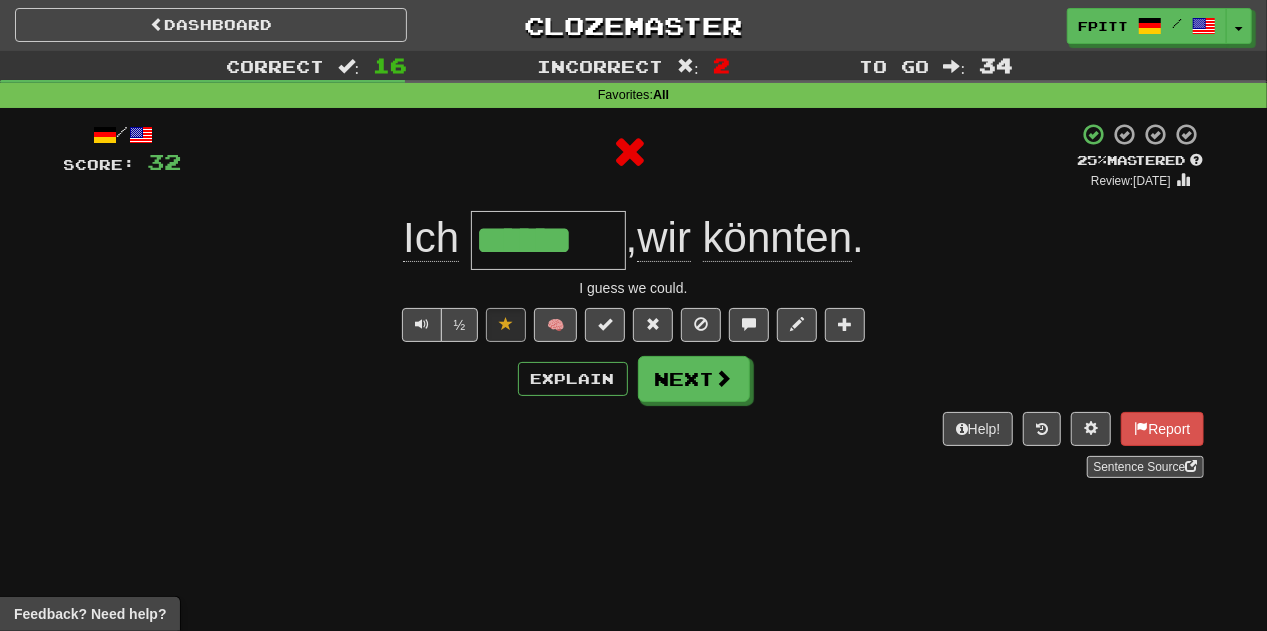 type on "*******" 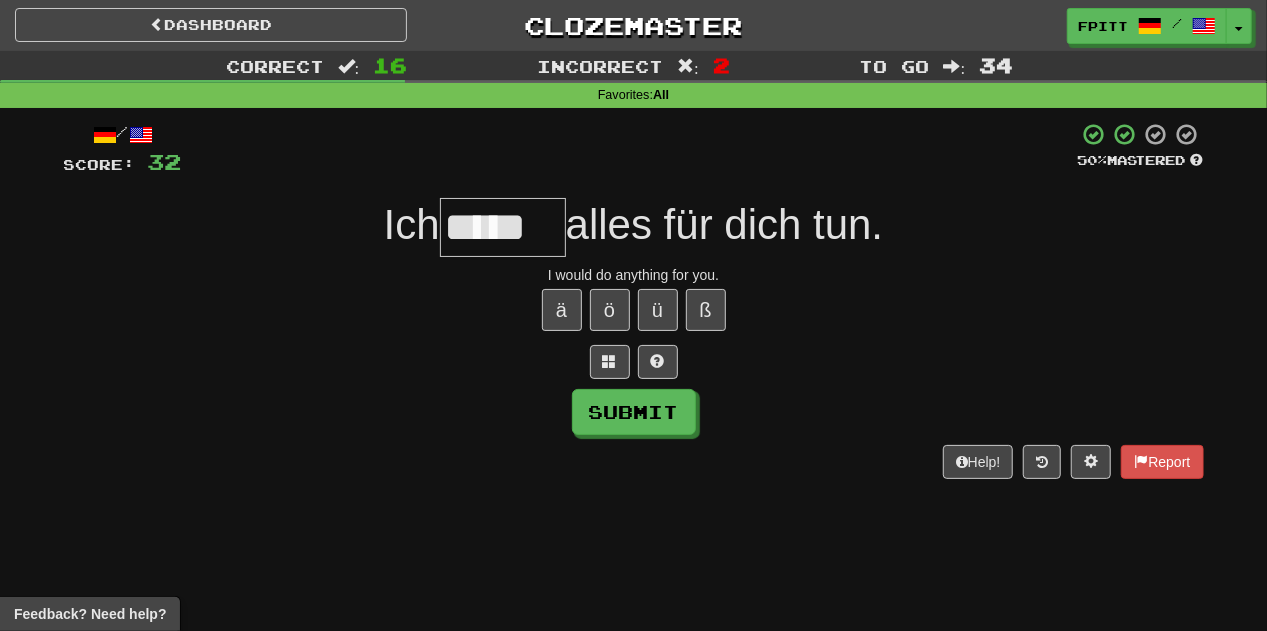 type on "*****" 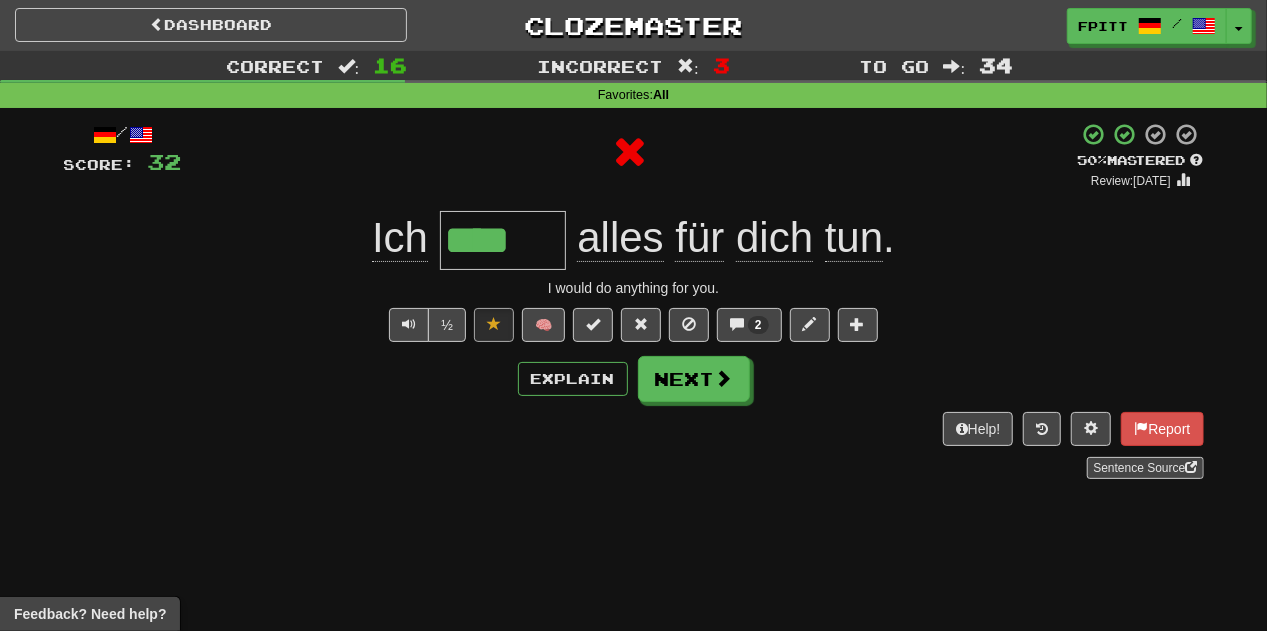 type on "*****" 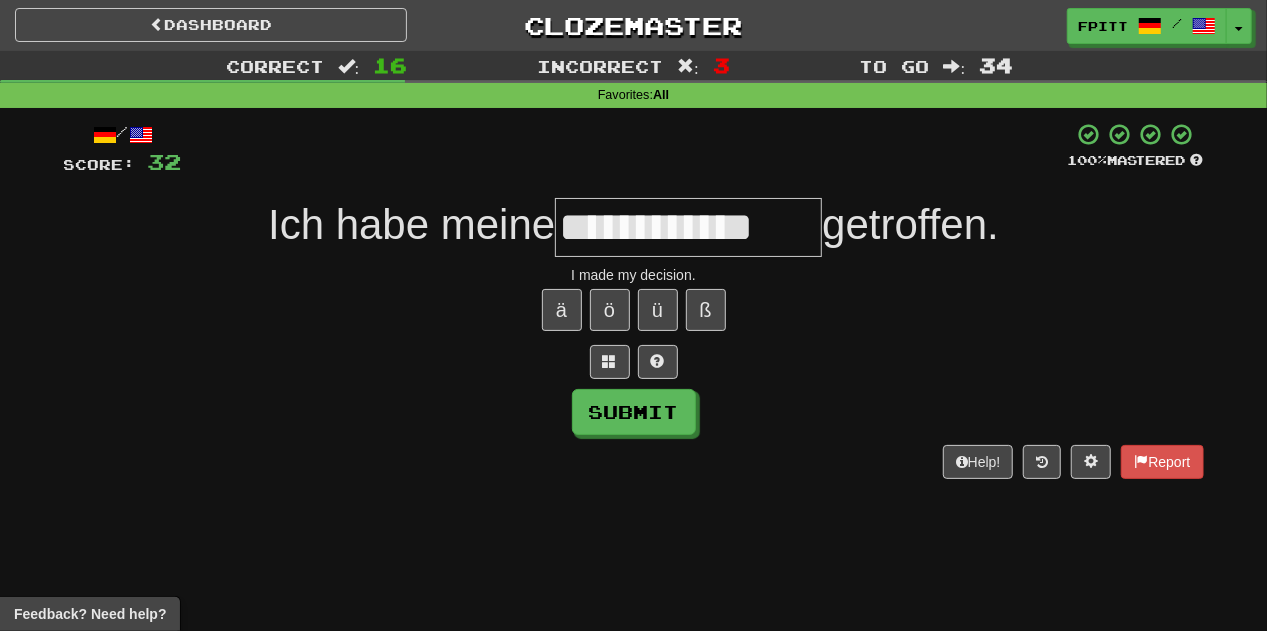 type on "**********" 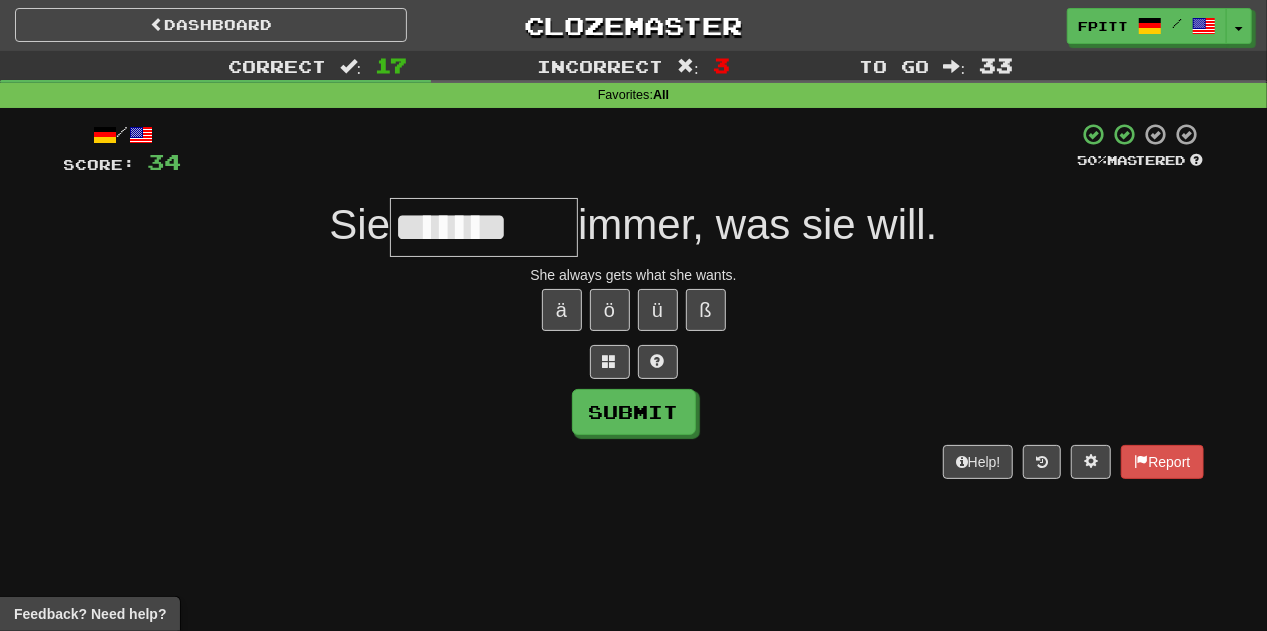 type on "*******" 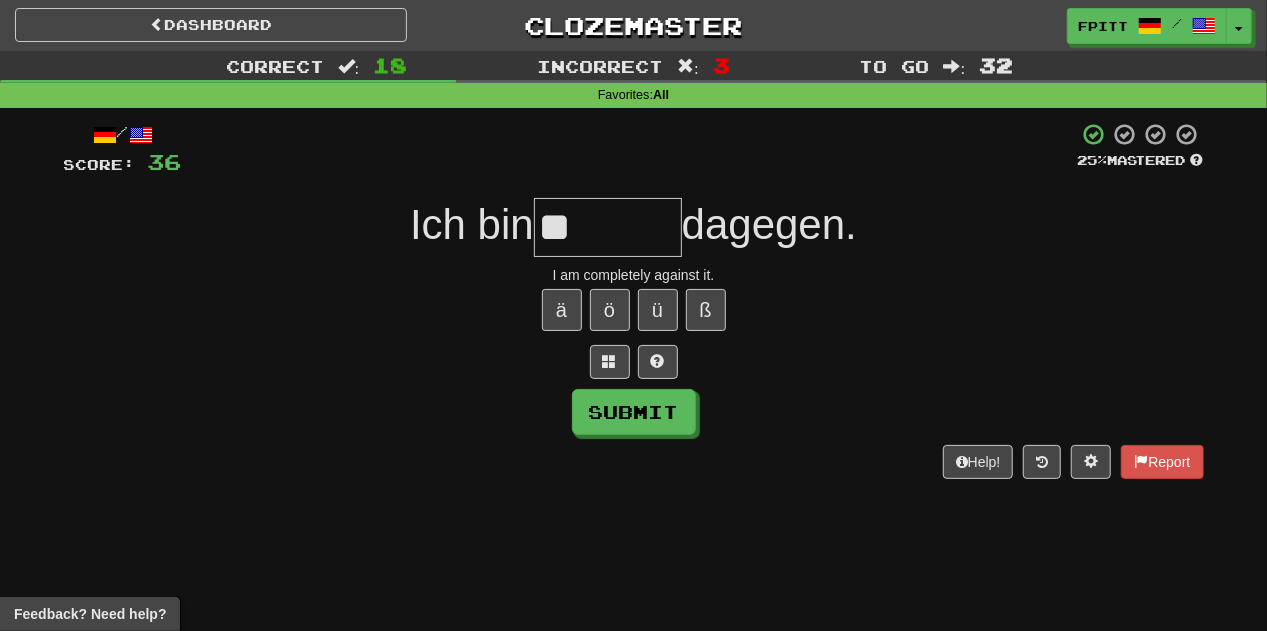 type on "*" 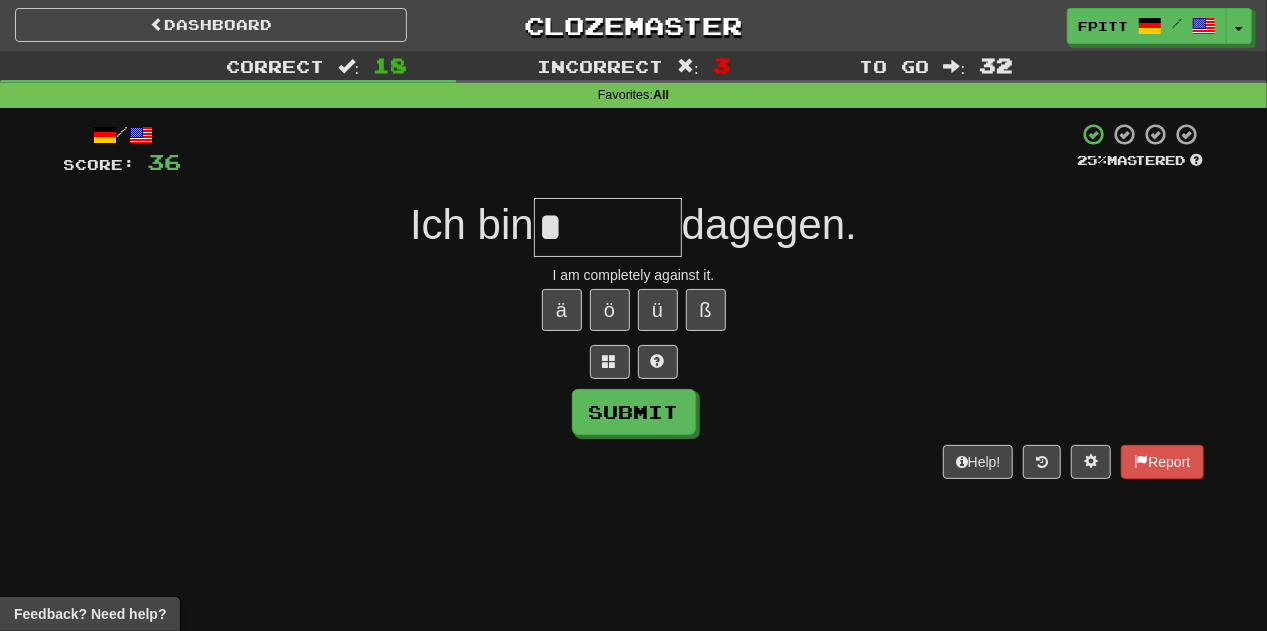 type 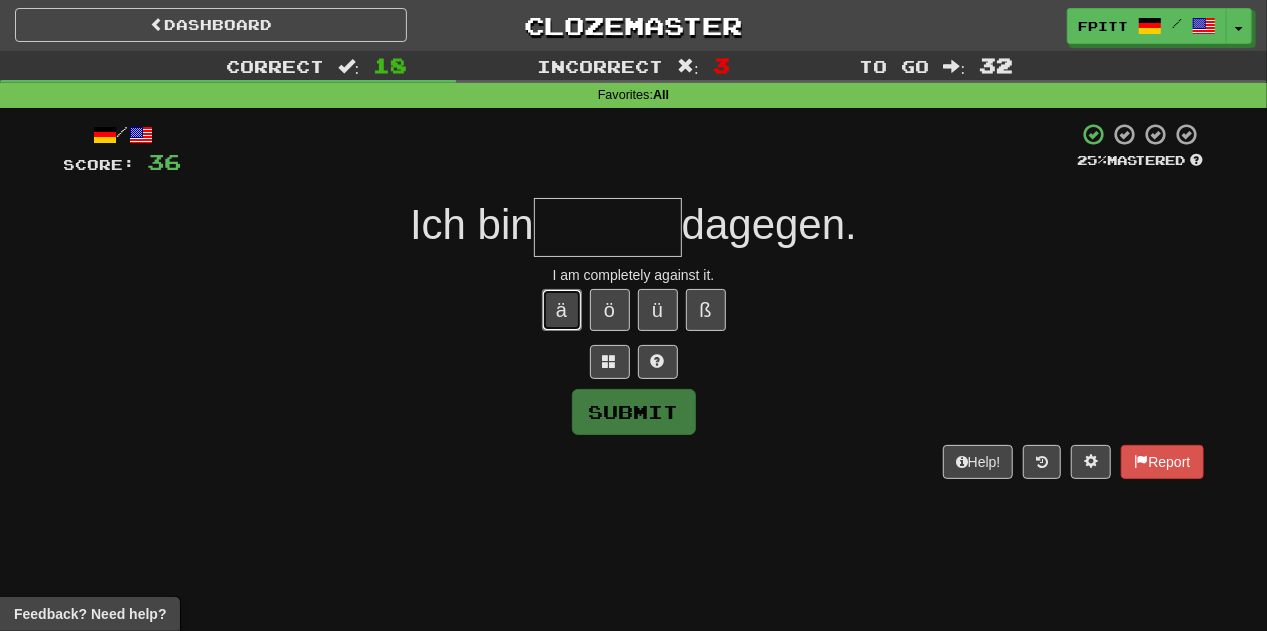 type 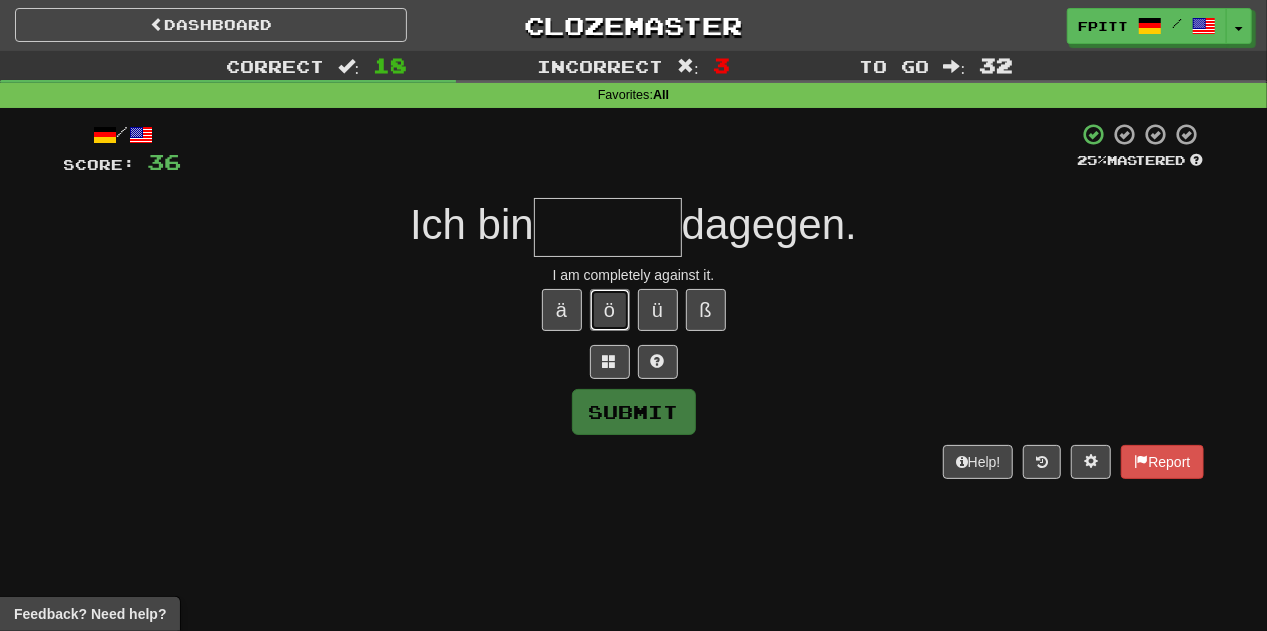 type 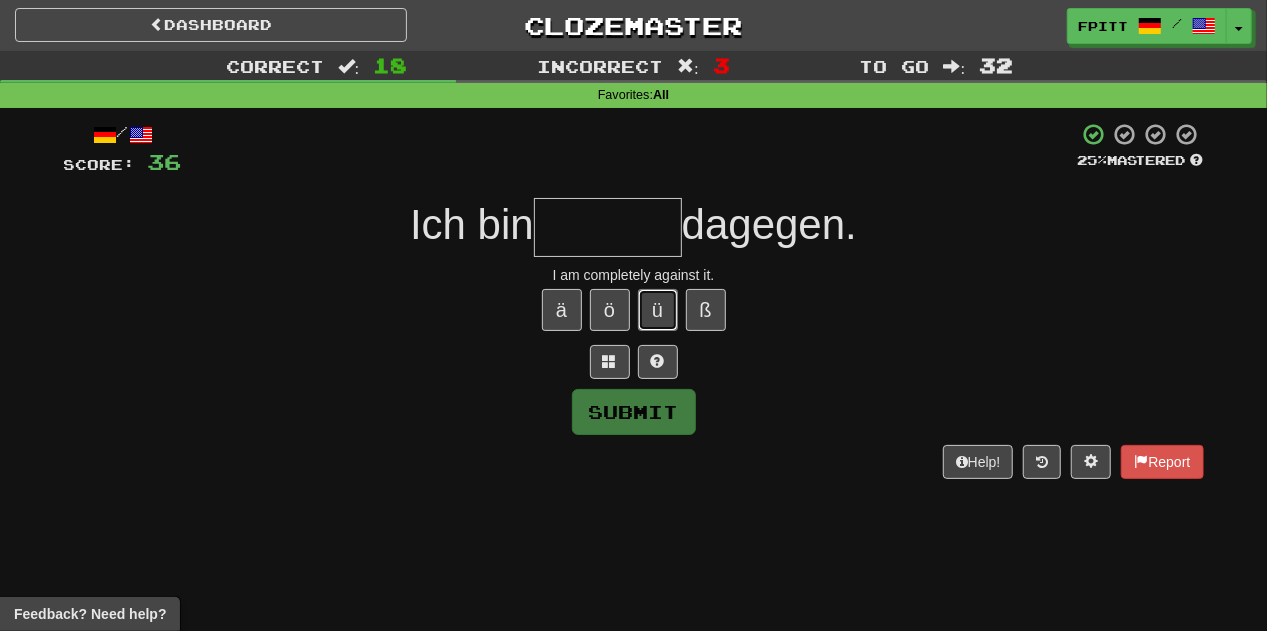 type 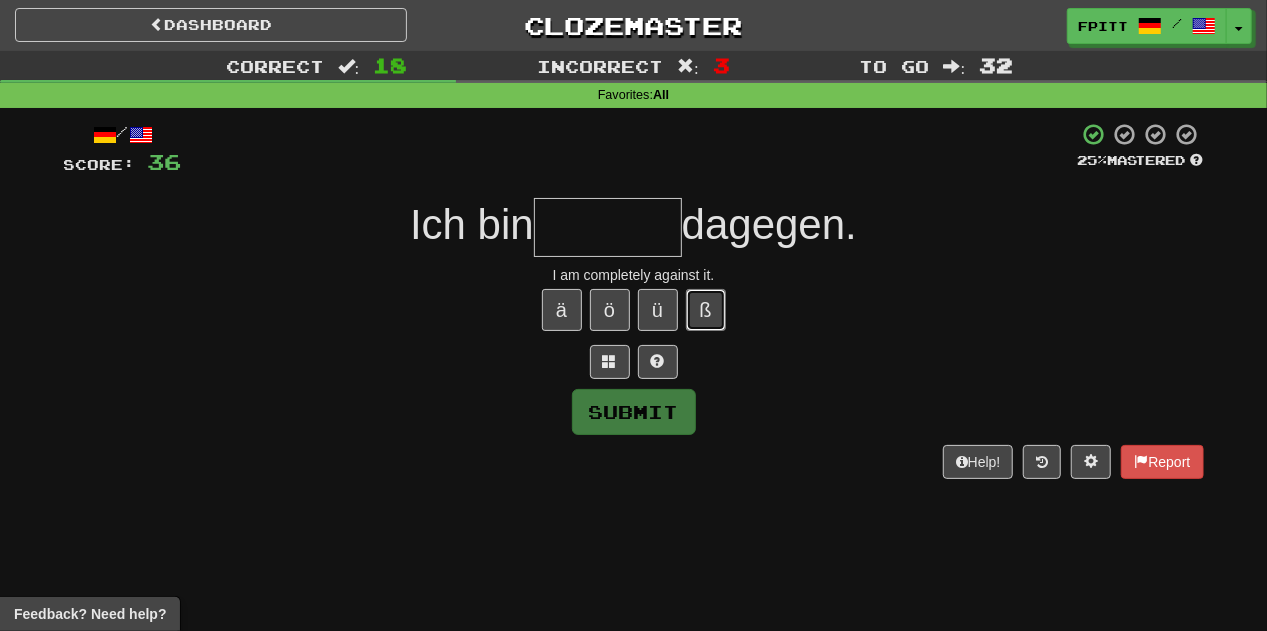 type 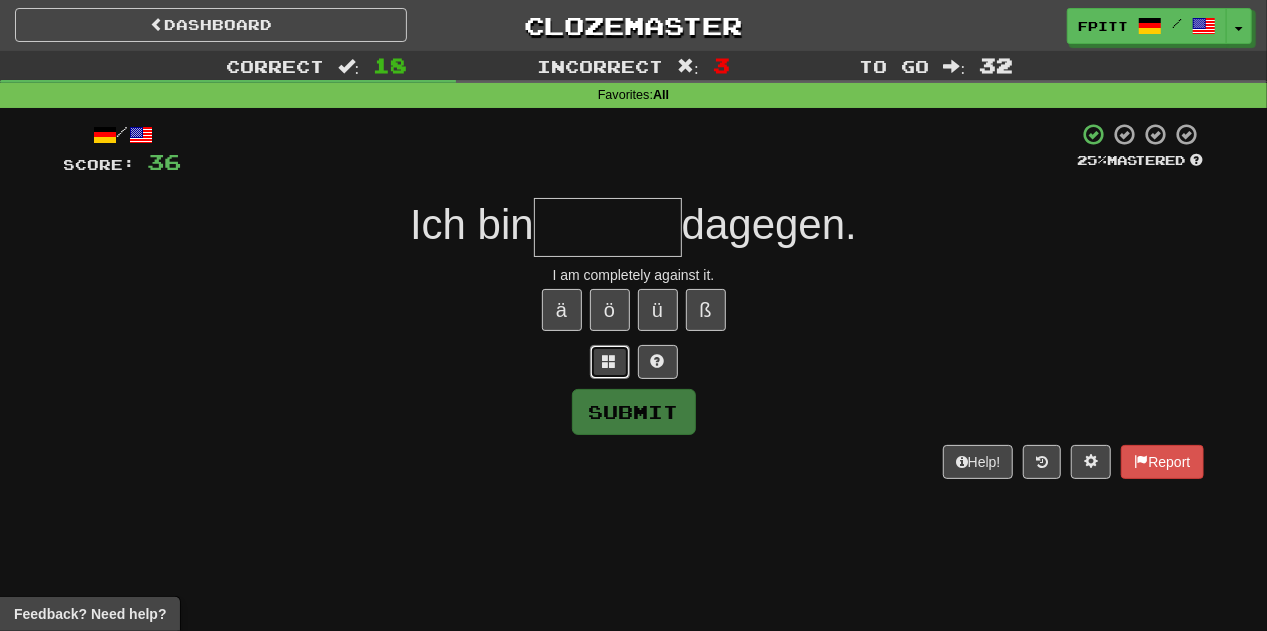 type 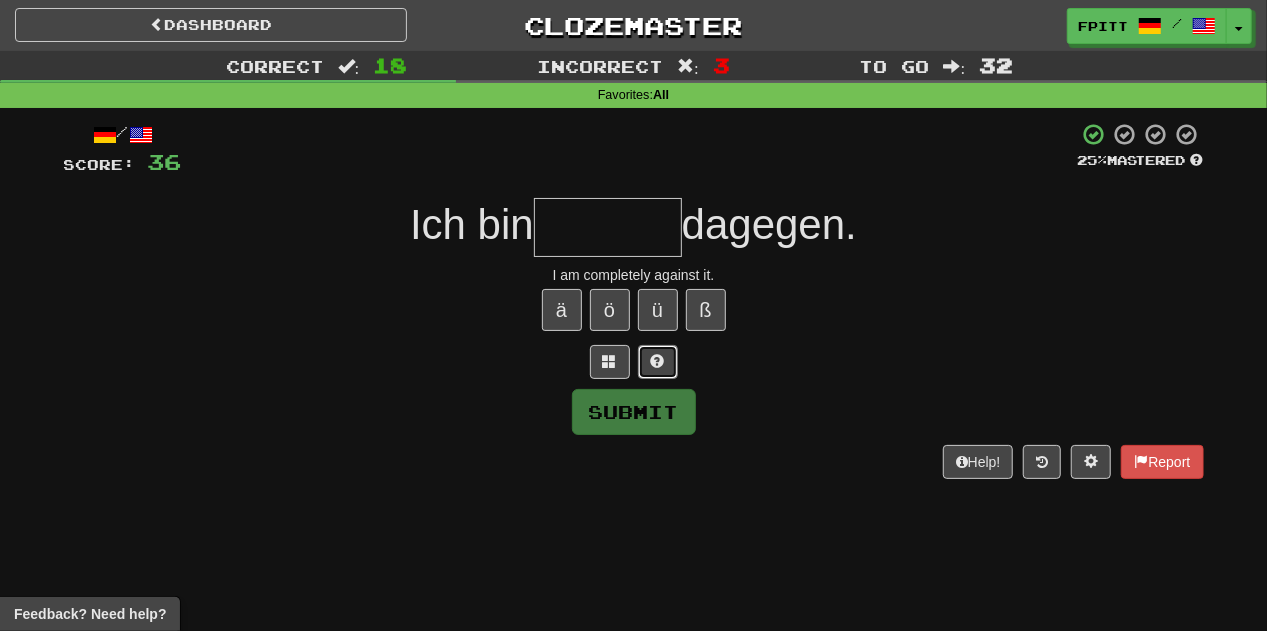 type 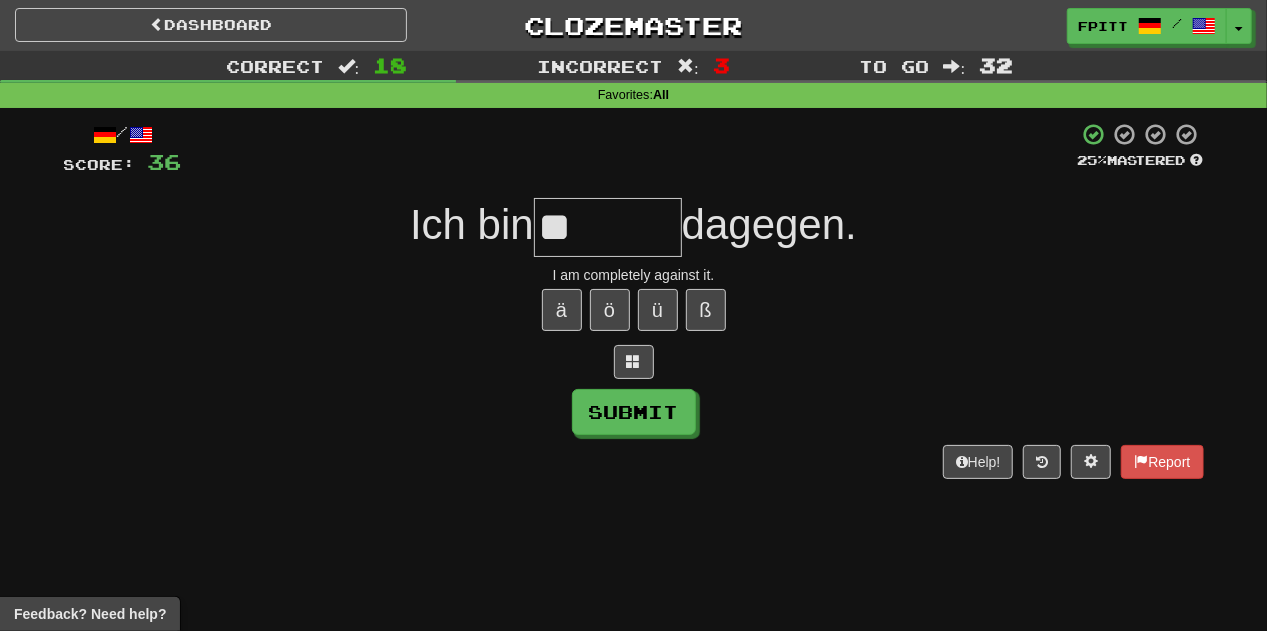 type on "*" 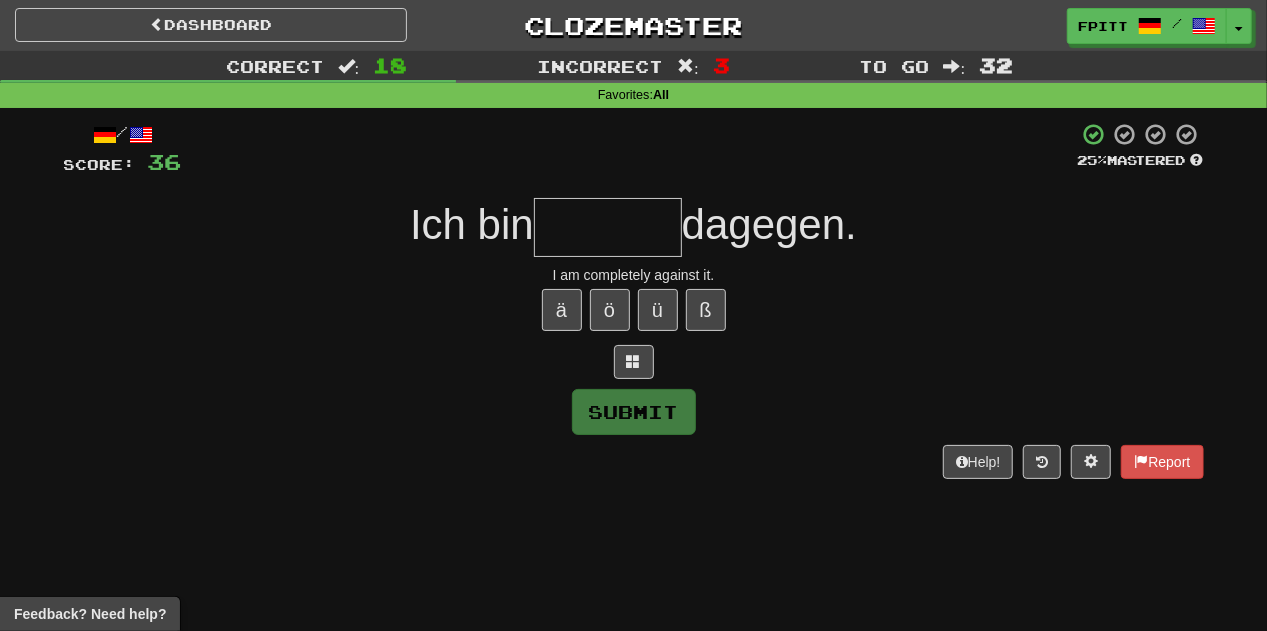 type on "*******" 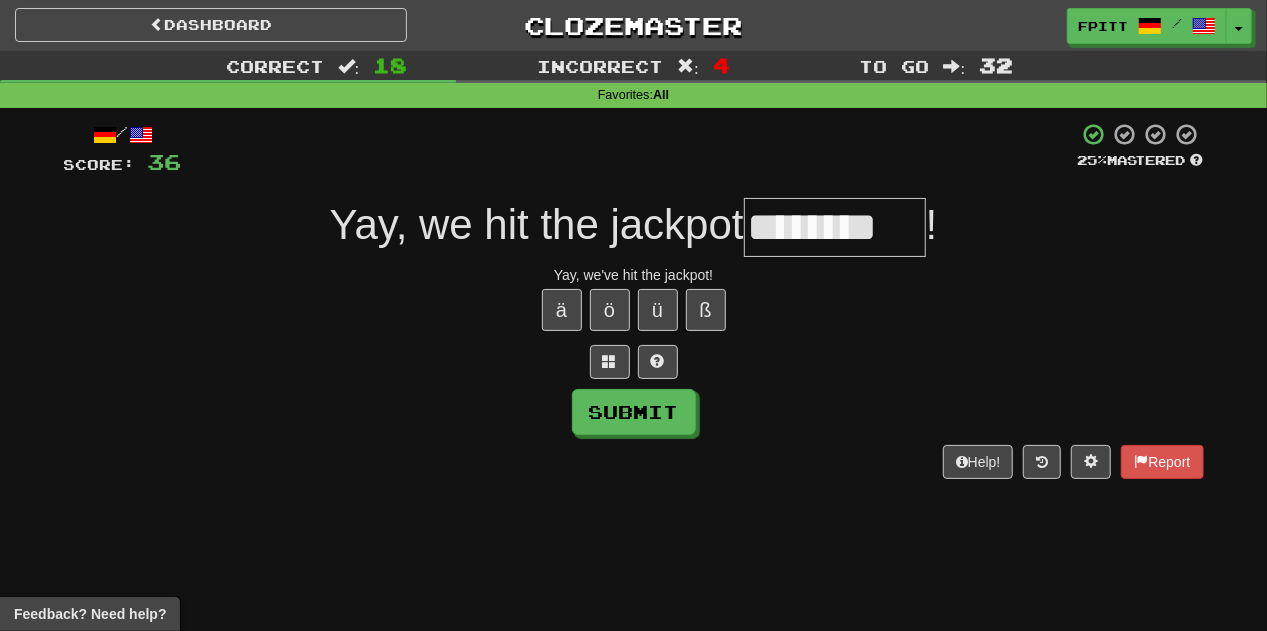 scroll, scrollTop: 0, scrollLeft: 6, axis: horizontal 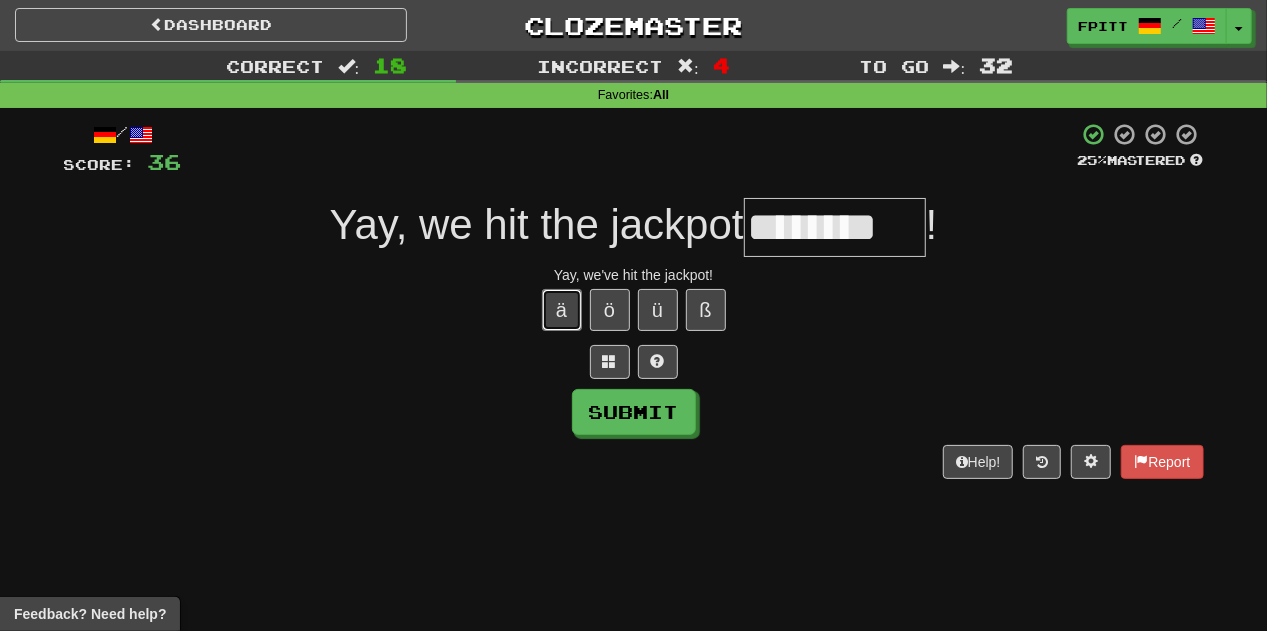 type 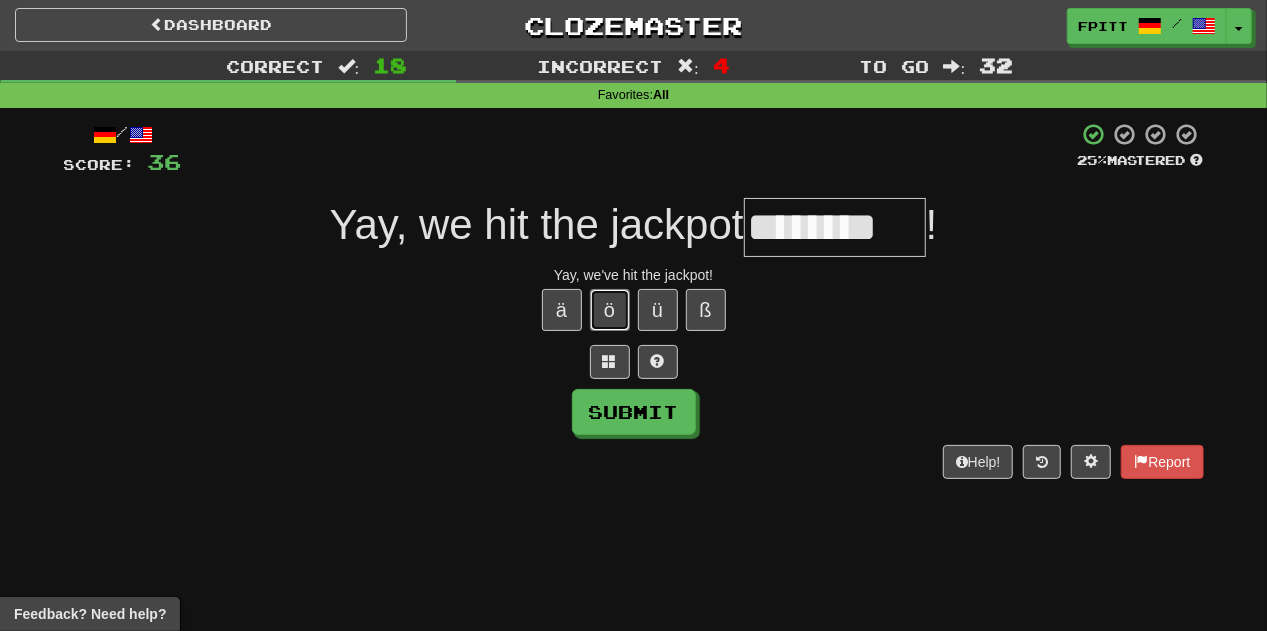 type 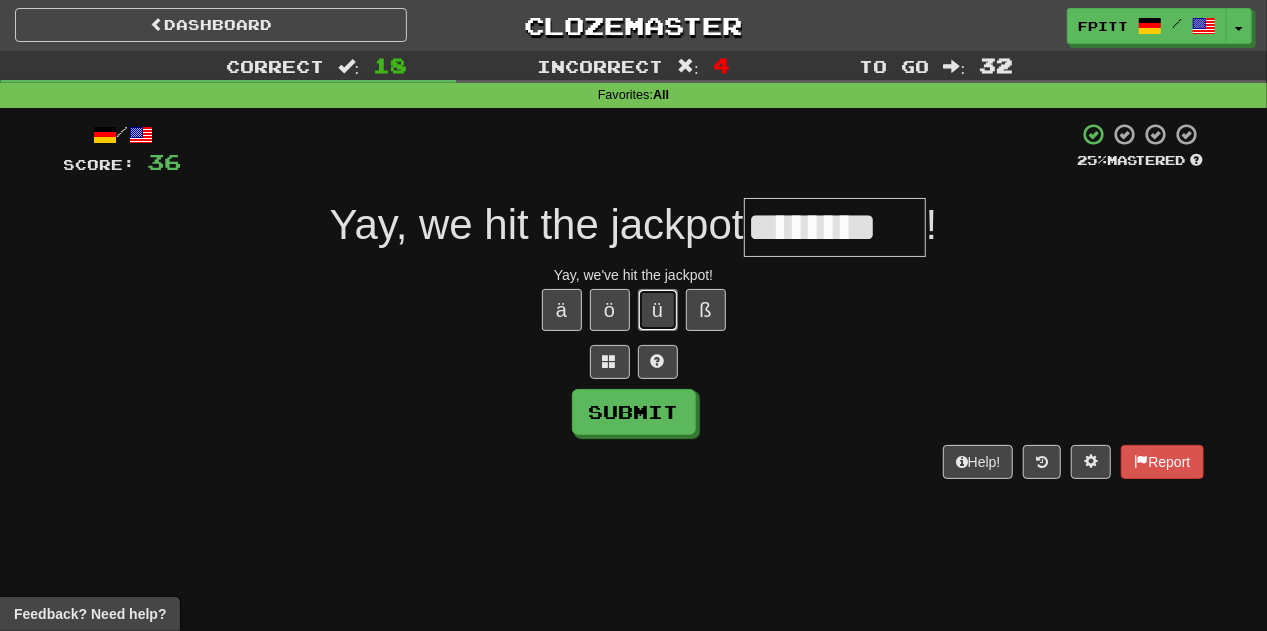 type 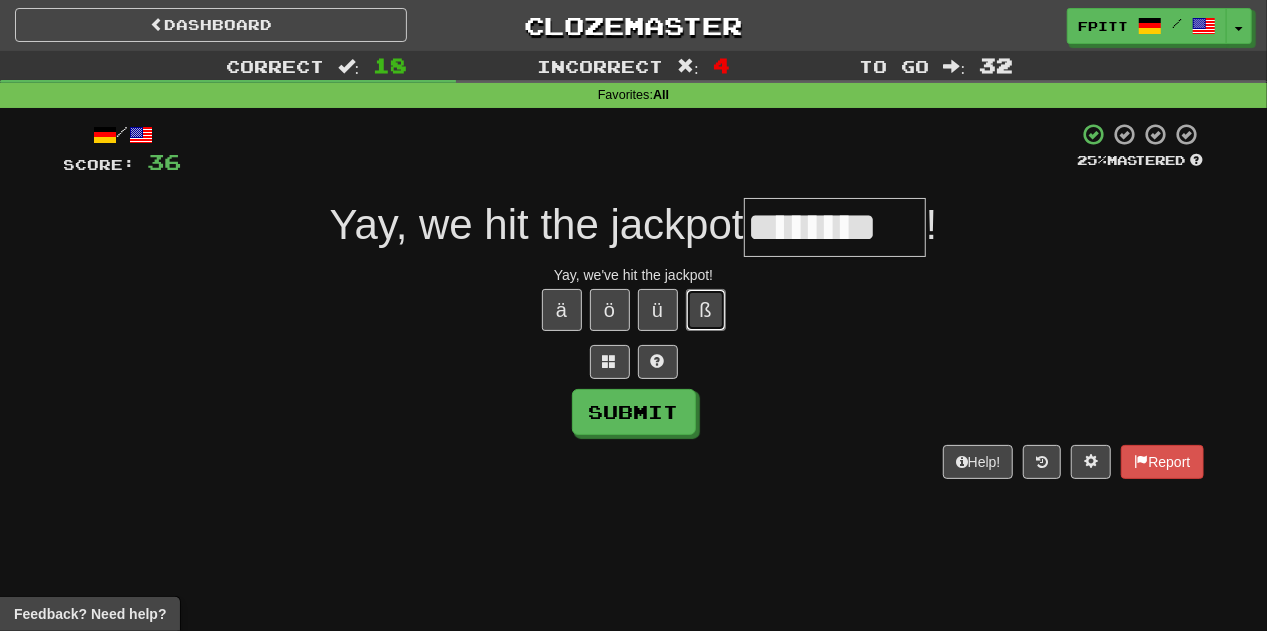 type 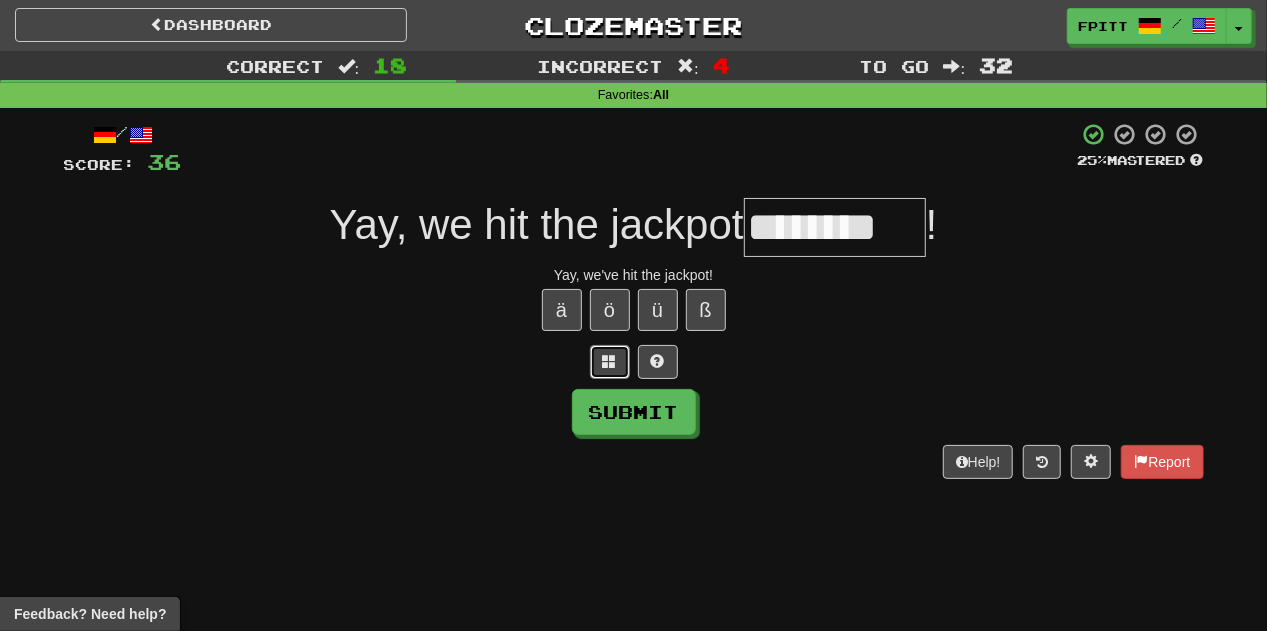 type 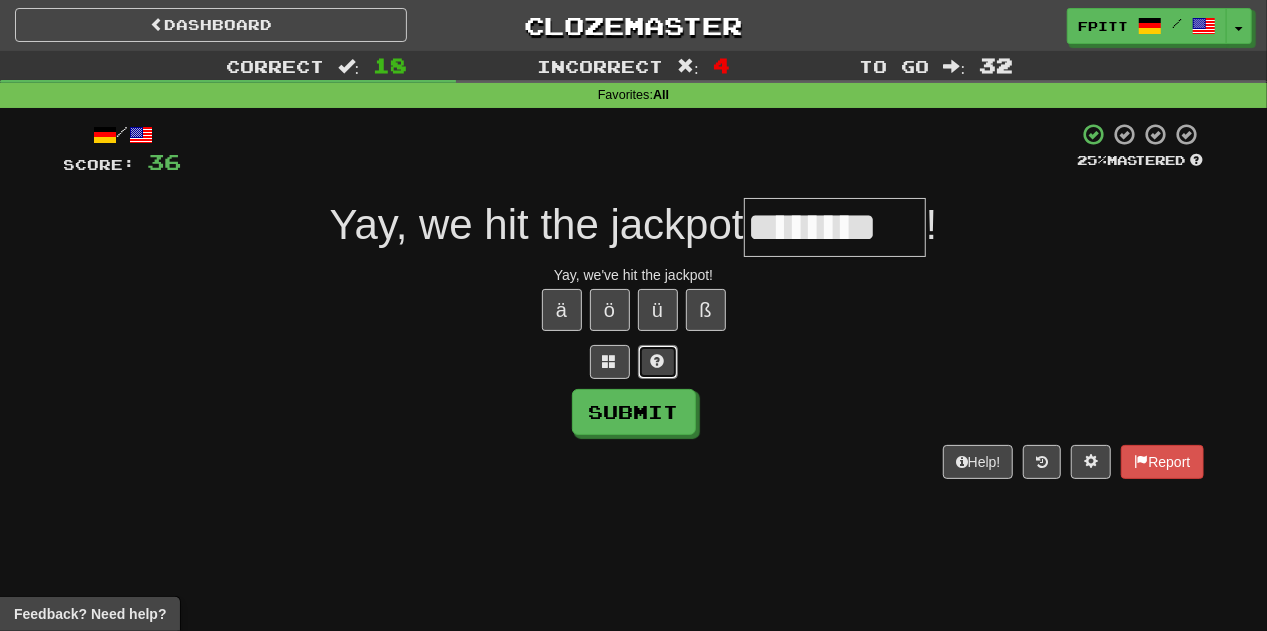 type 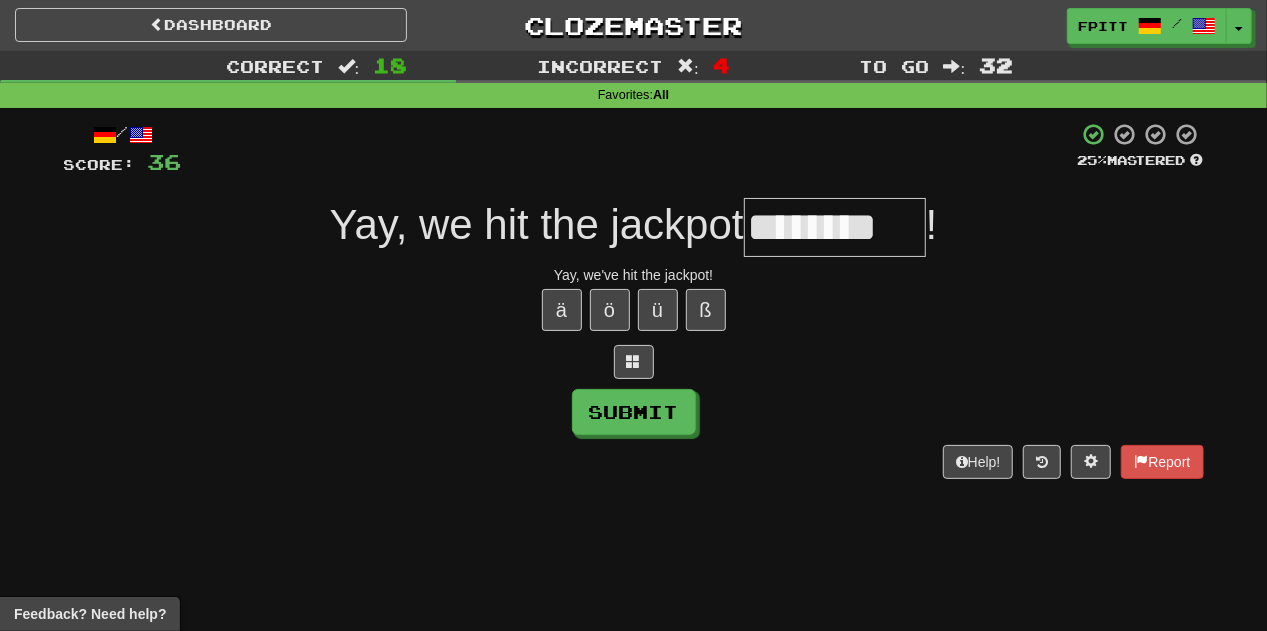 scroll, scrollTop: 0, scrollLeft: 0, axis: both 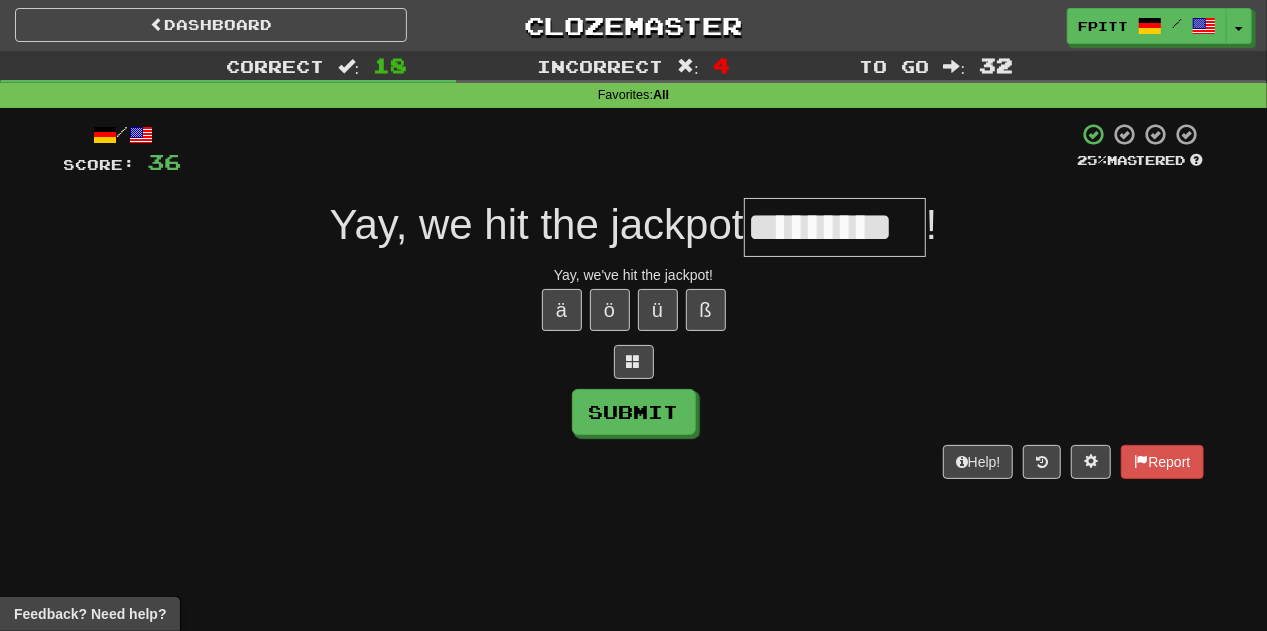 type on "********" 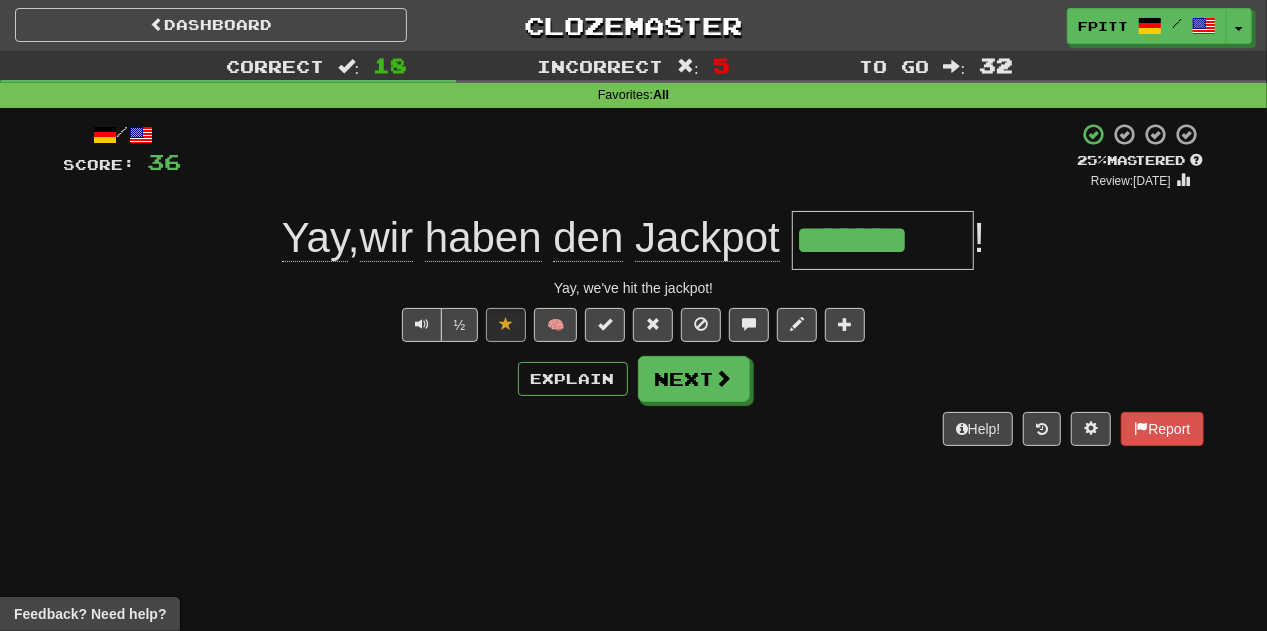 type on "********" 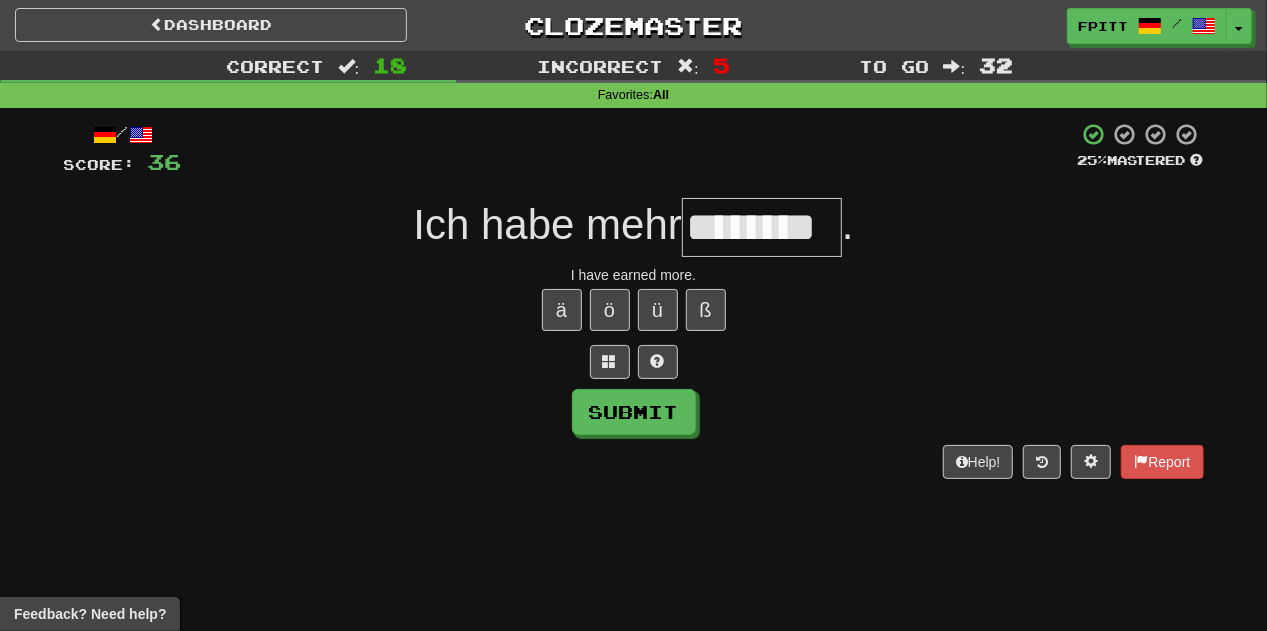 type on "********" 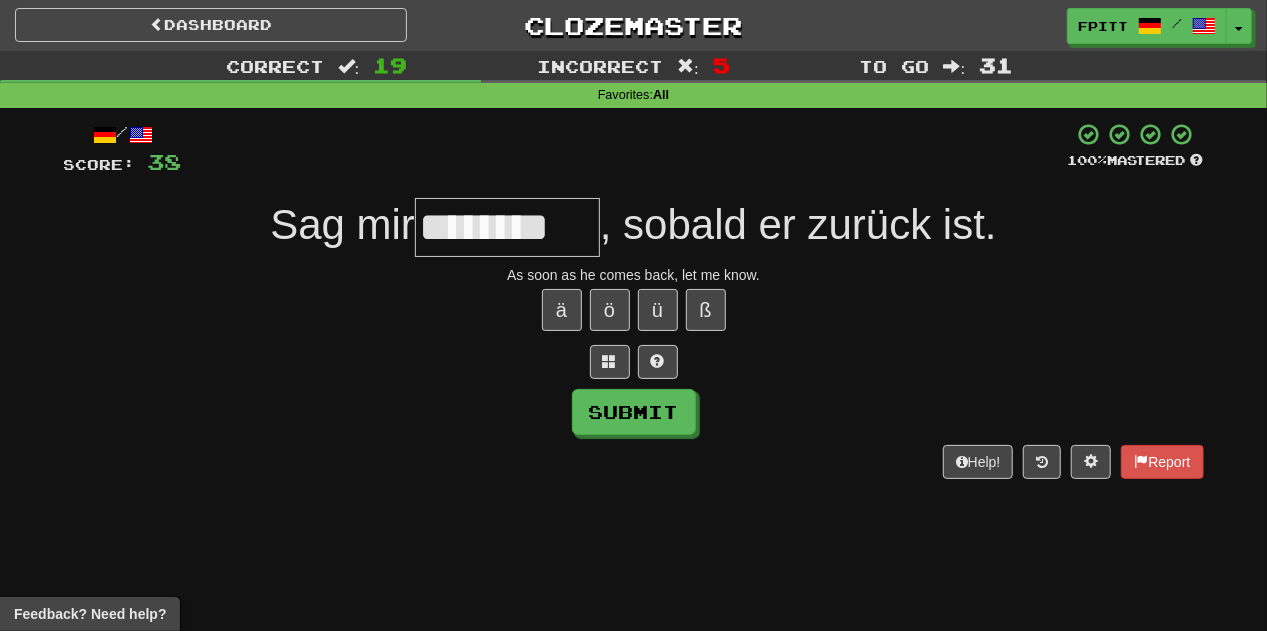 type on "********" 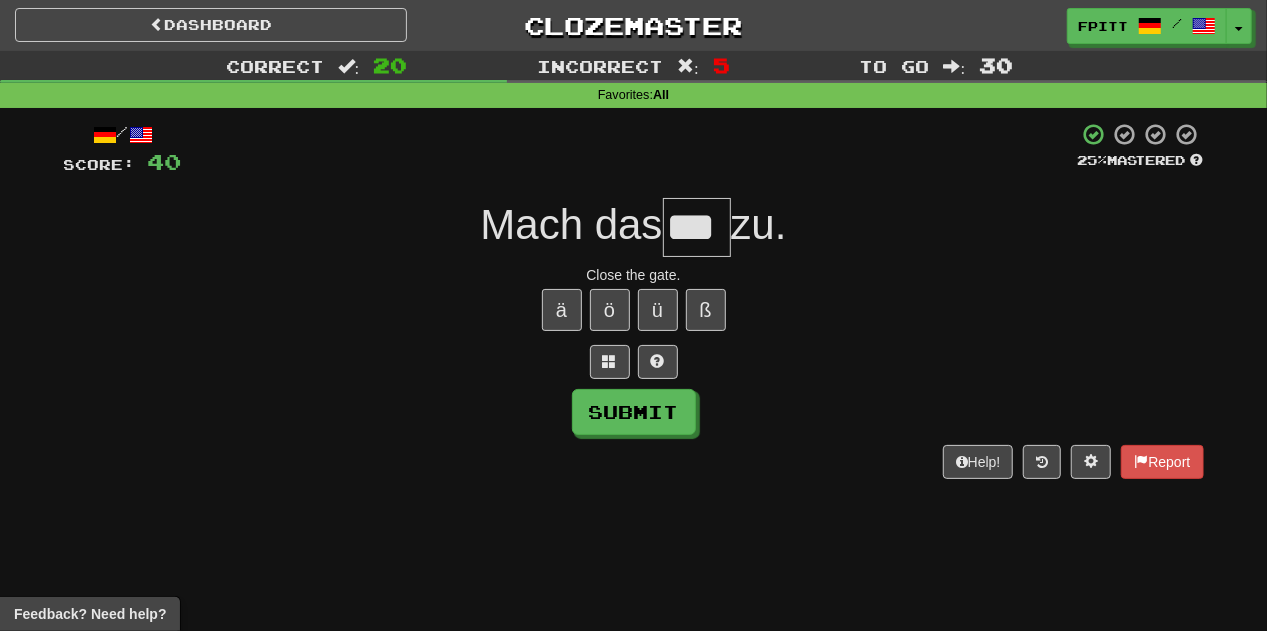type on "***" 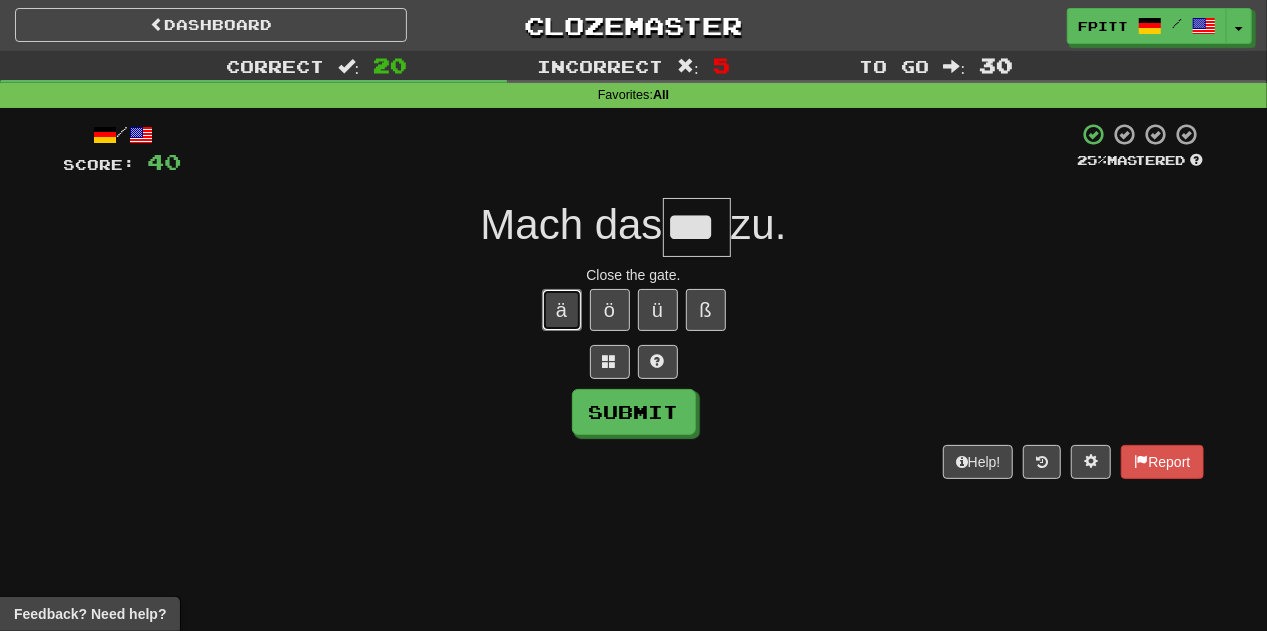 type 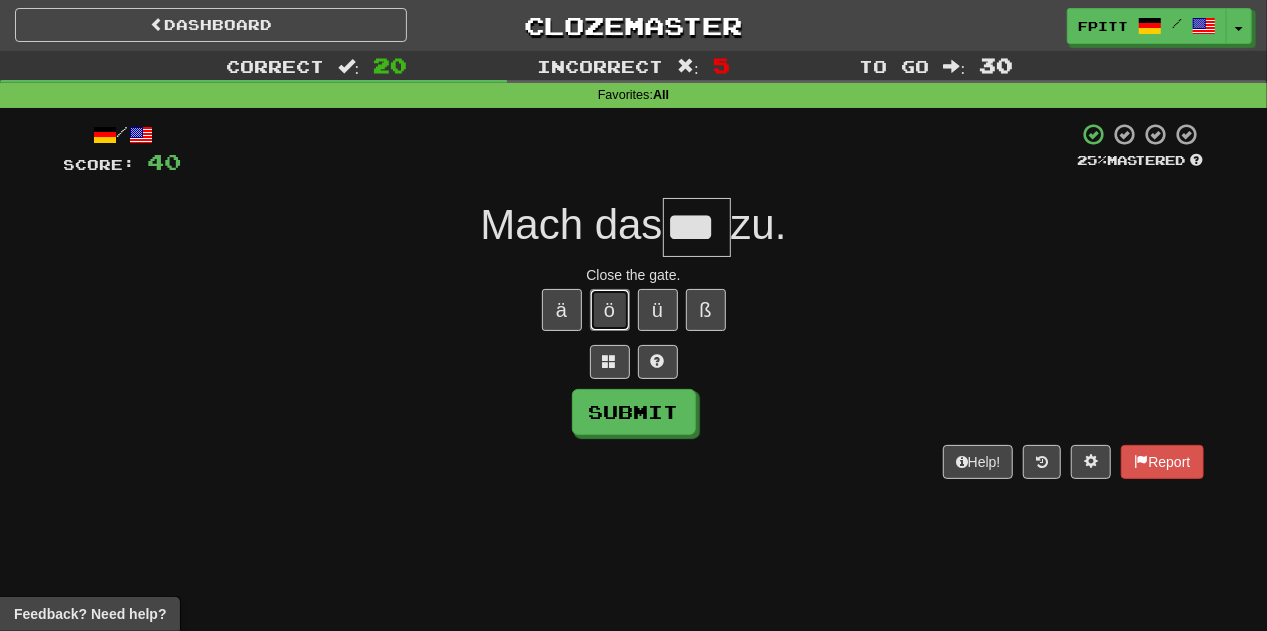 type 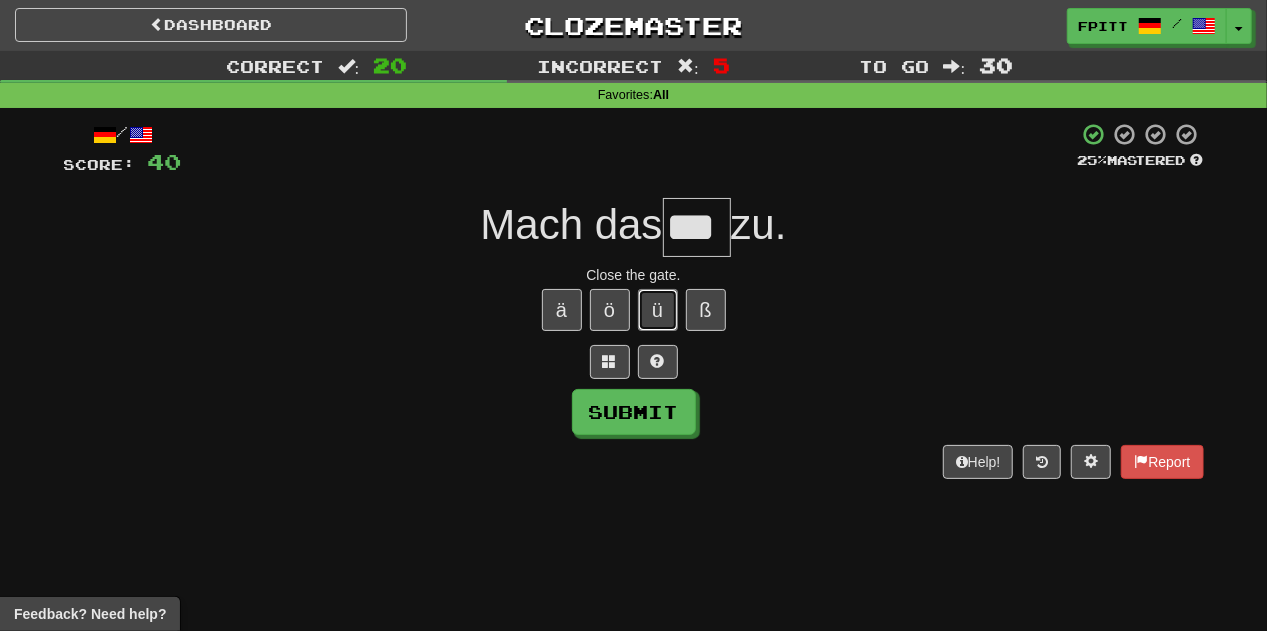 type 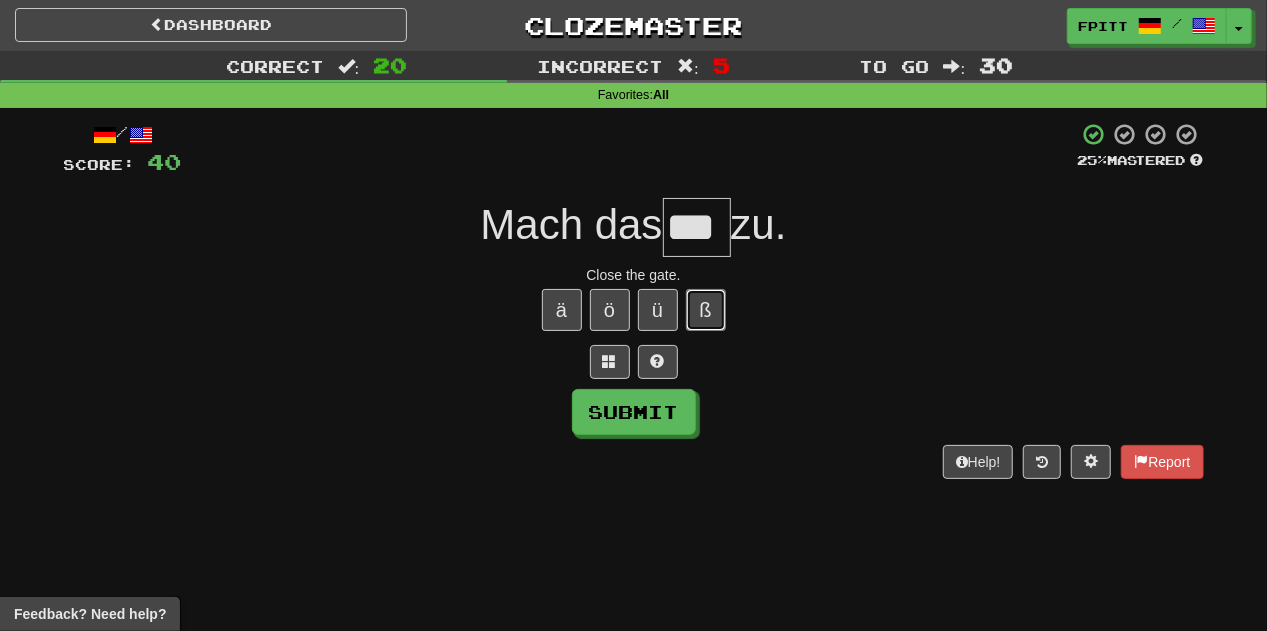 type 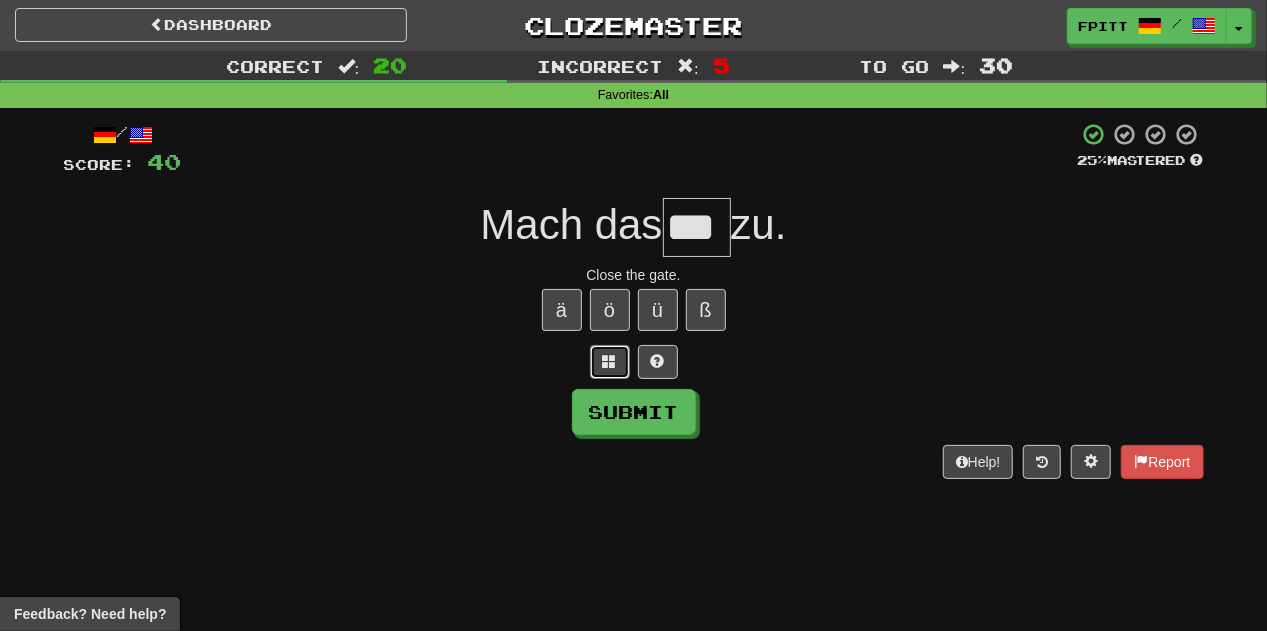 type 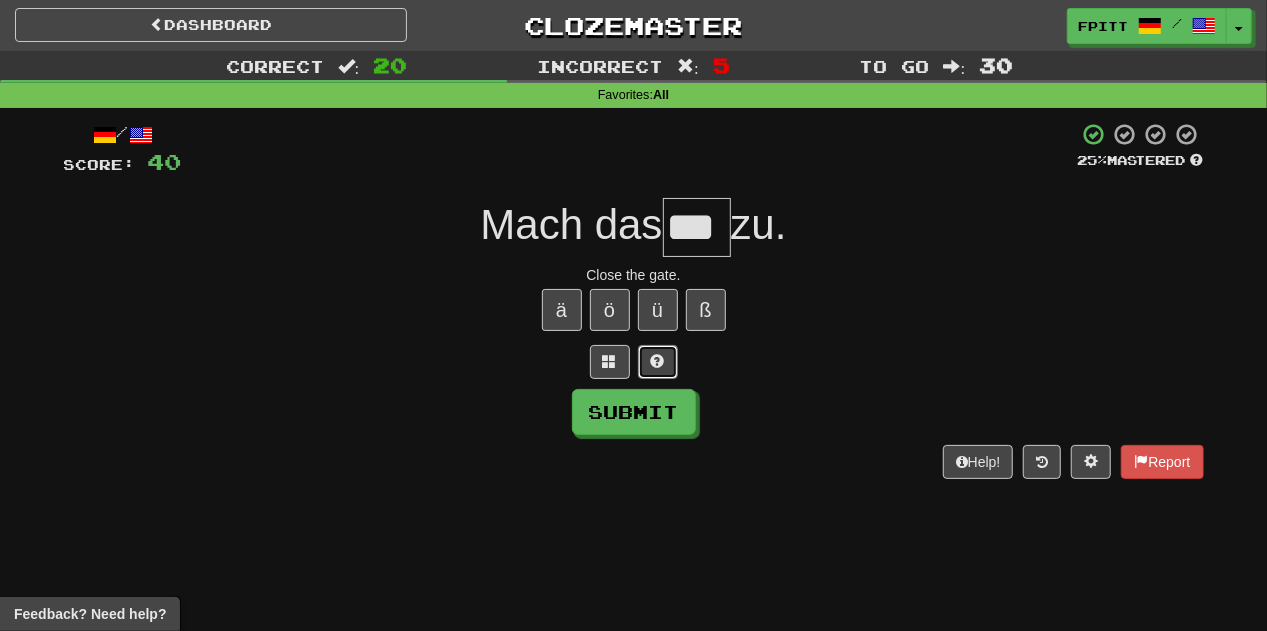 type 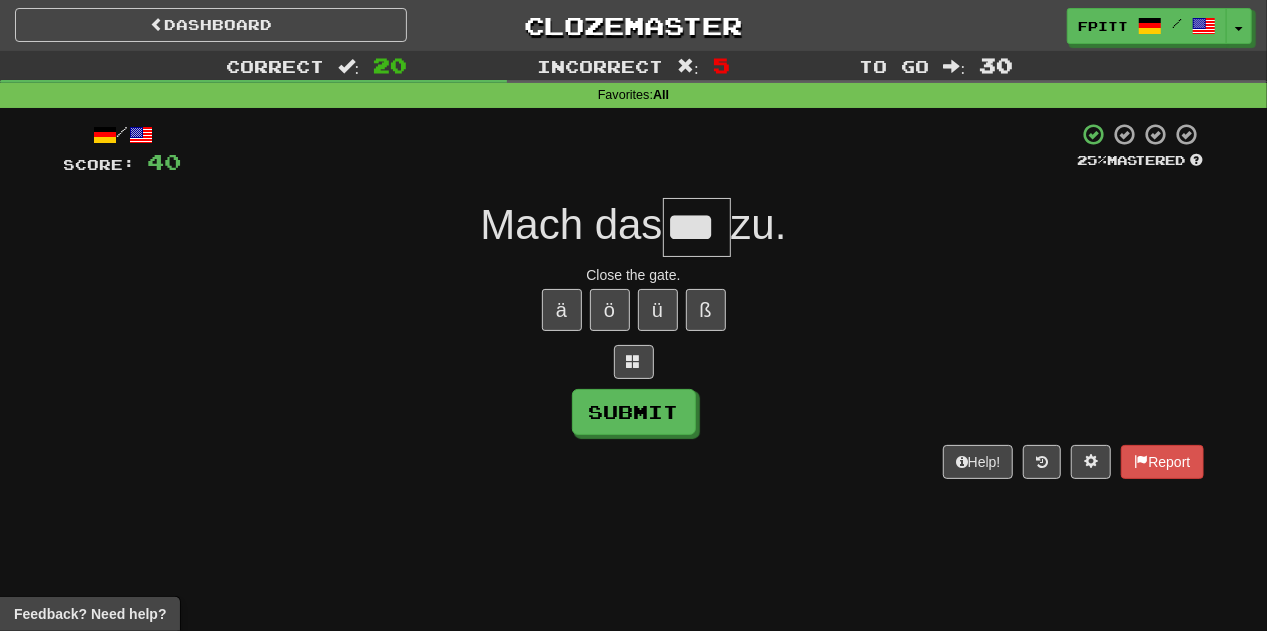 type on "***" 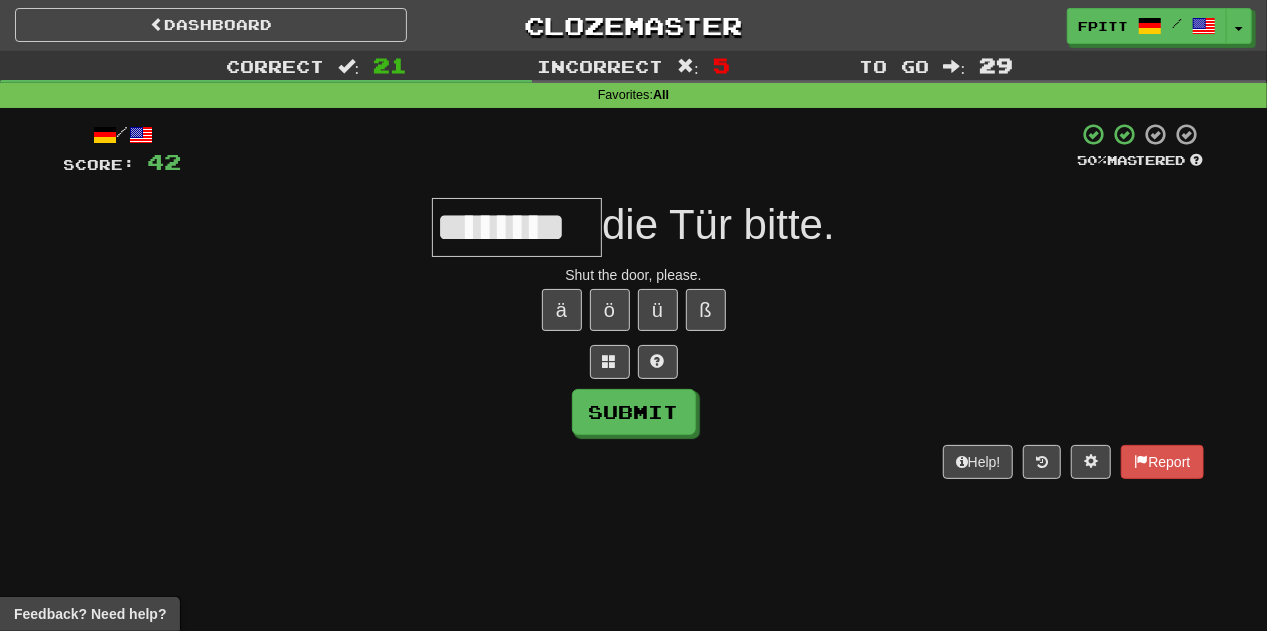 scroll, scrollTop: 0, scrollLeft: 1, axis: horizontal 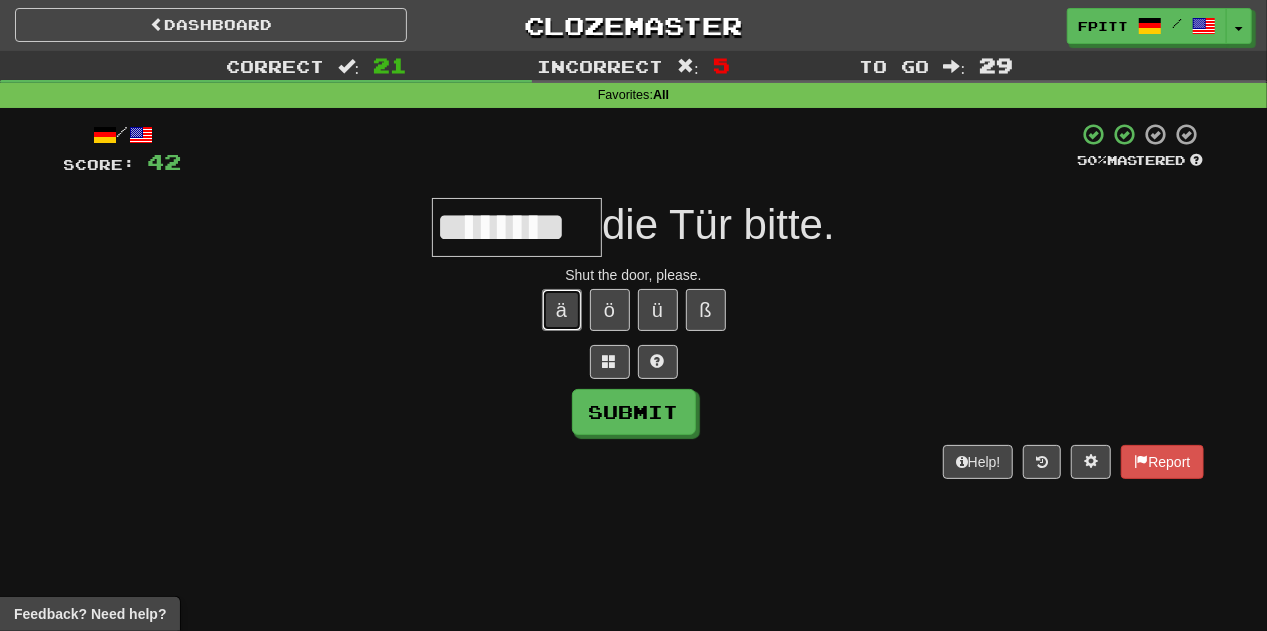 type 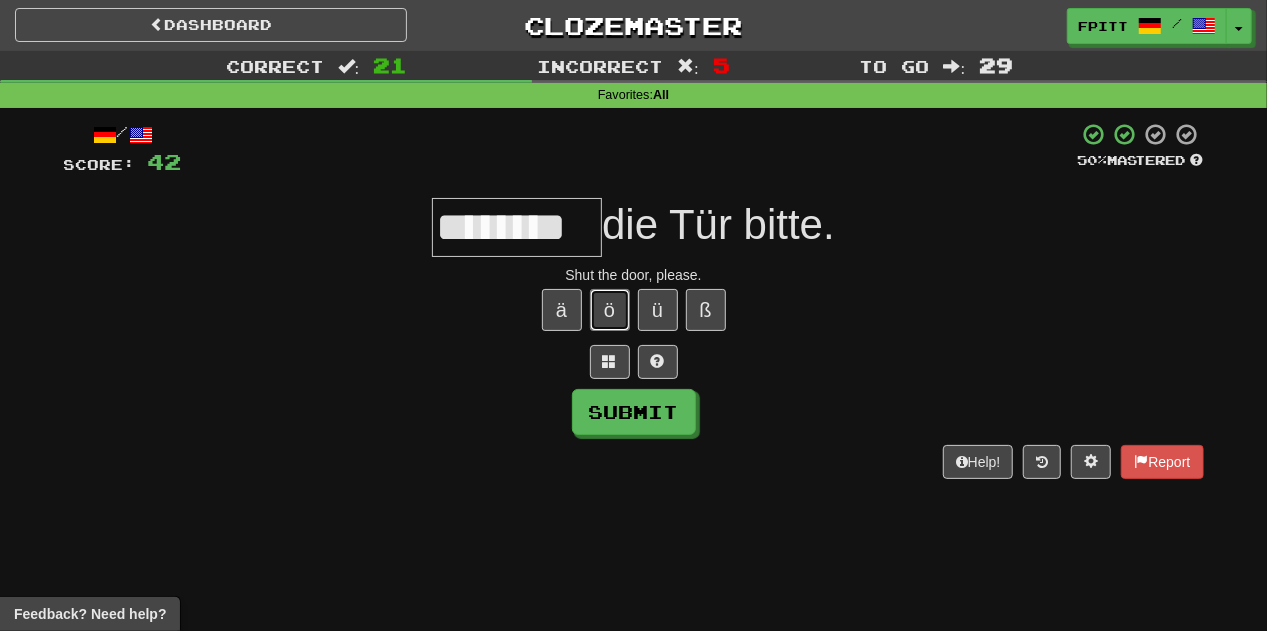 type 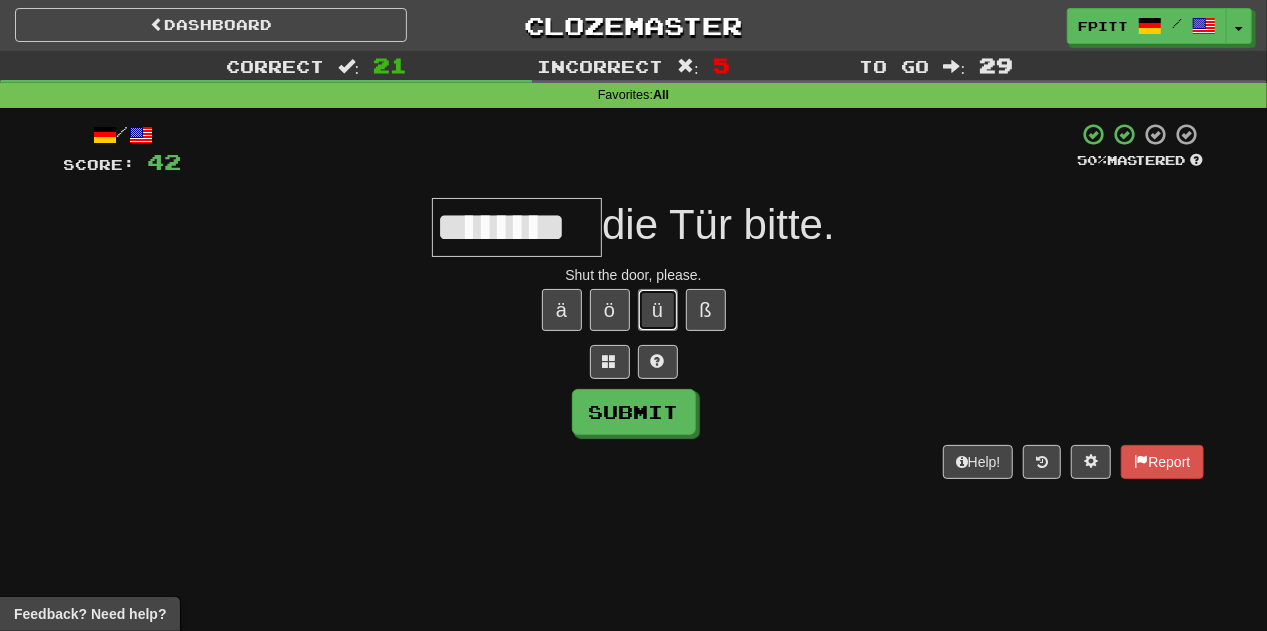 type 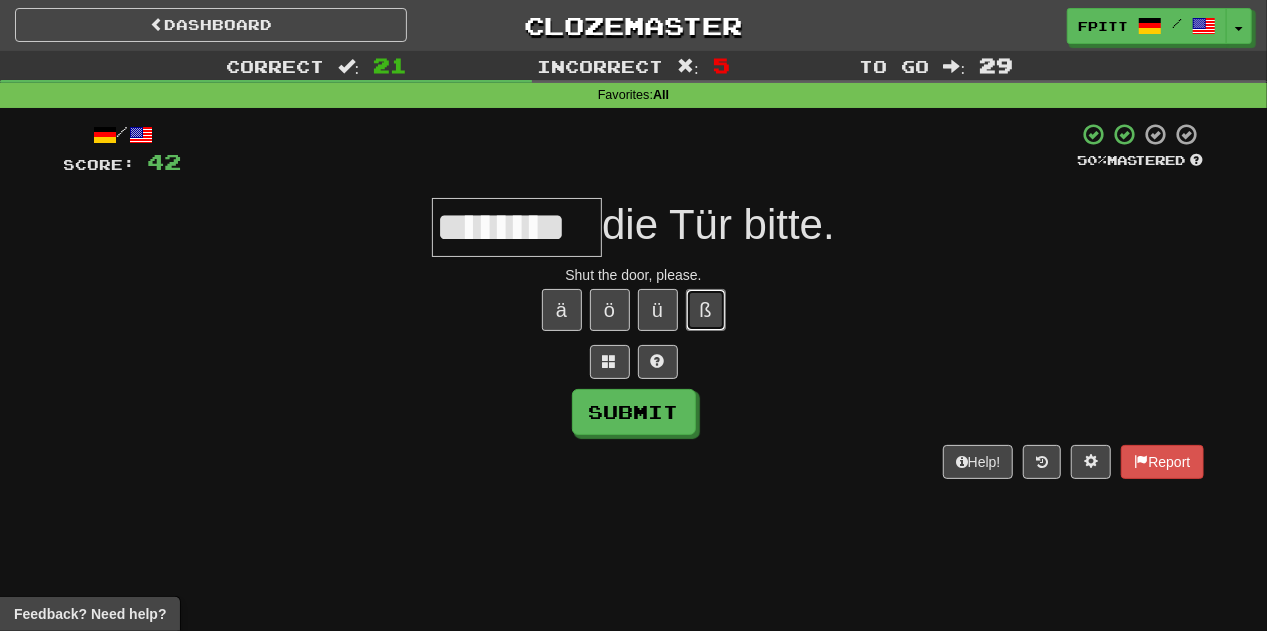 type 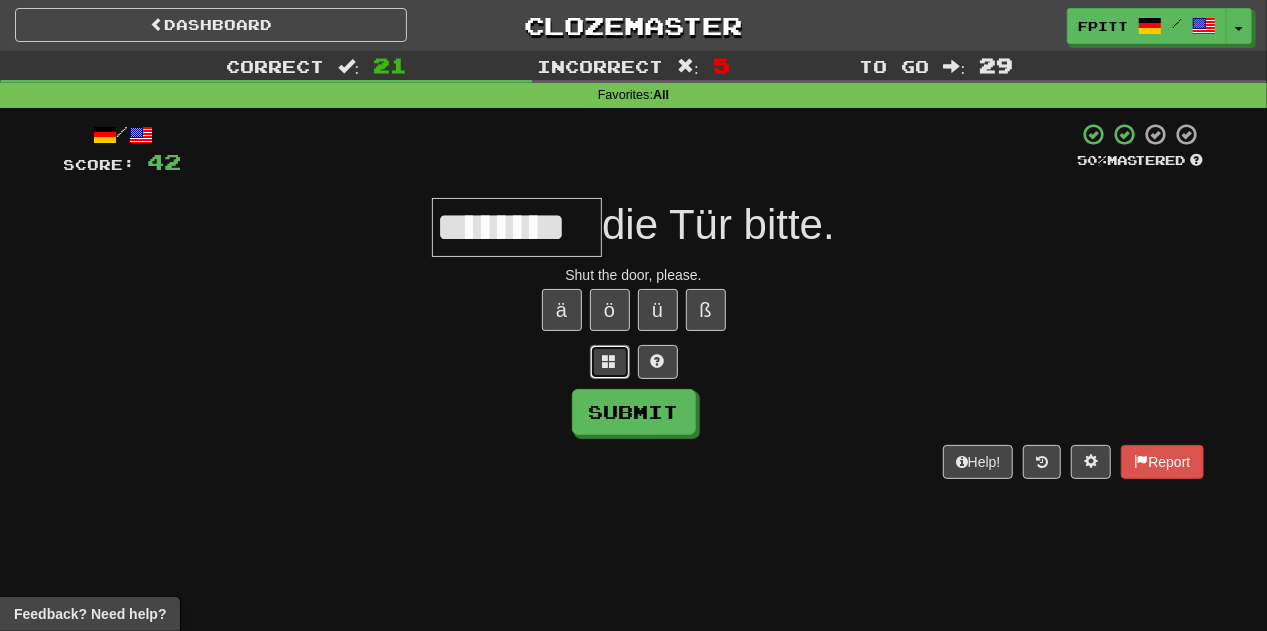 type 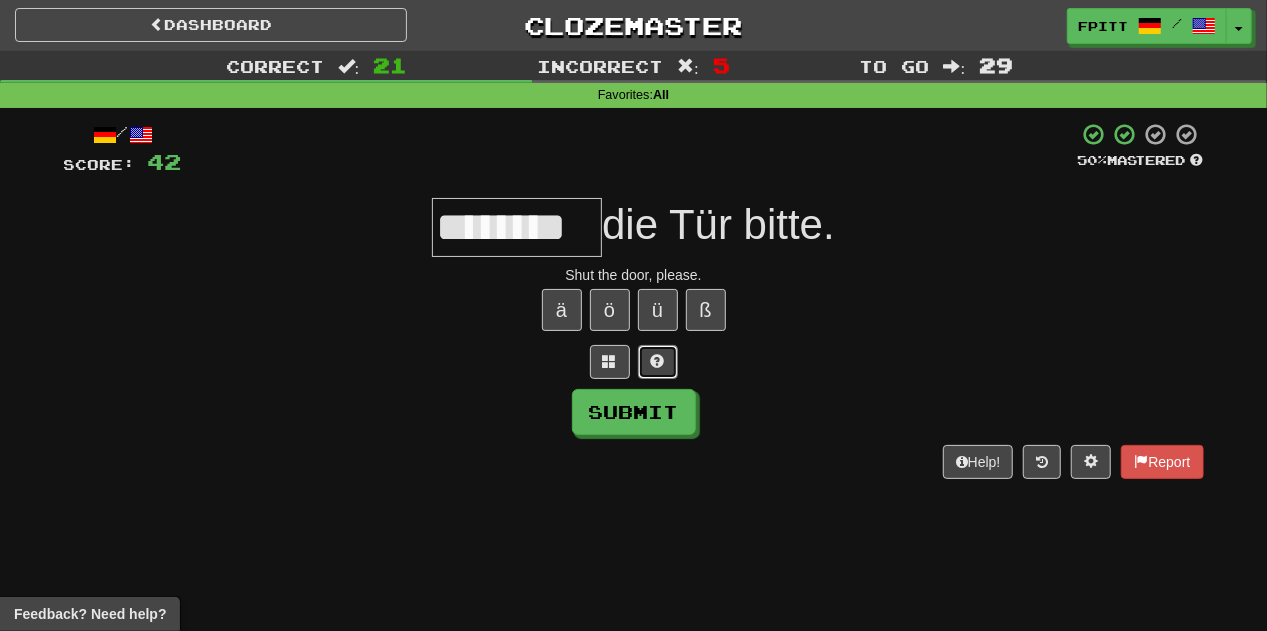 type 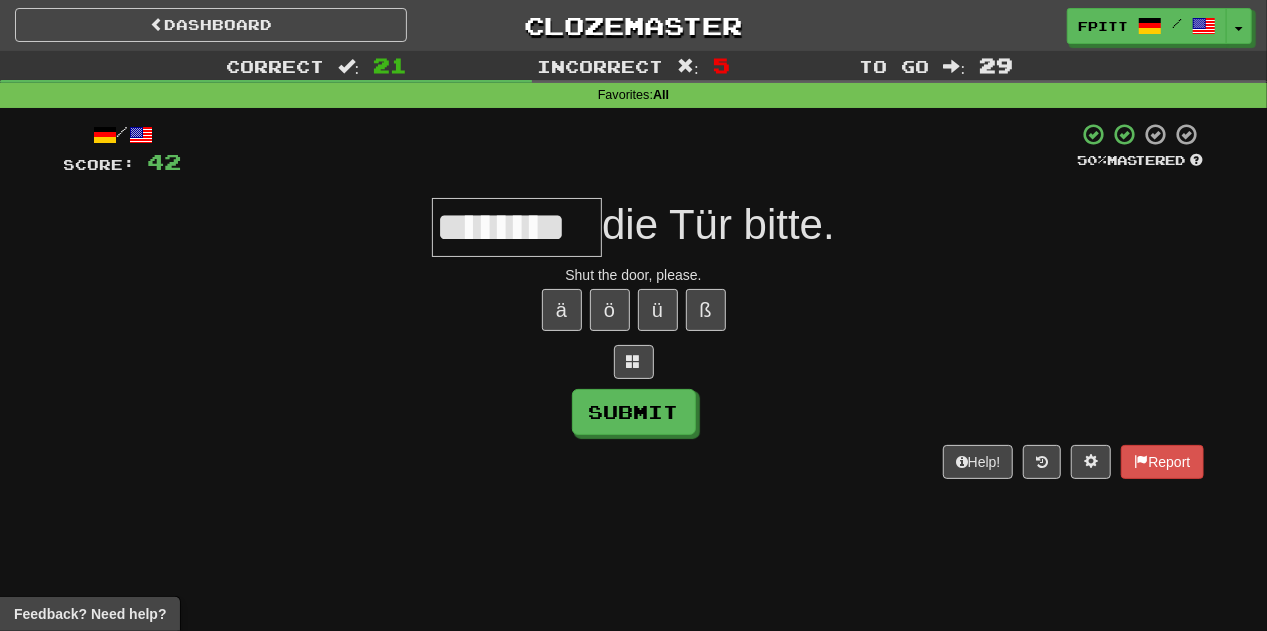 type on "********" 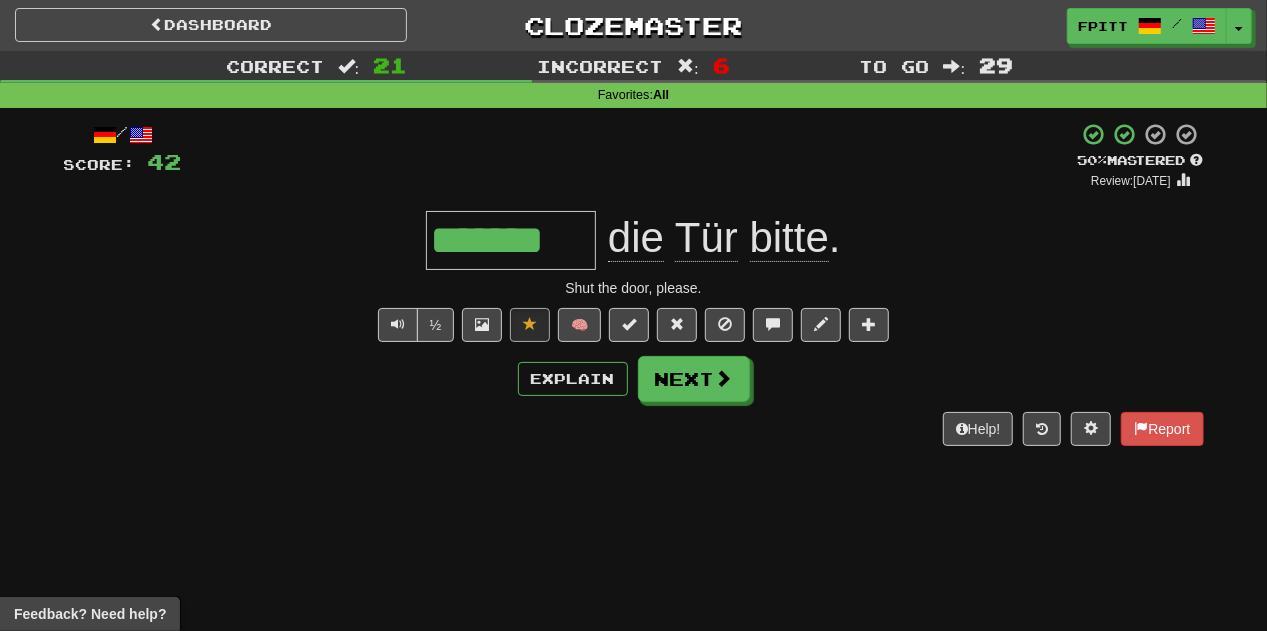 type on "********" 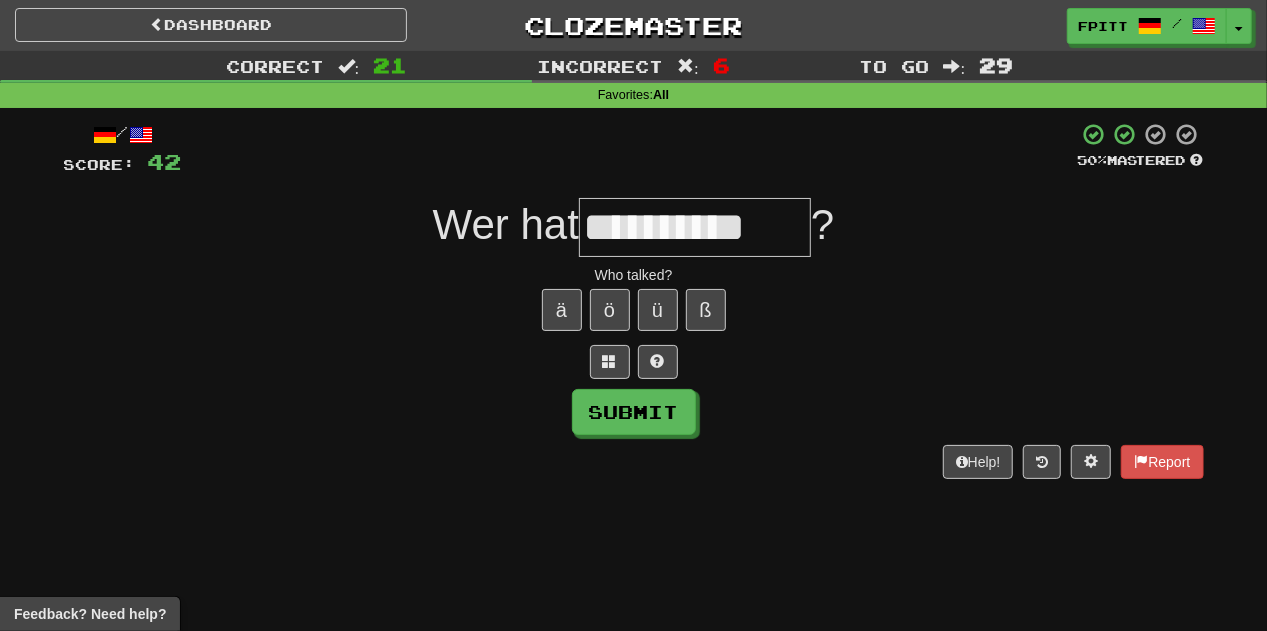type on "**********" 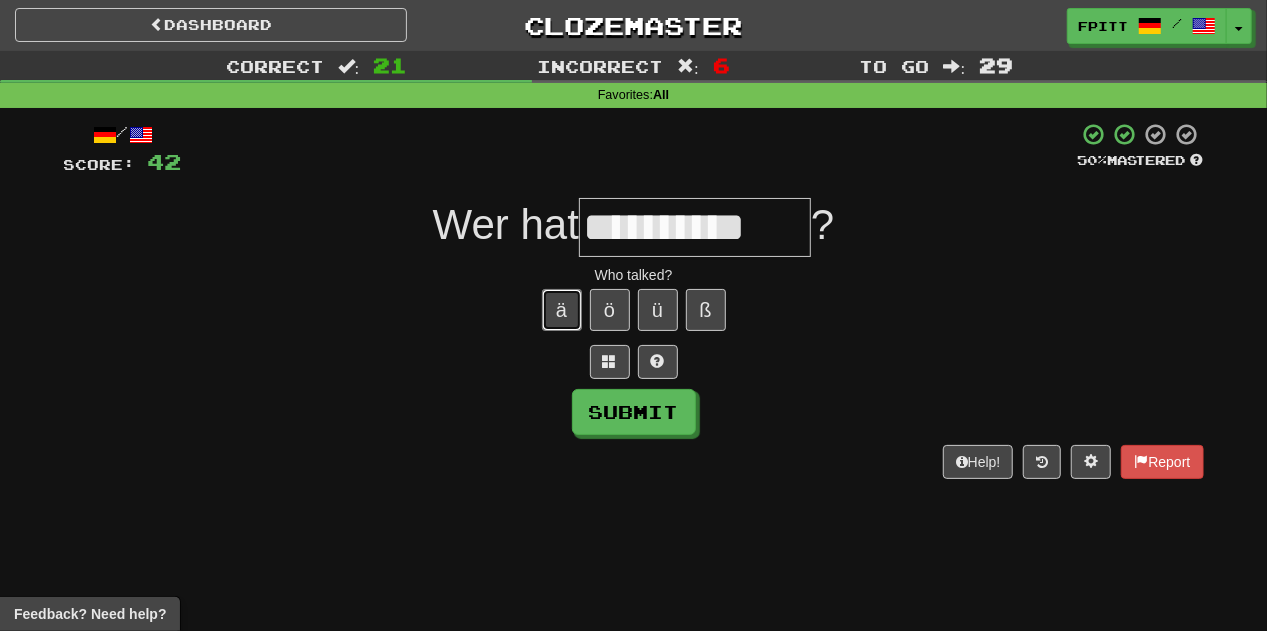 type 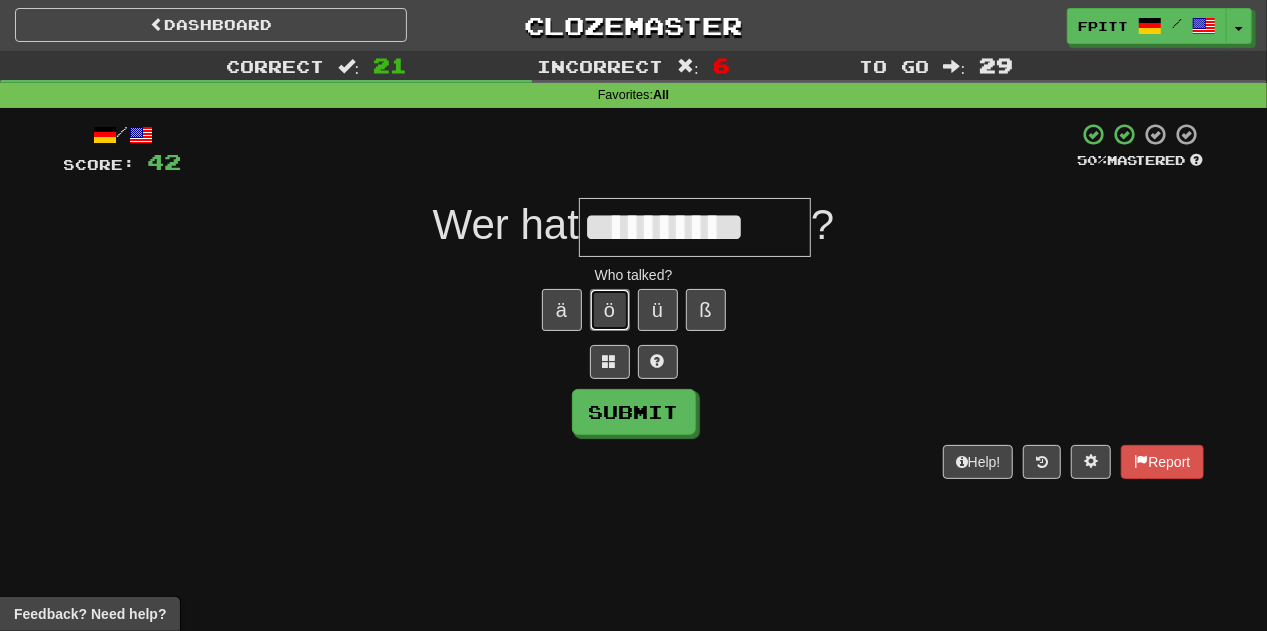 type 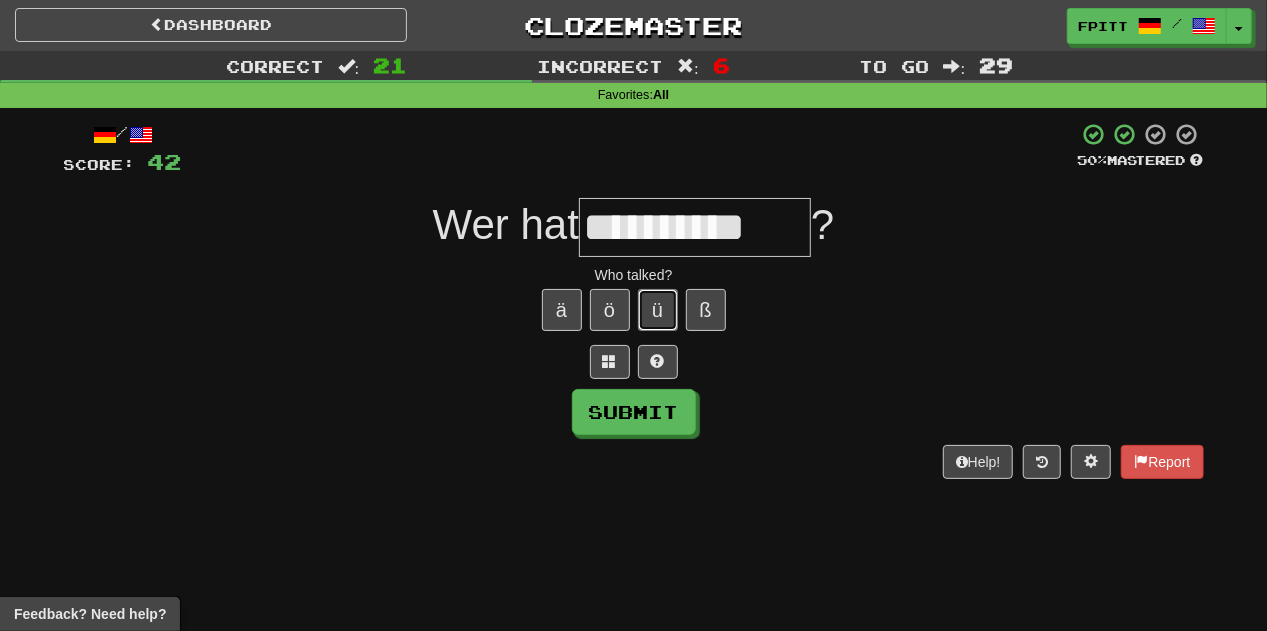 type 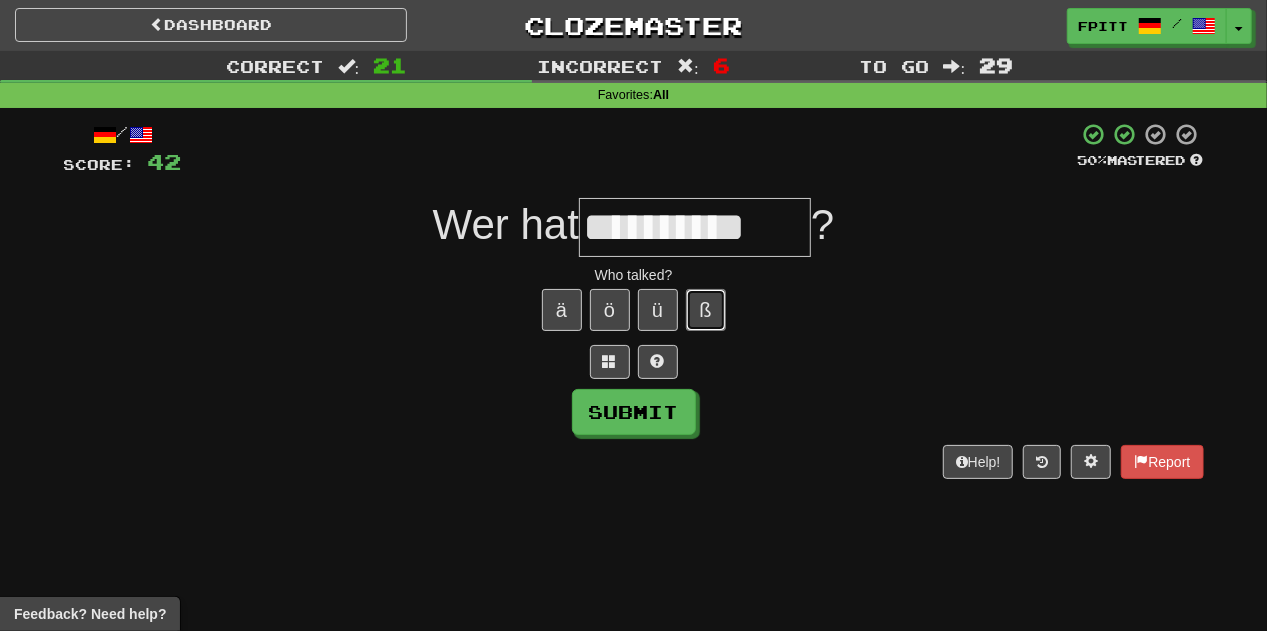 type 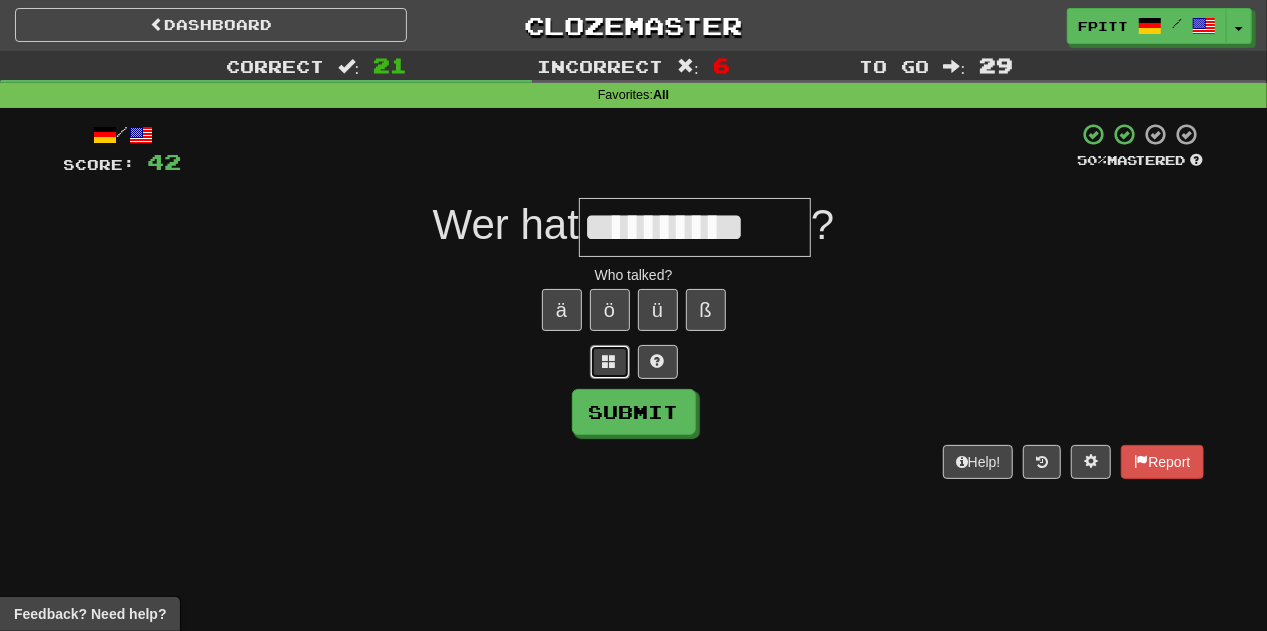 type 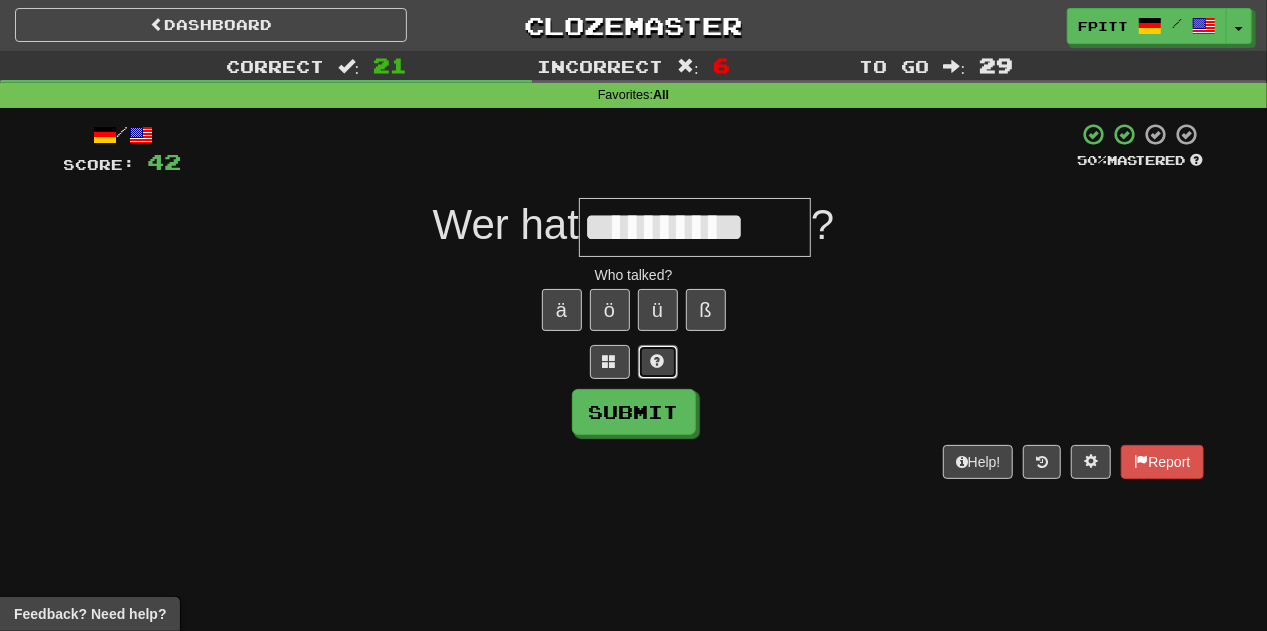 type 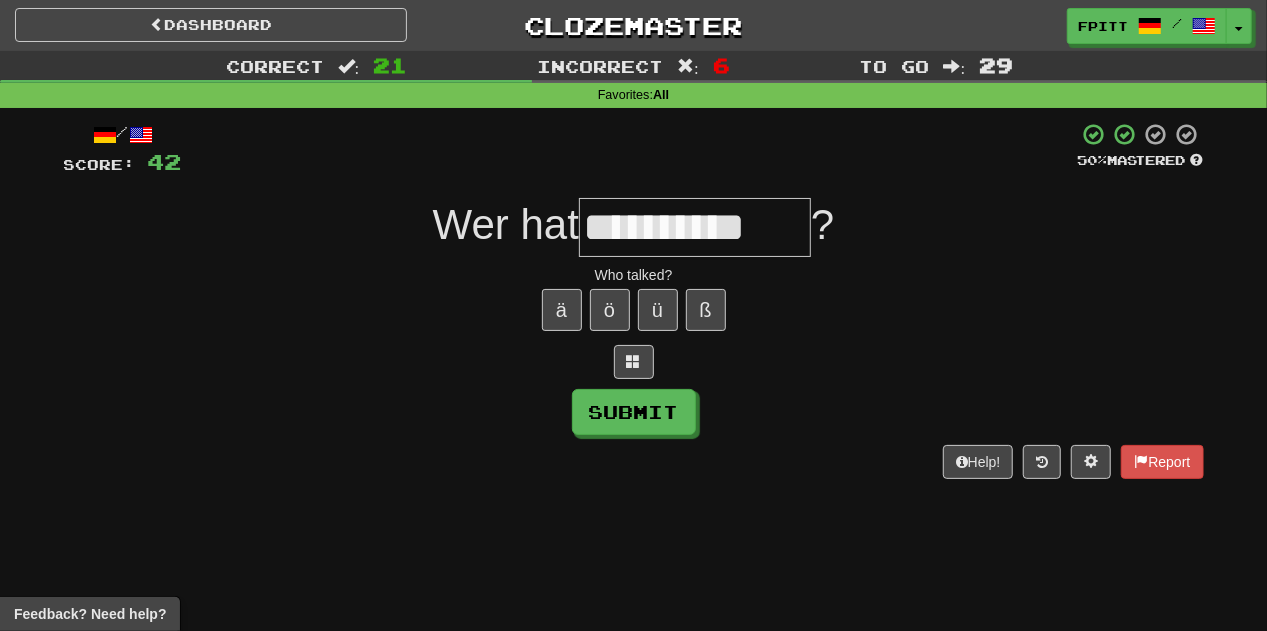 type on "**********" 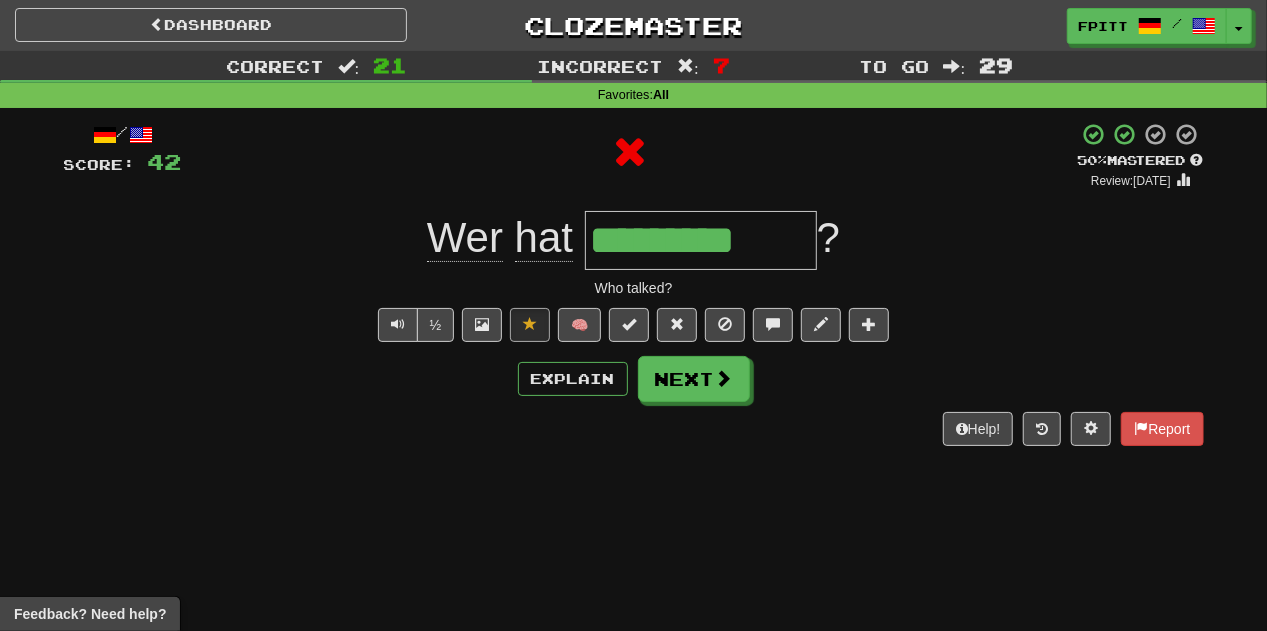 type on "**********" 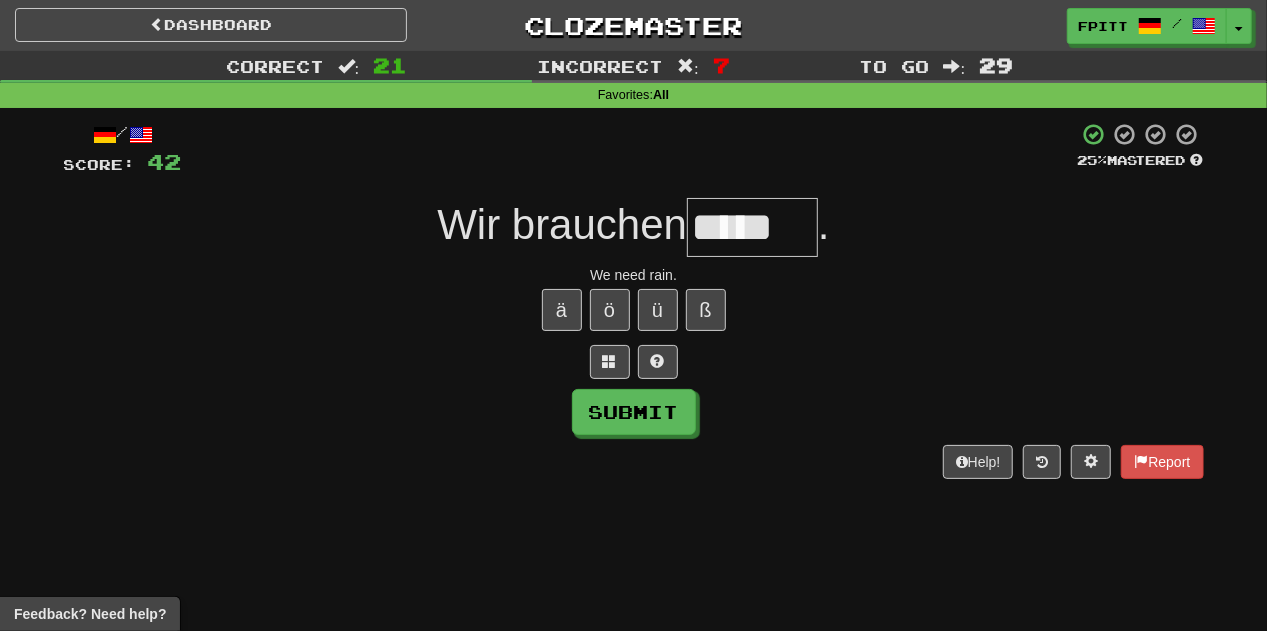 type on "*****" 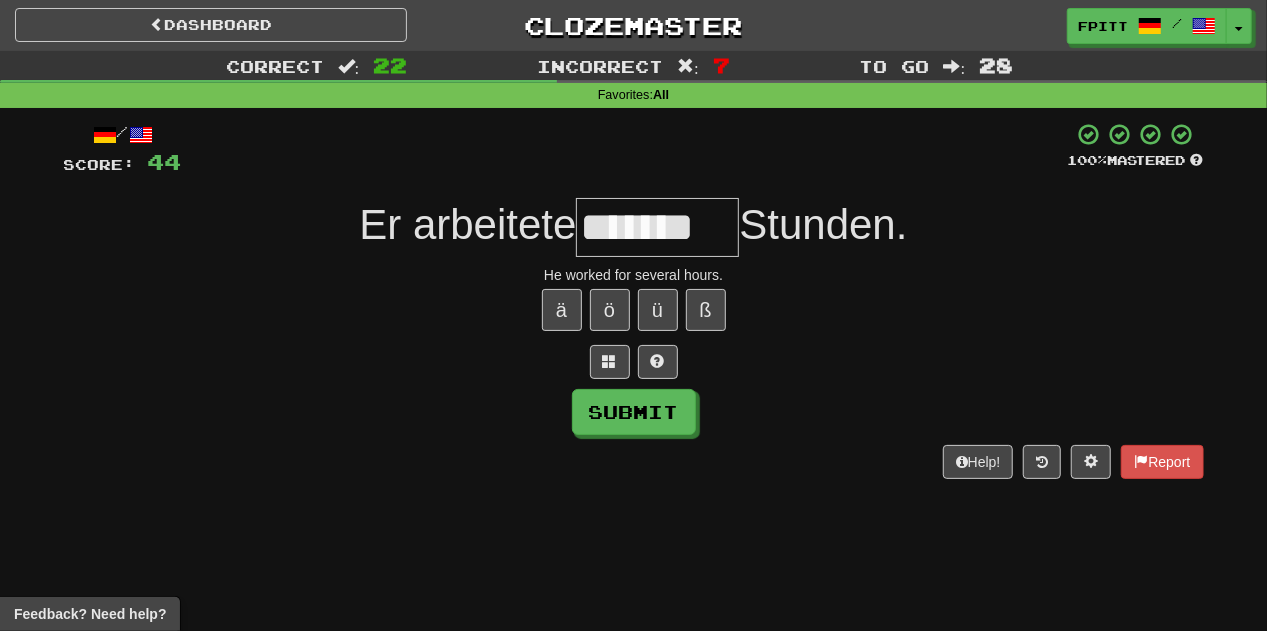 type on "*******" 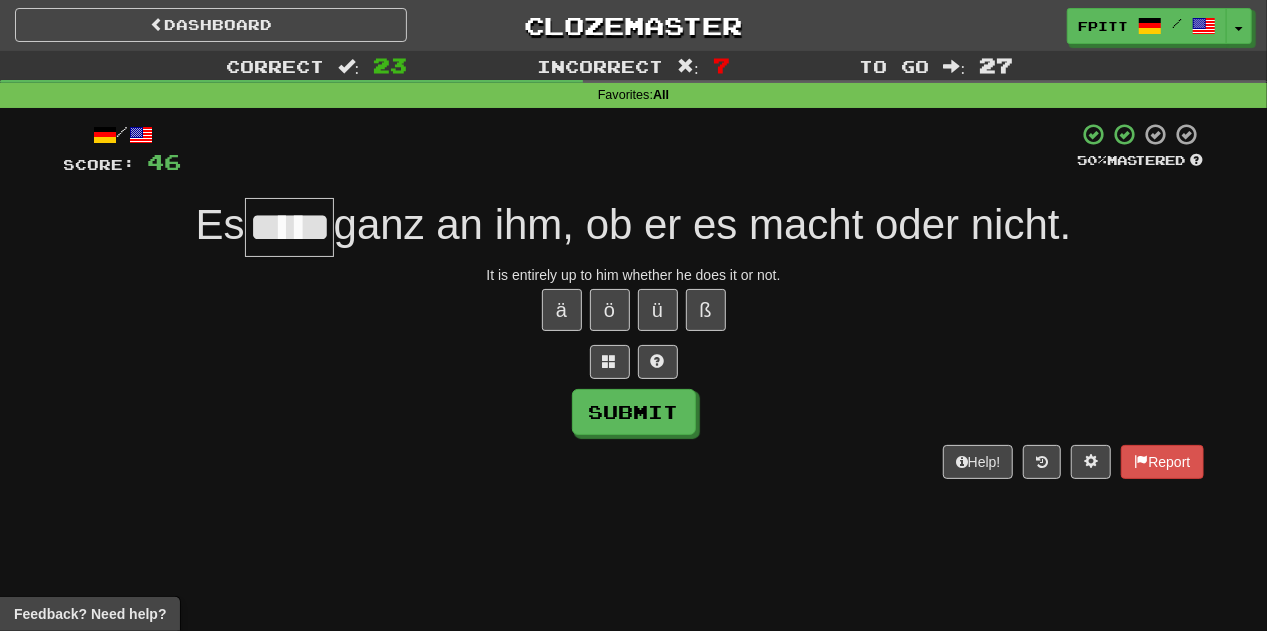 type on "*****" 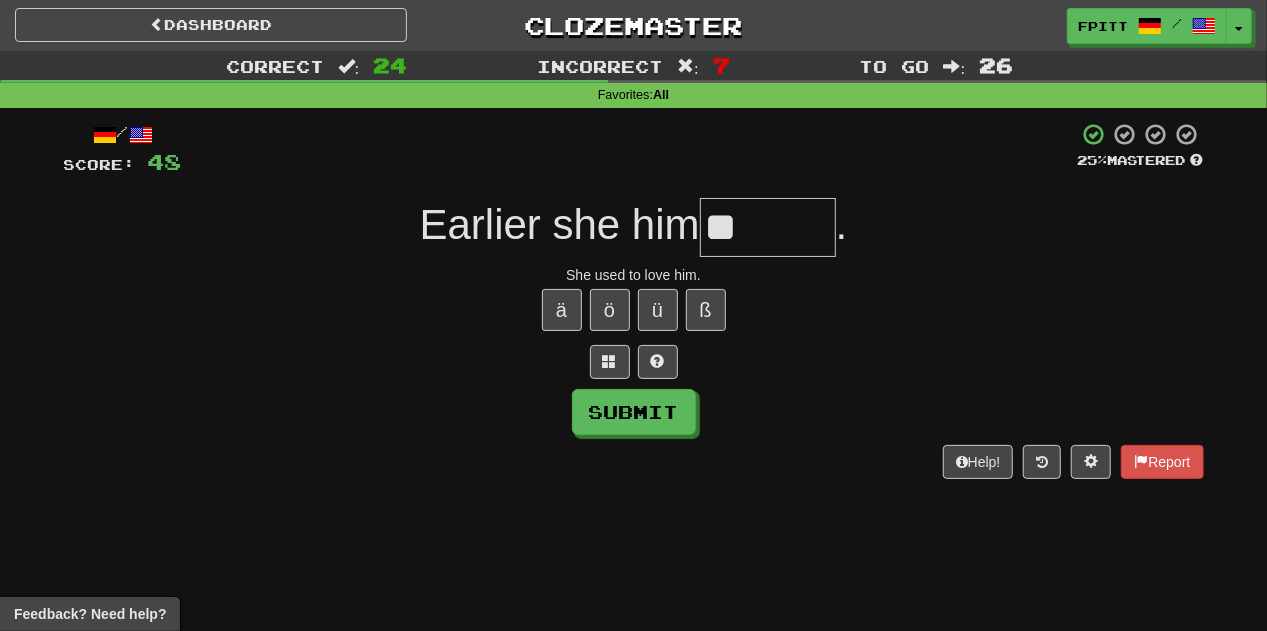 type on "*" 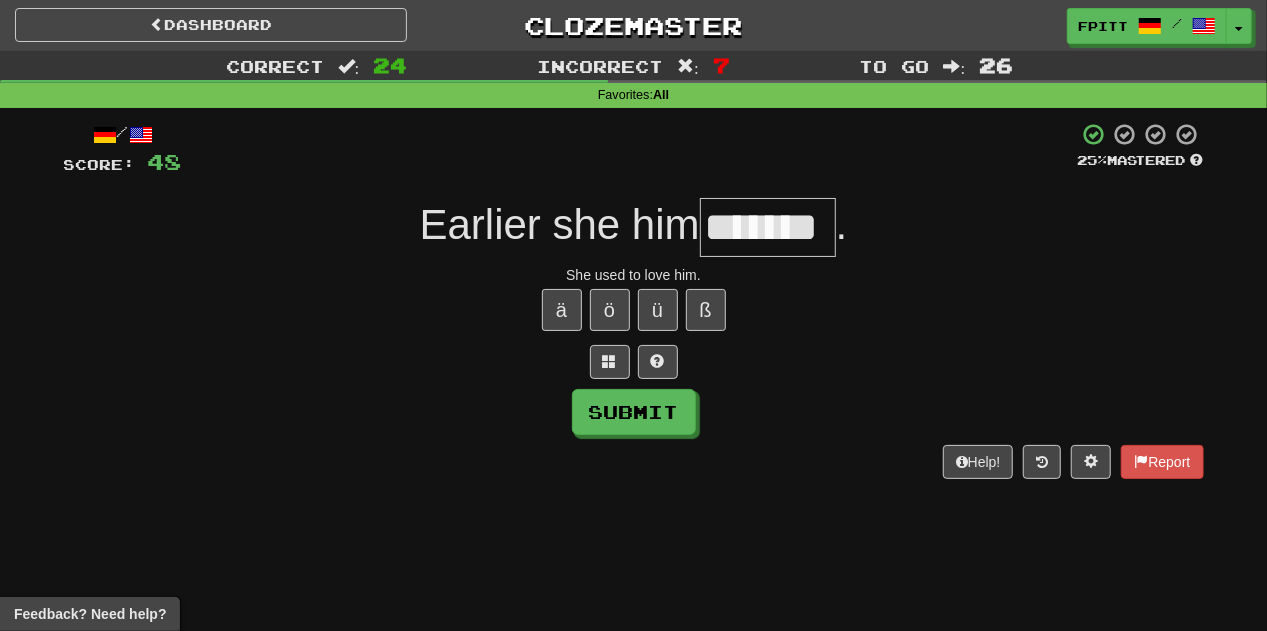 type on "*******" 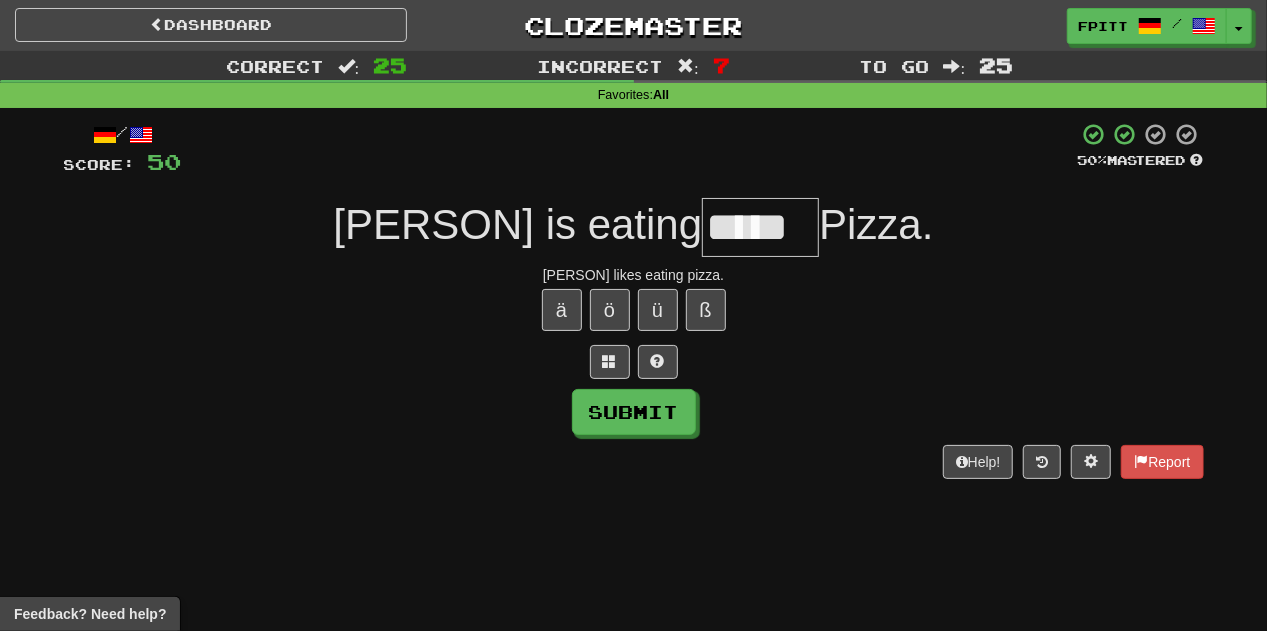 type on "*****" 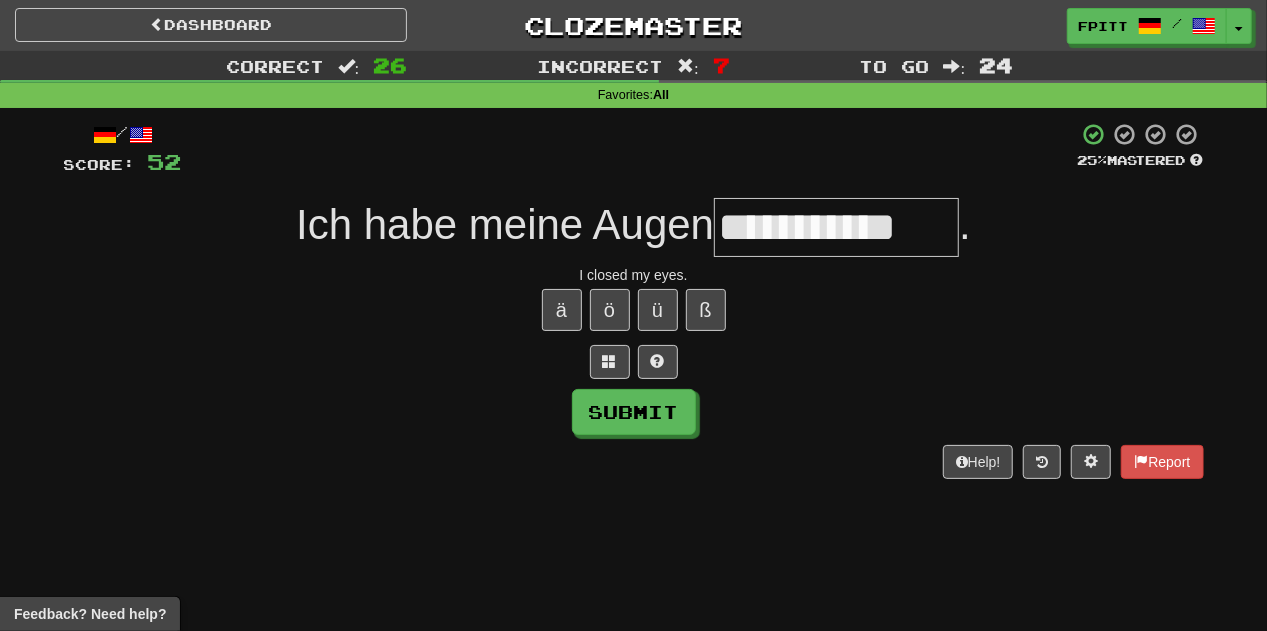 type on "**********" 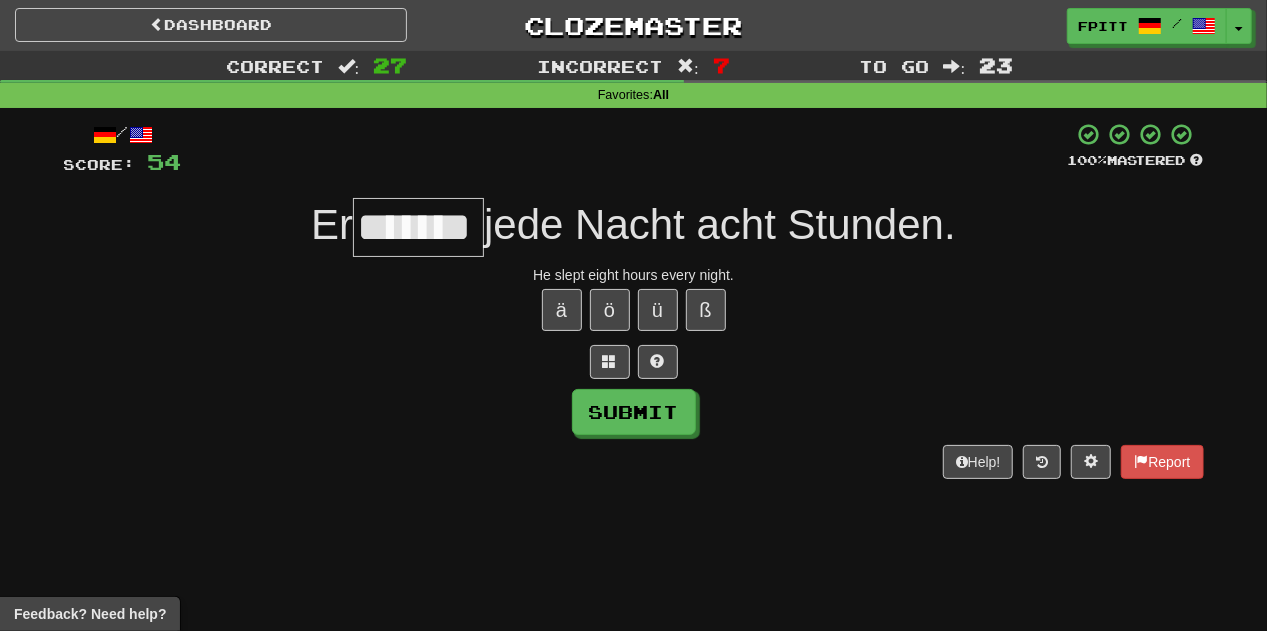 type on "*******" 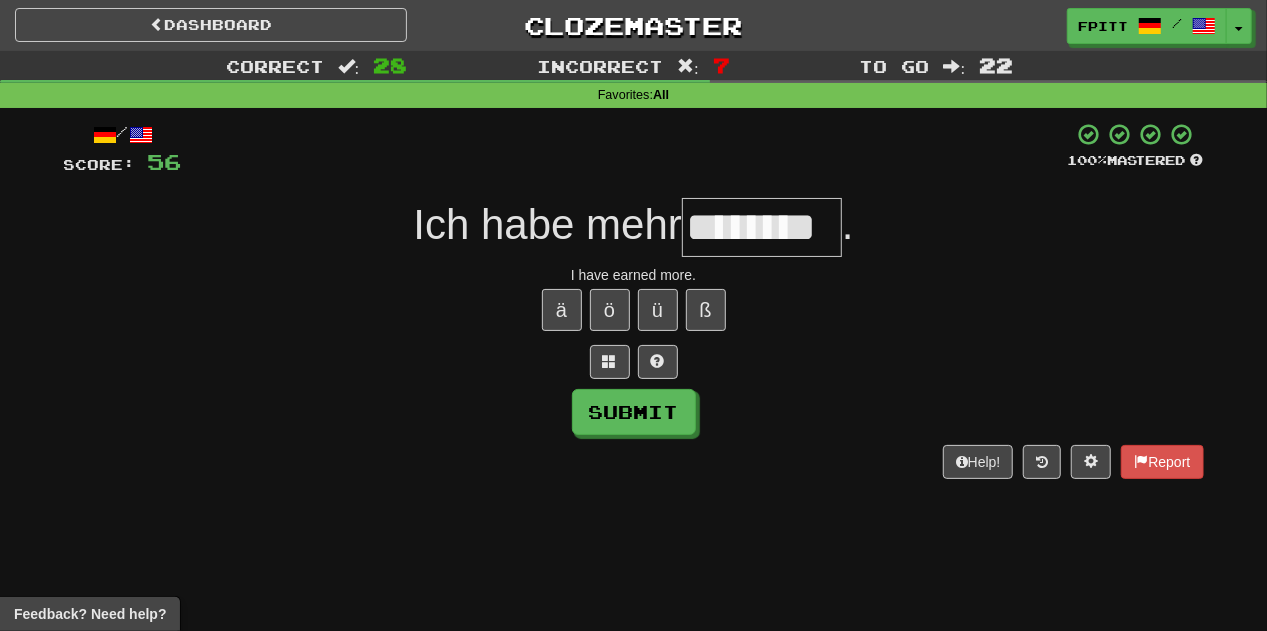 type on "********" 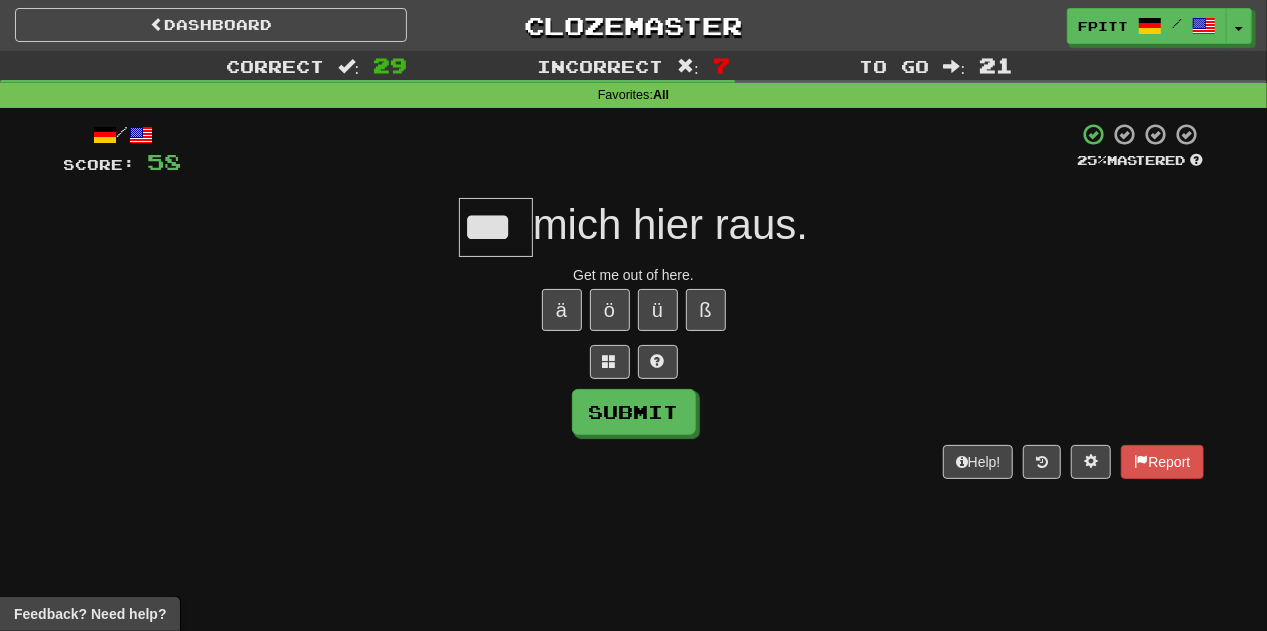 type on "***" 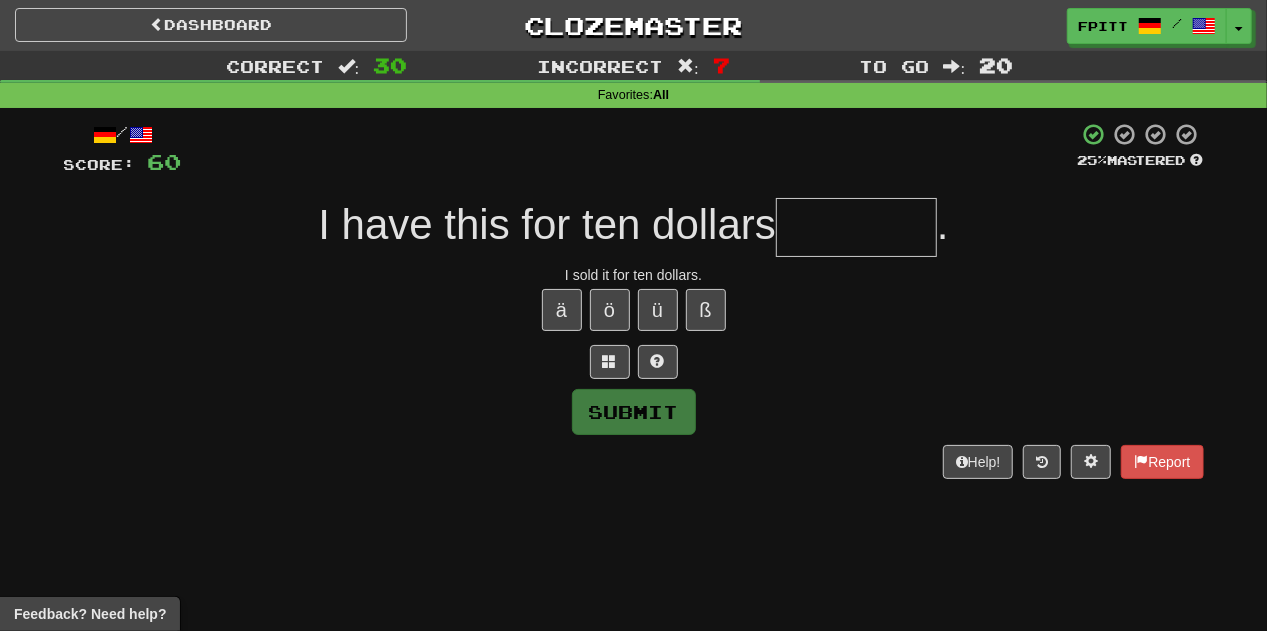 type on "*" 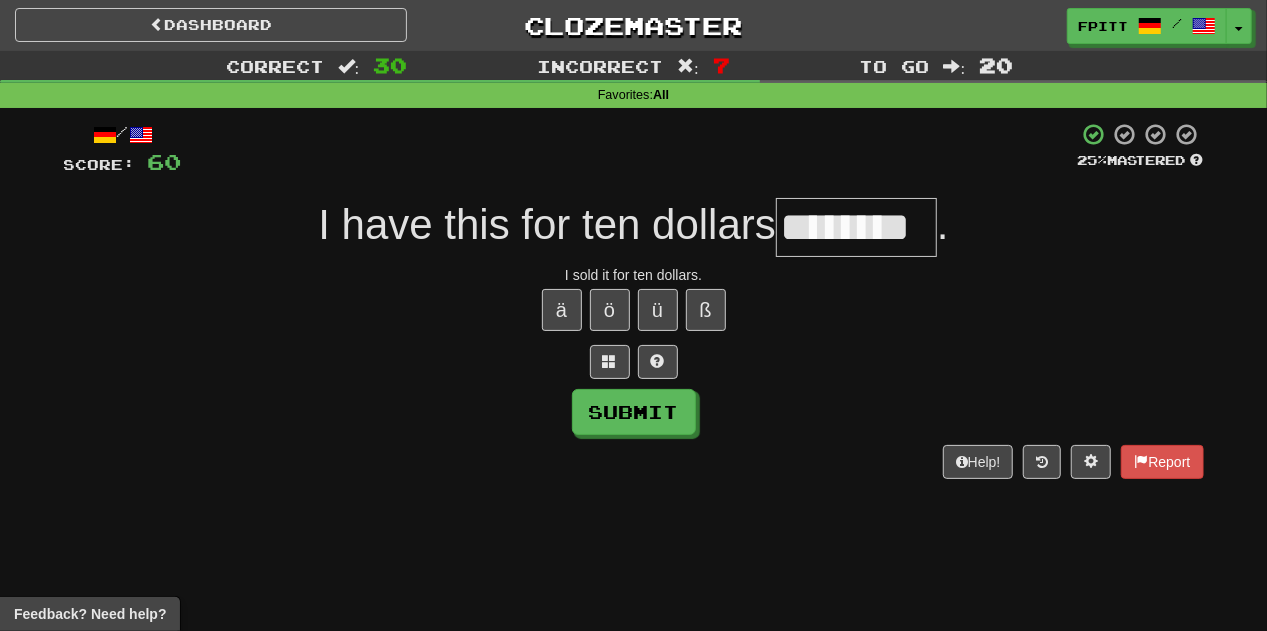 type on "********" 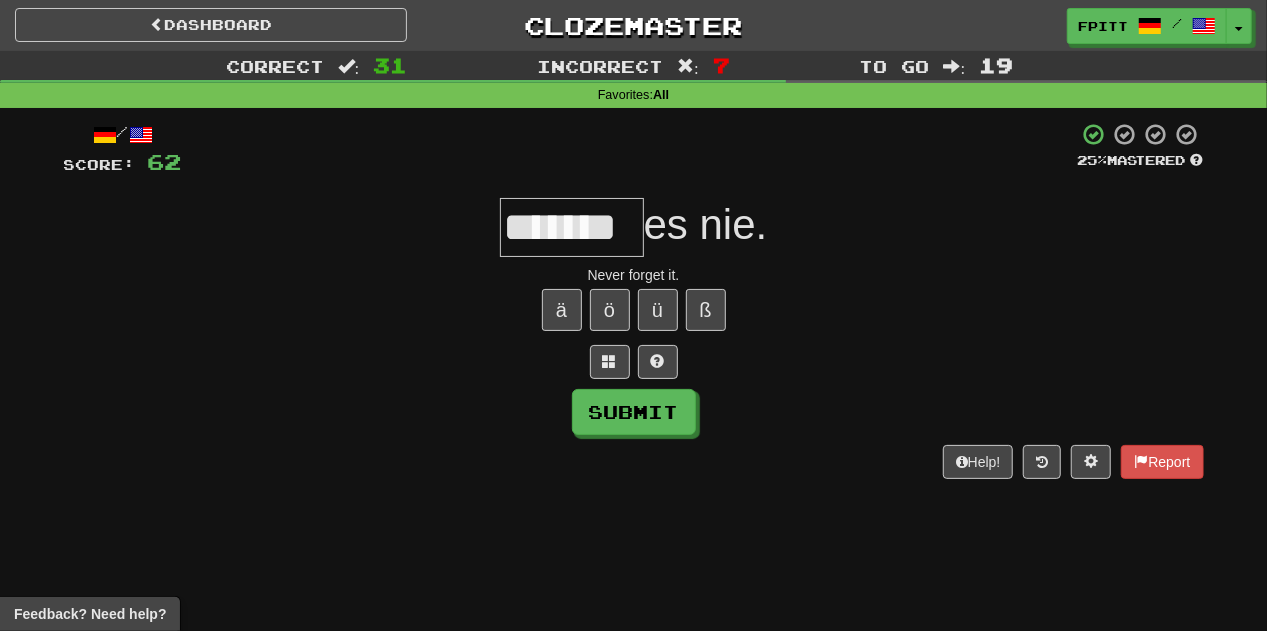 type on "*******" 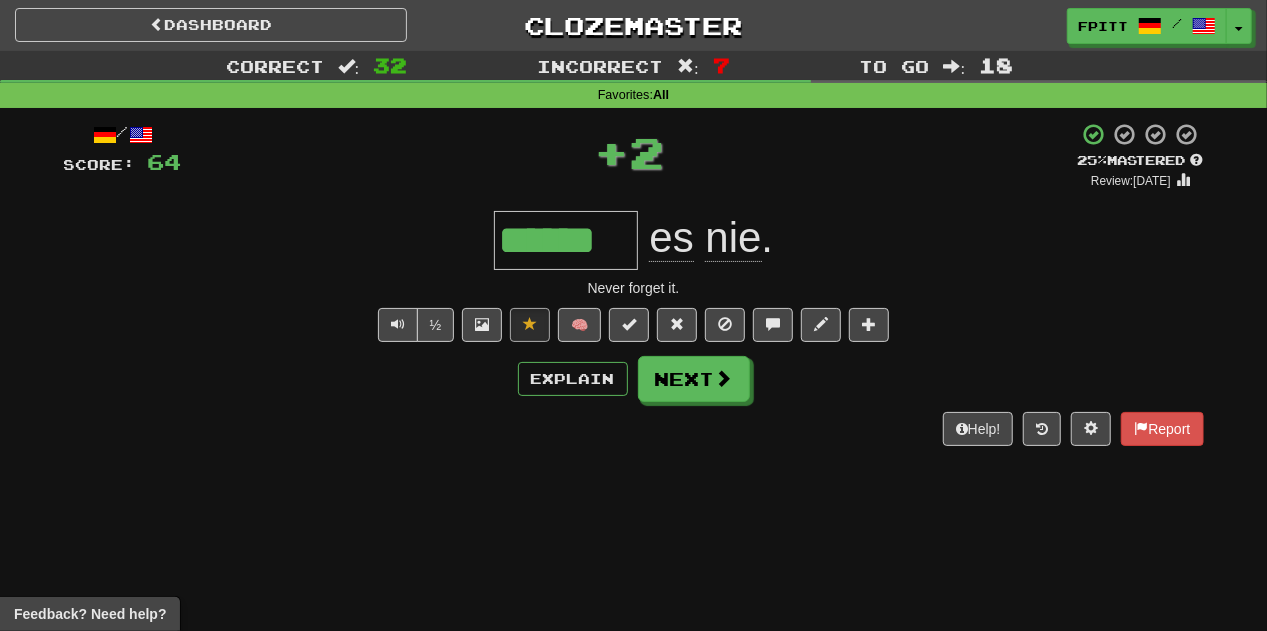 type on "*******" 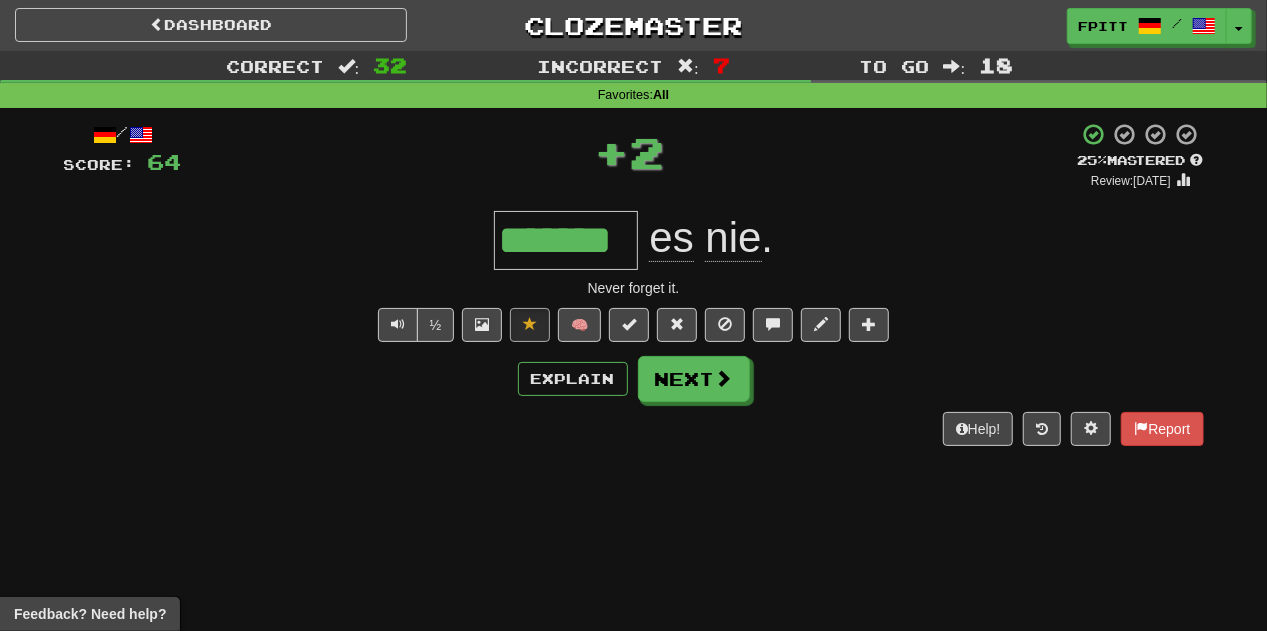type 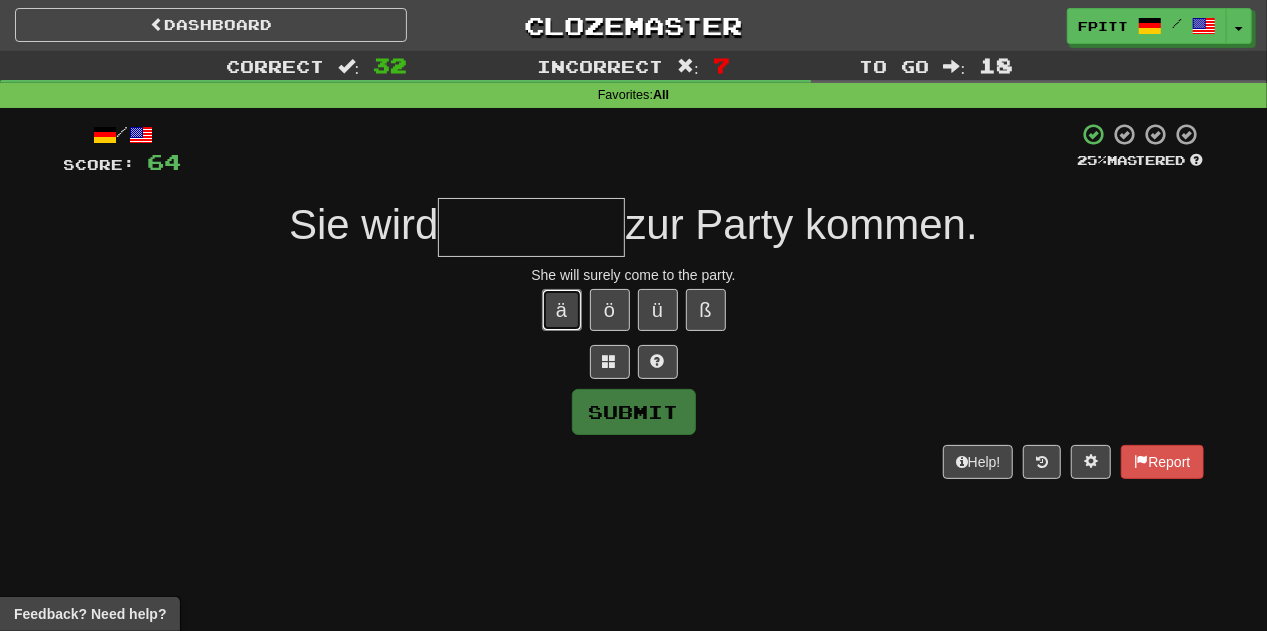 type 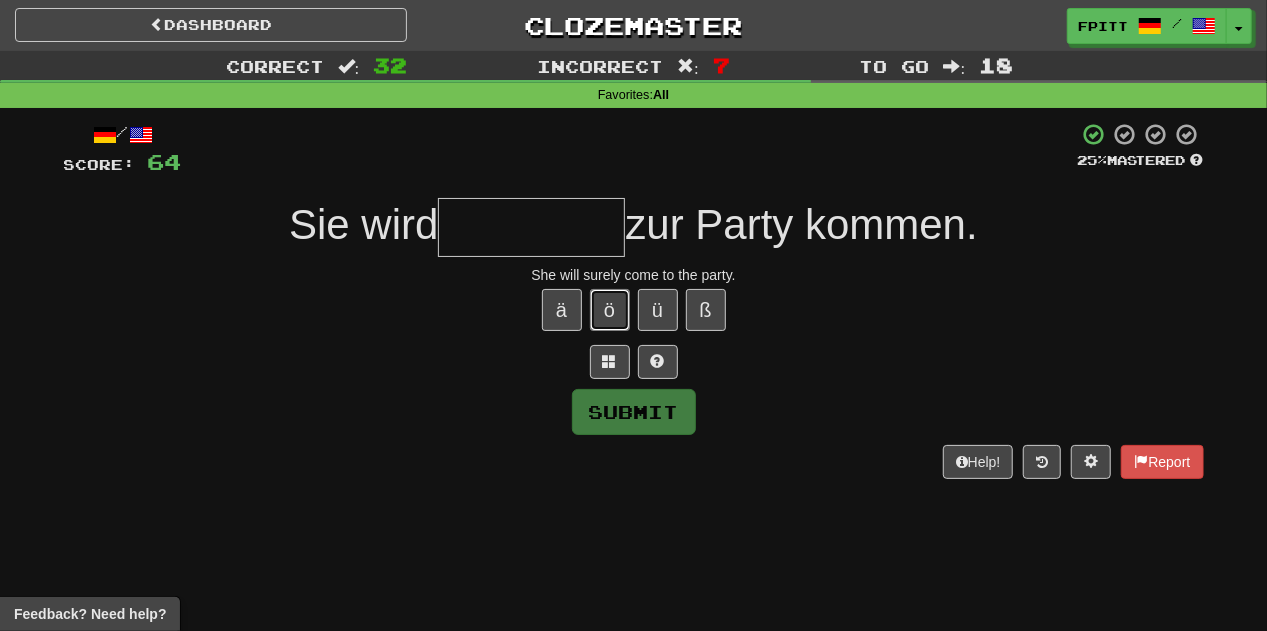 type 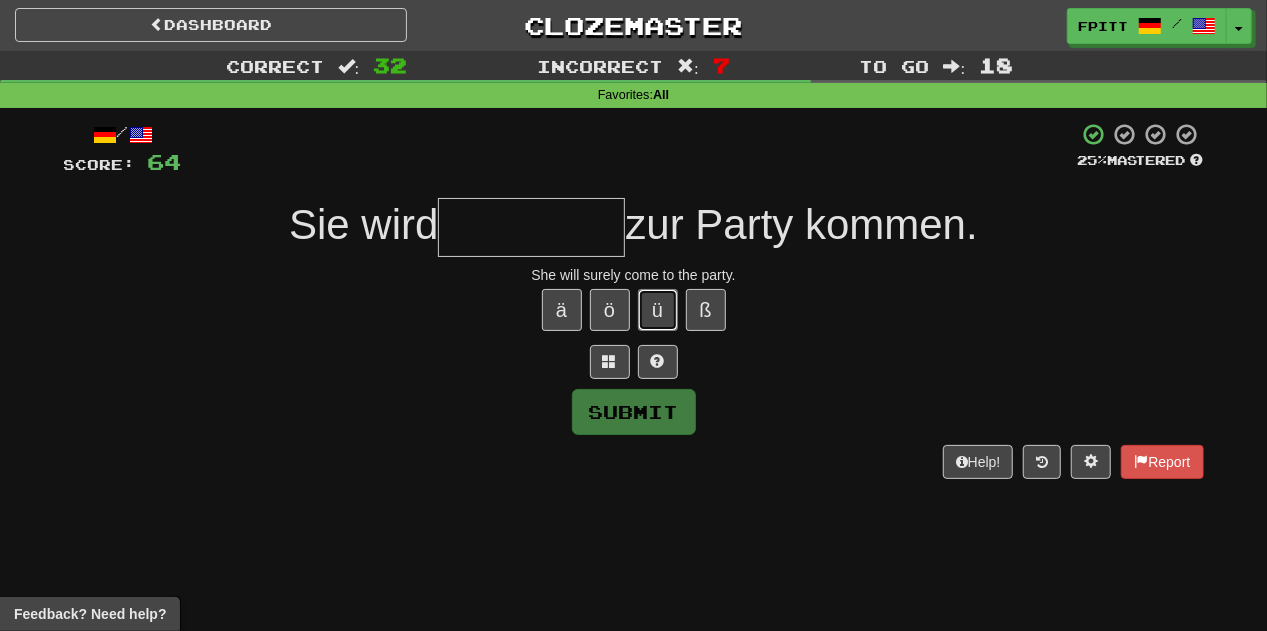 type 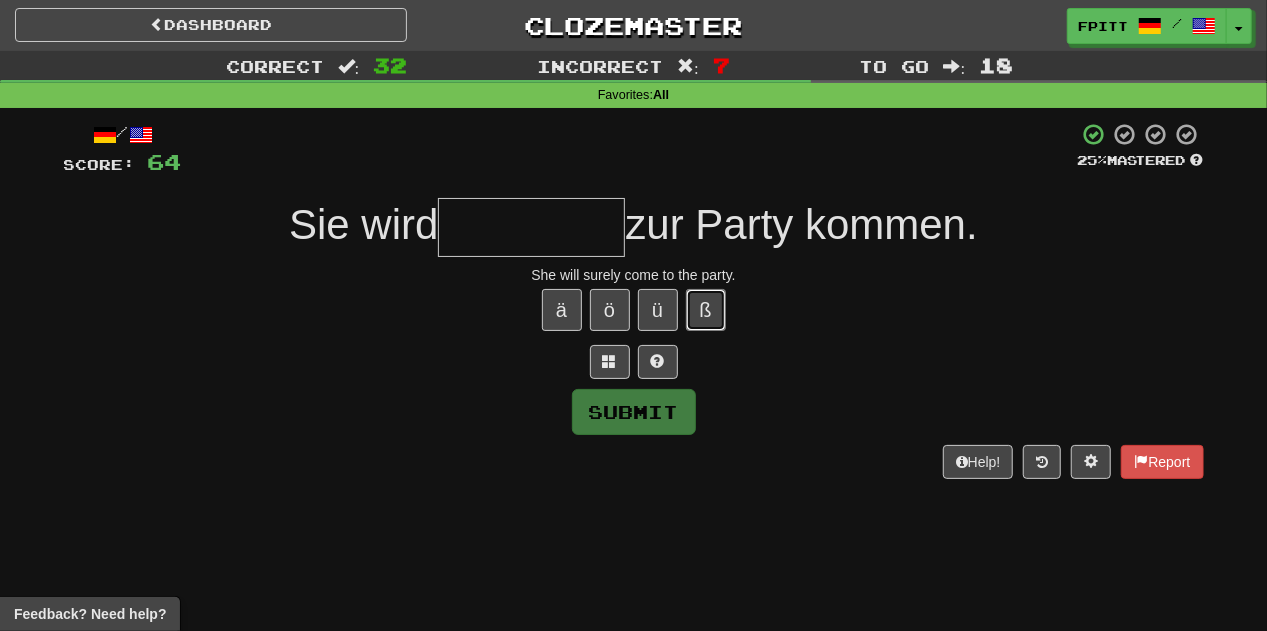 type 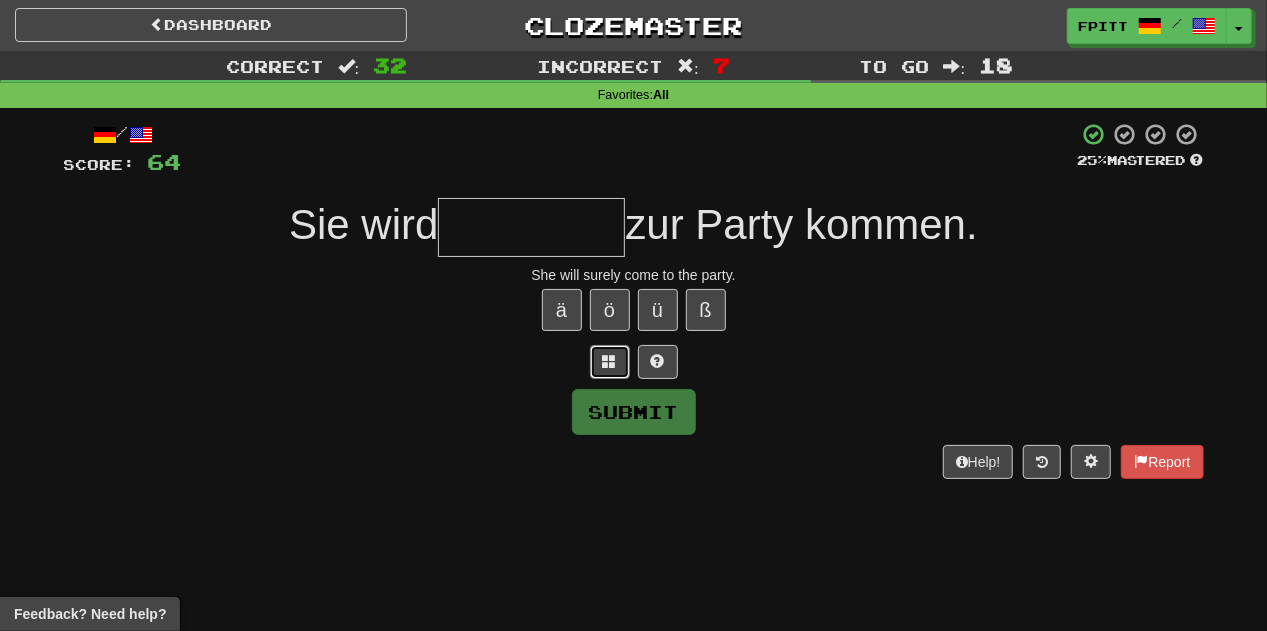 type 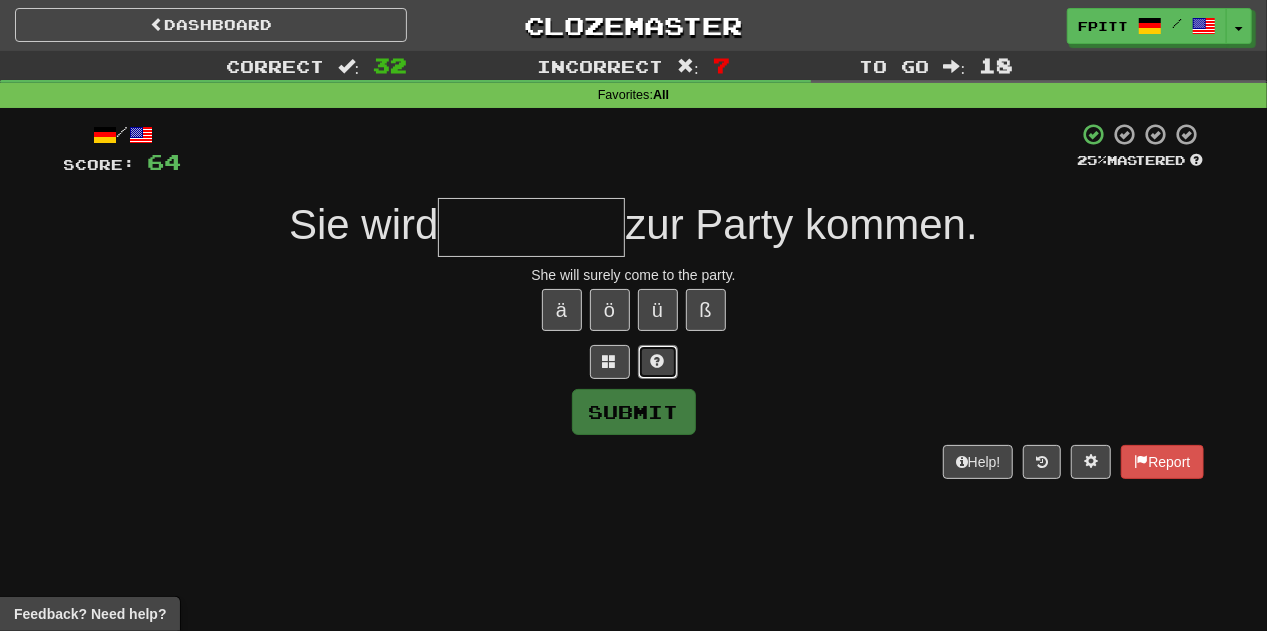 type 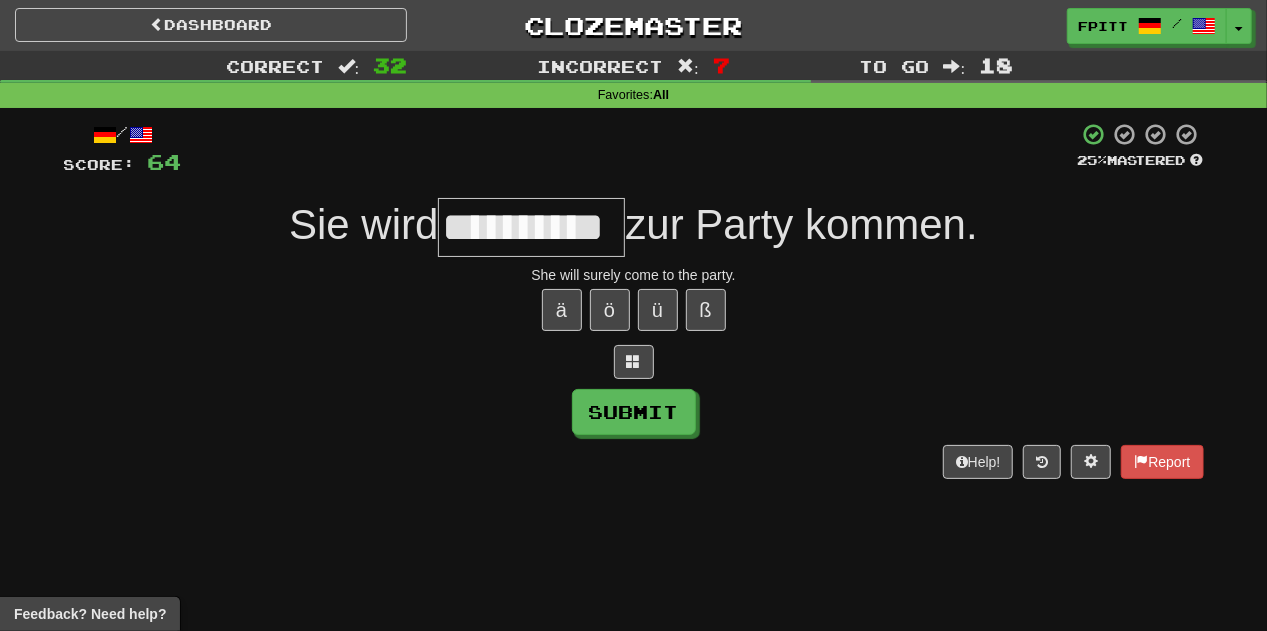 type on "**********" 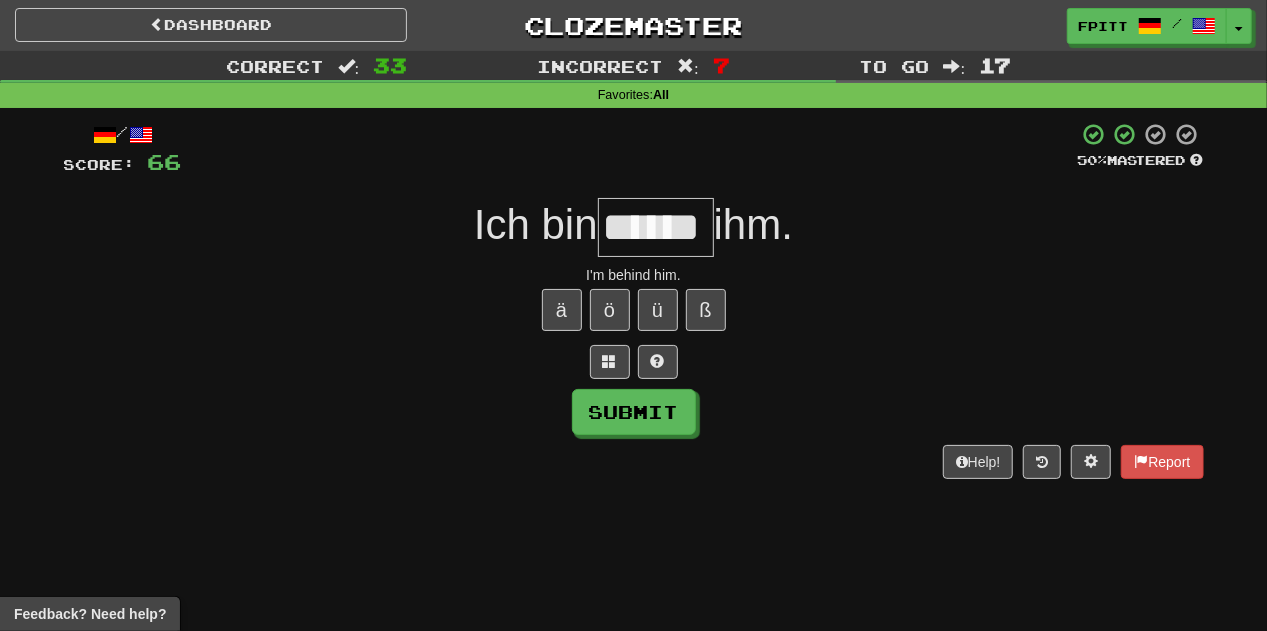 type on "******" 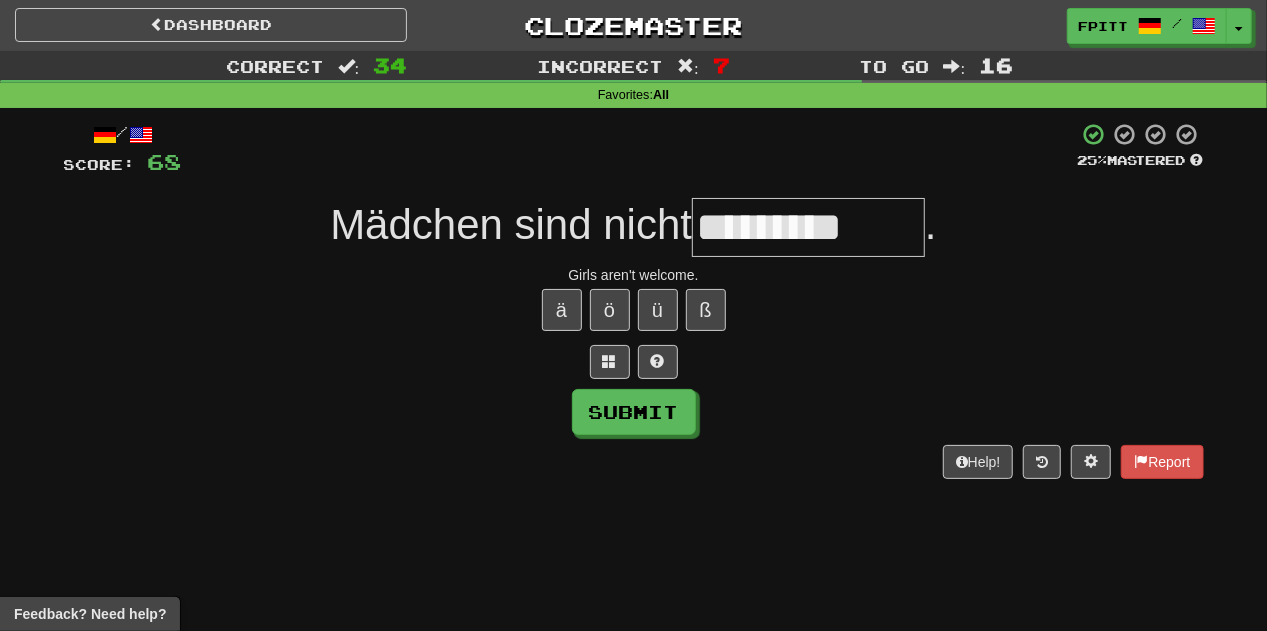 type on "**********" 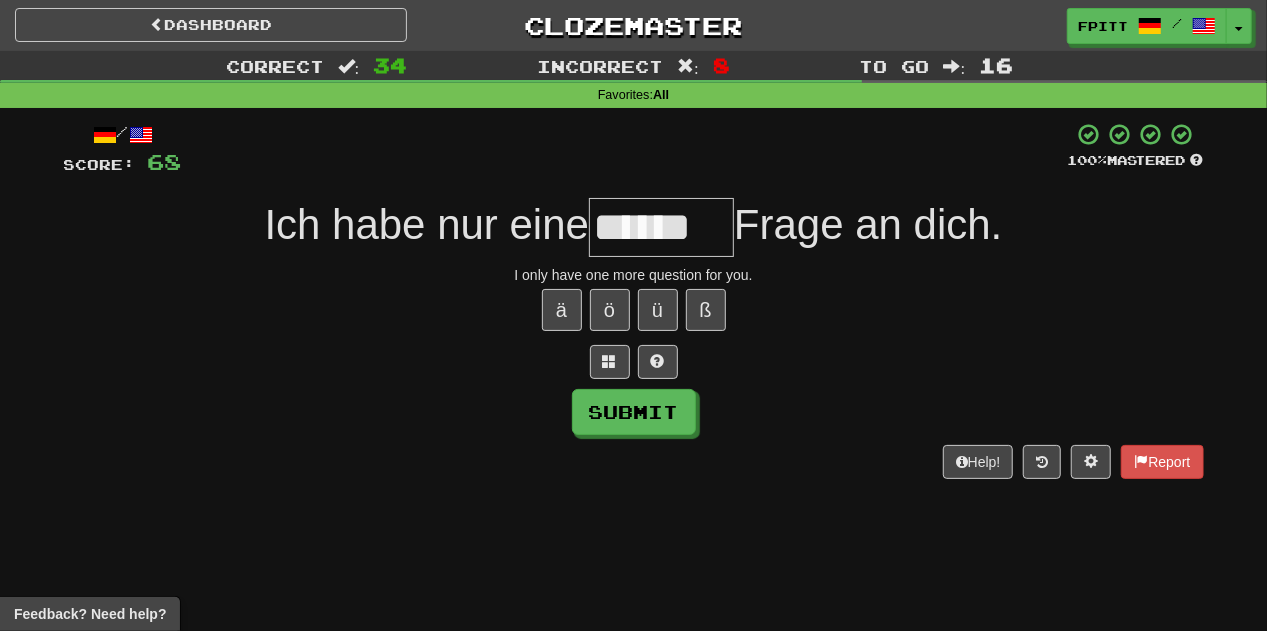 type on "*******" 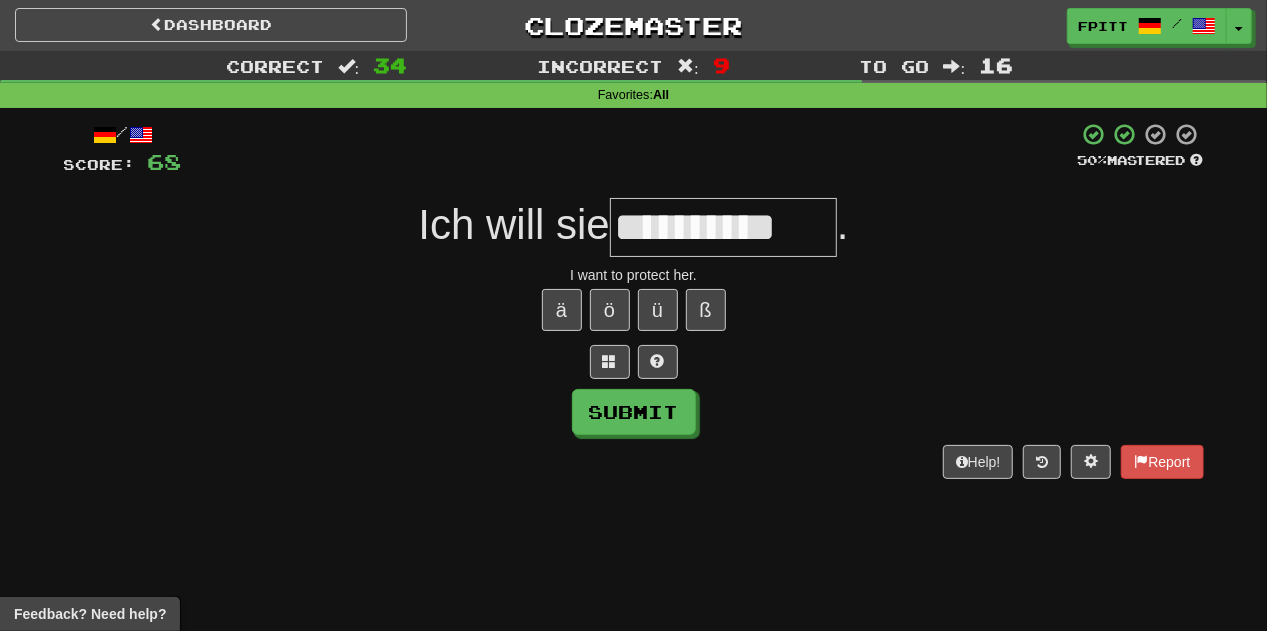 type on "**********" 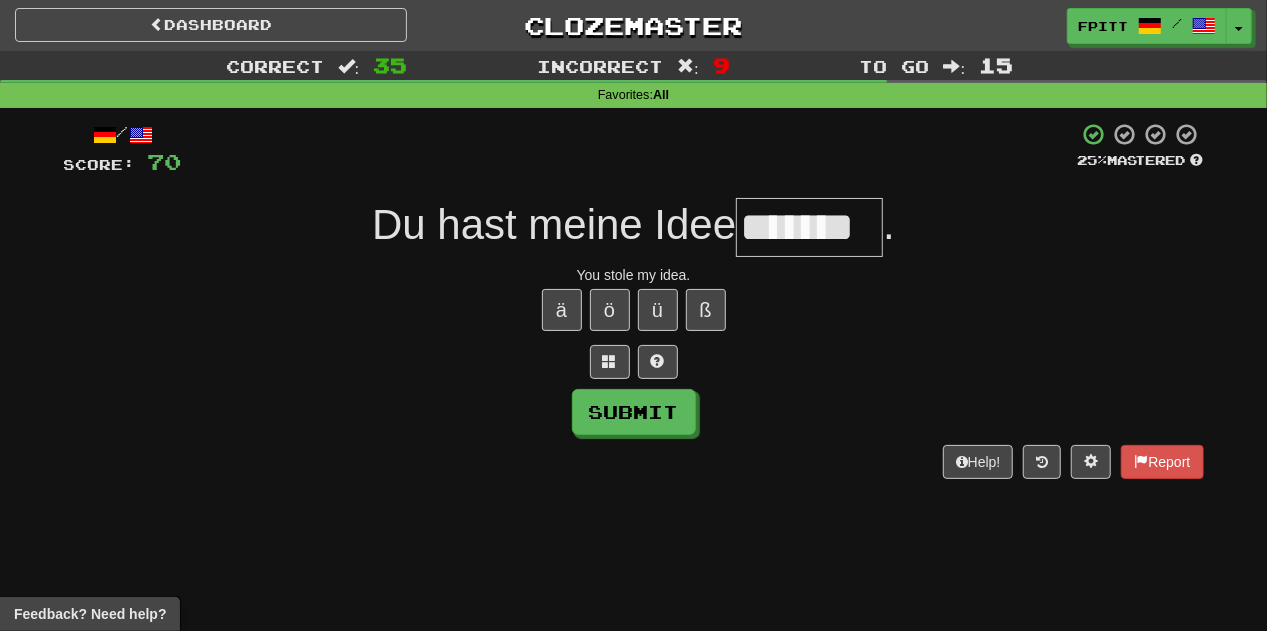 type on "*******" 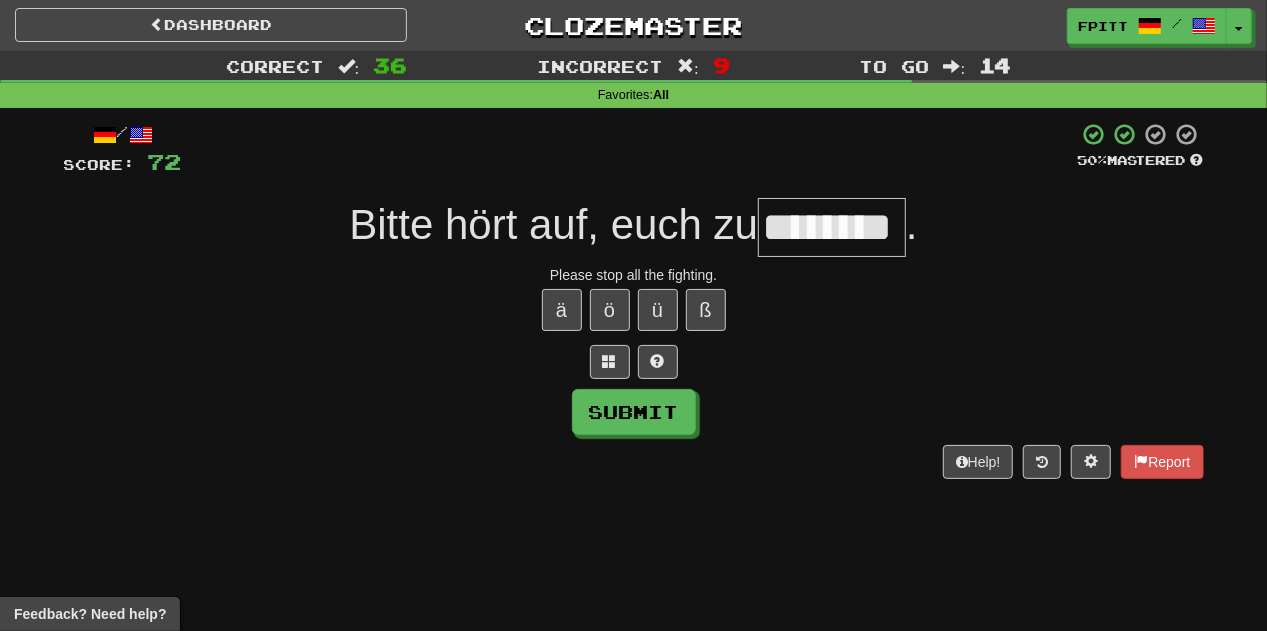 type on "********" 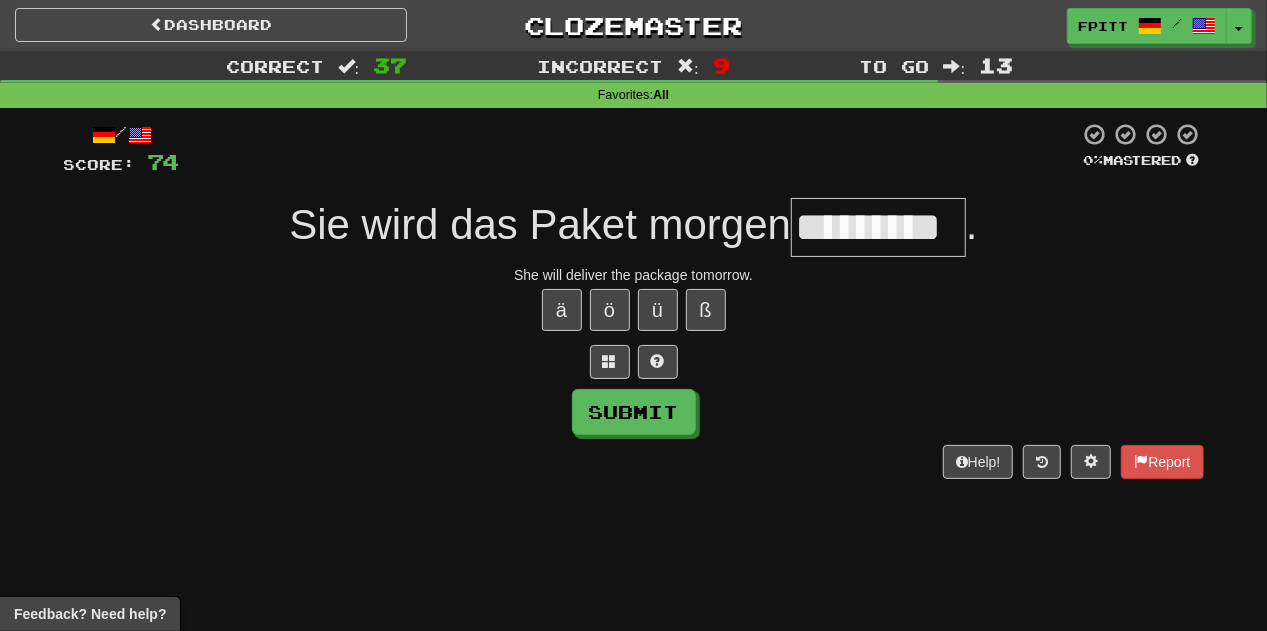 type on "*********" 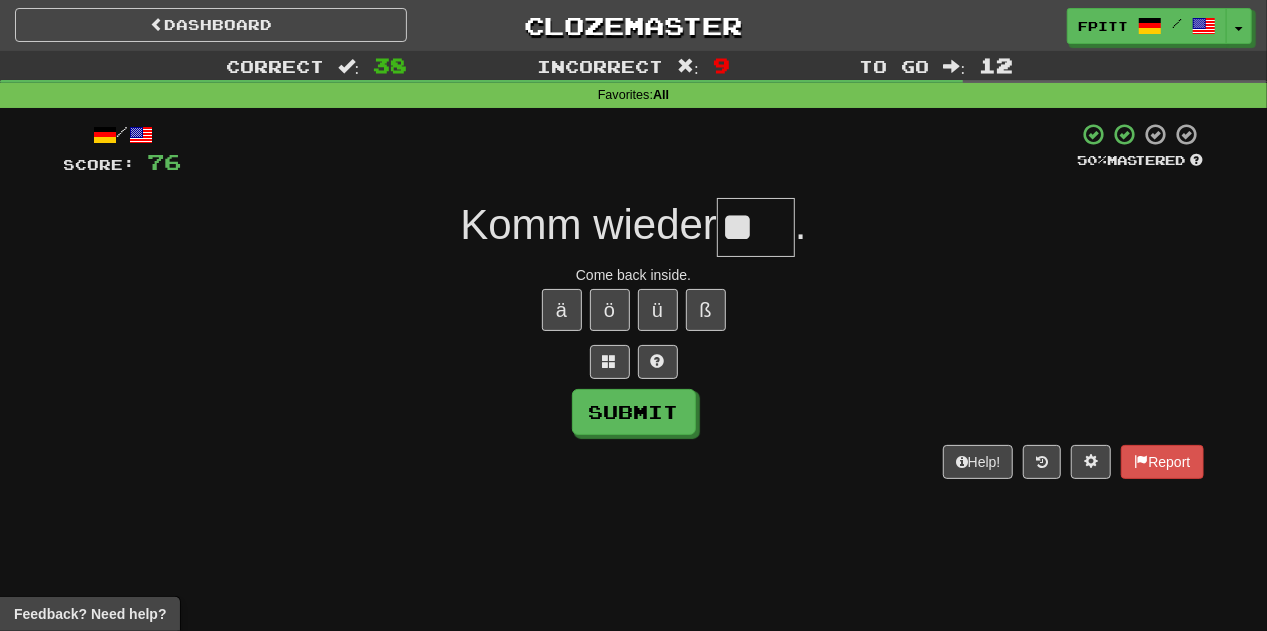 type on "*" 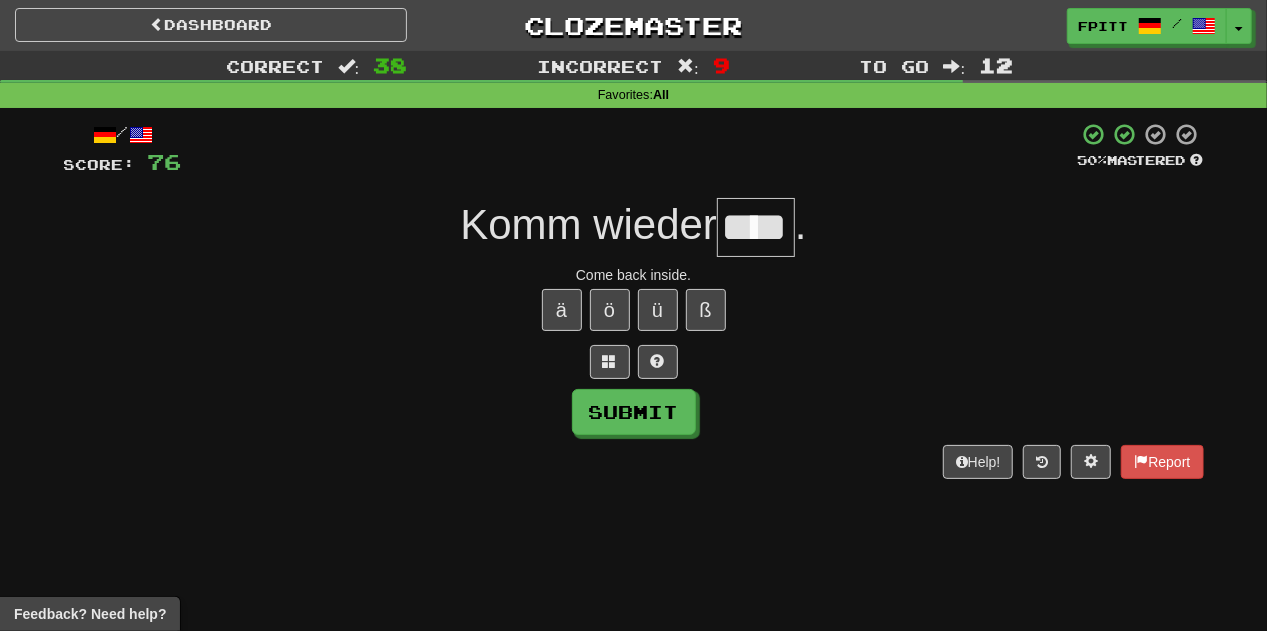 type on "****" 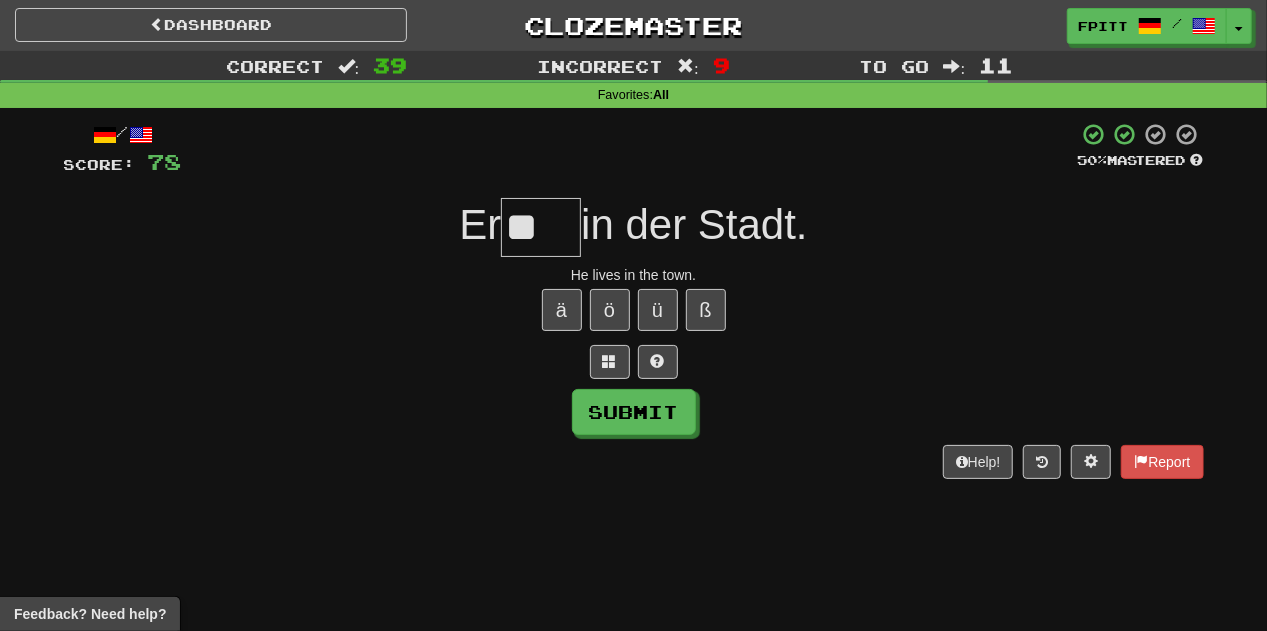 scroll, scrollTop: 0, scrollLeft: 0, axis: both 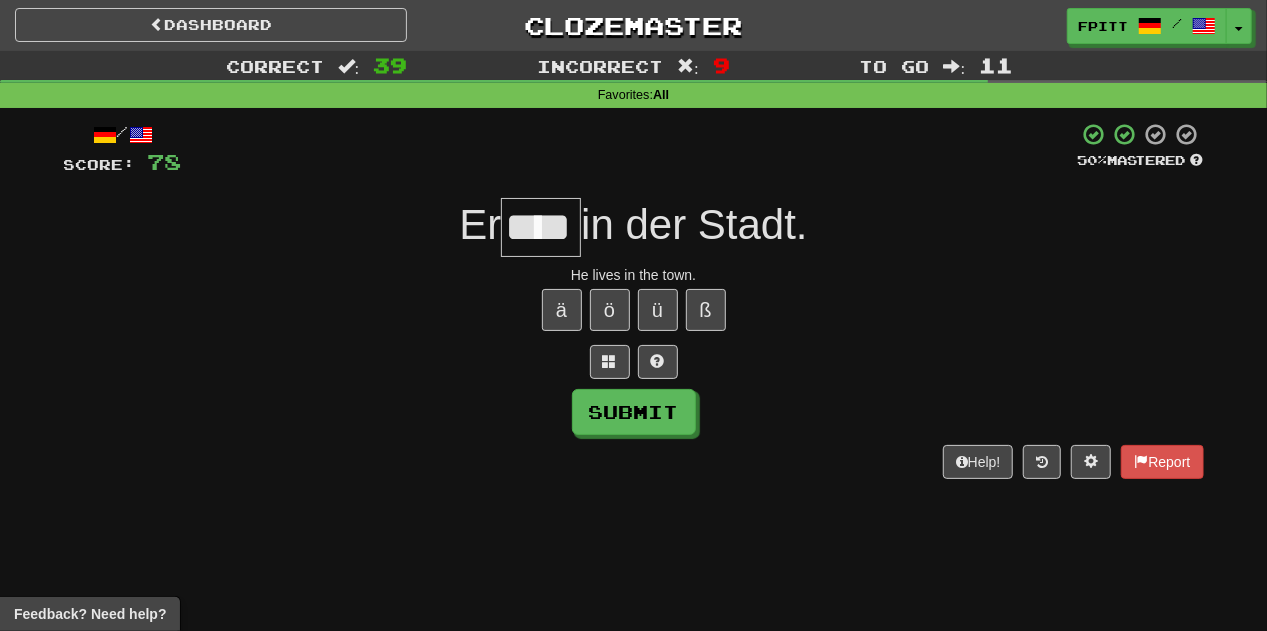 type on "****" 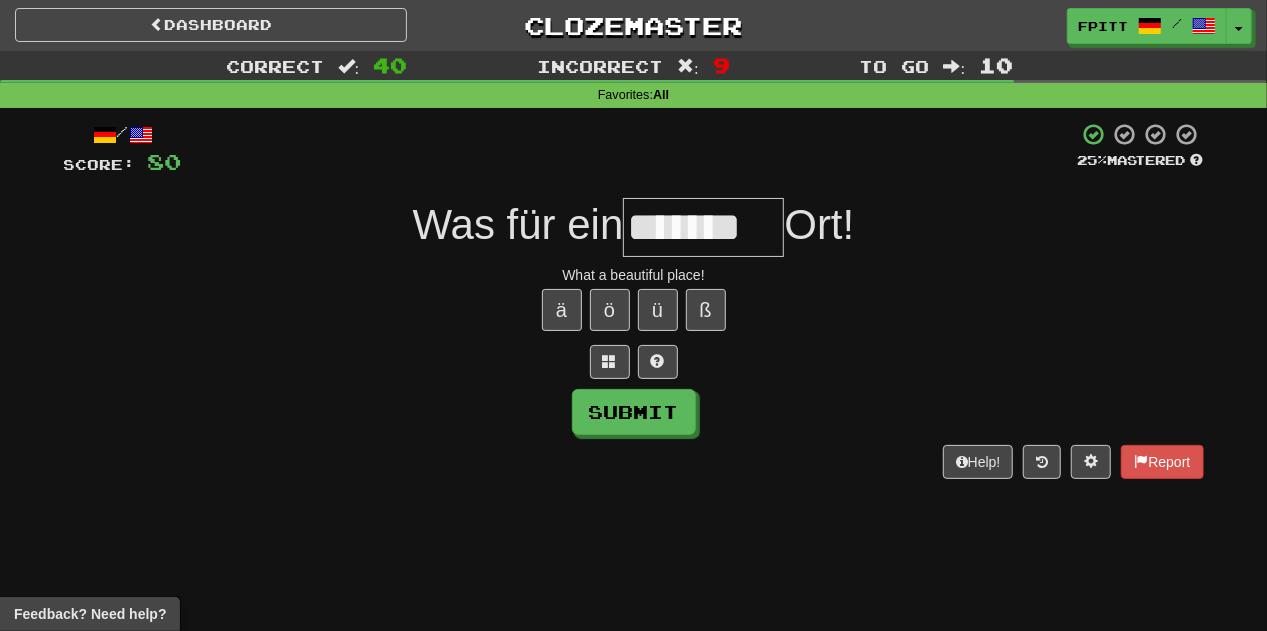 scroll, scrollTop: 0, scrollLeft: 4, axis: horizontal 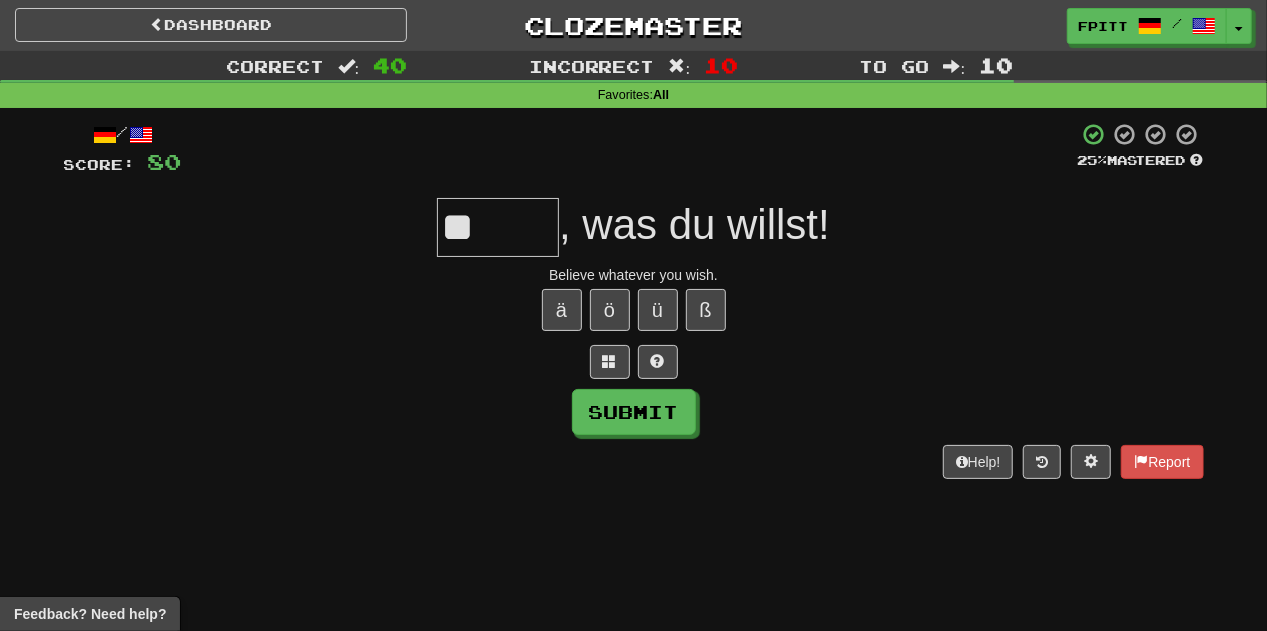 type on "*" 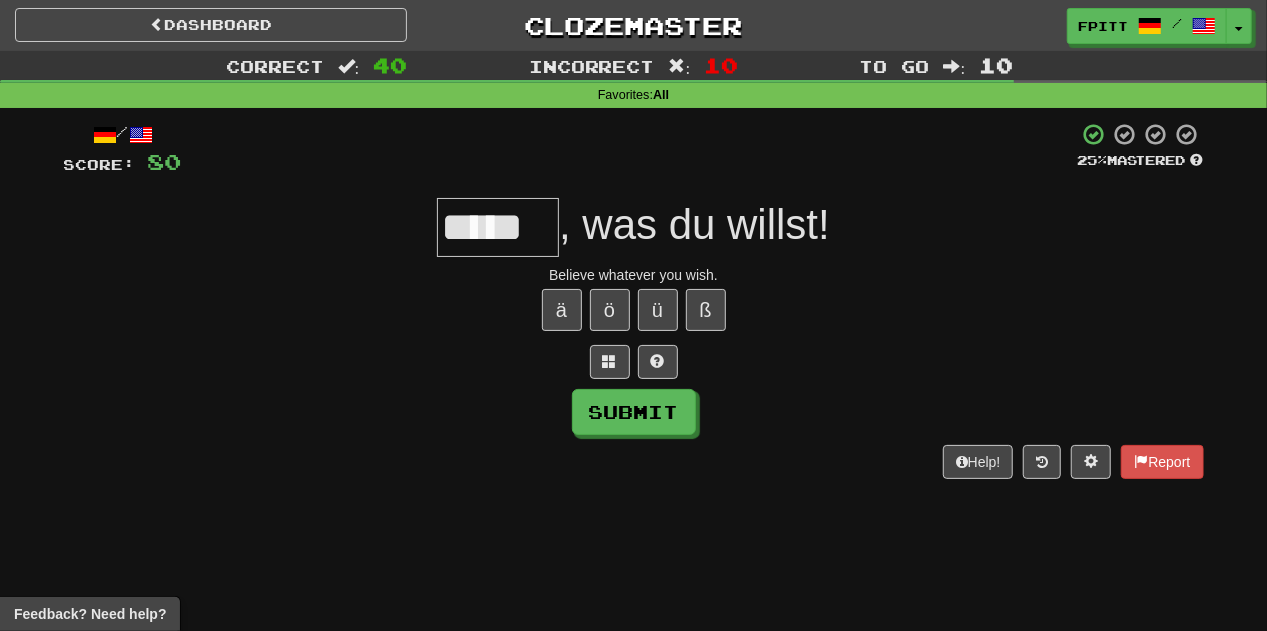 scroll, scrollTop: 0, scrollLeft: 0, axis: both 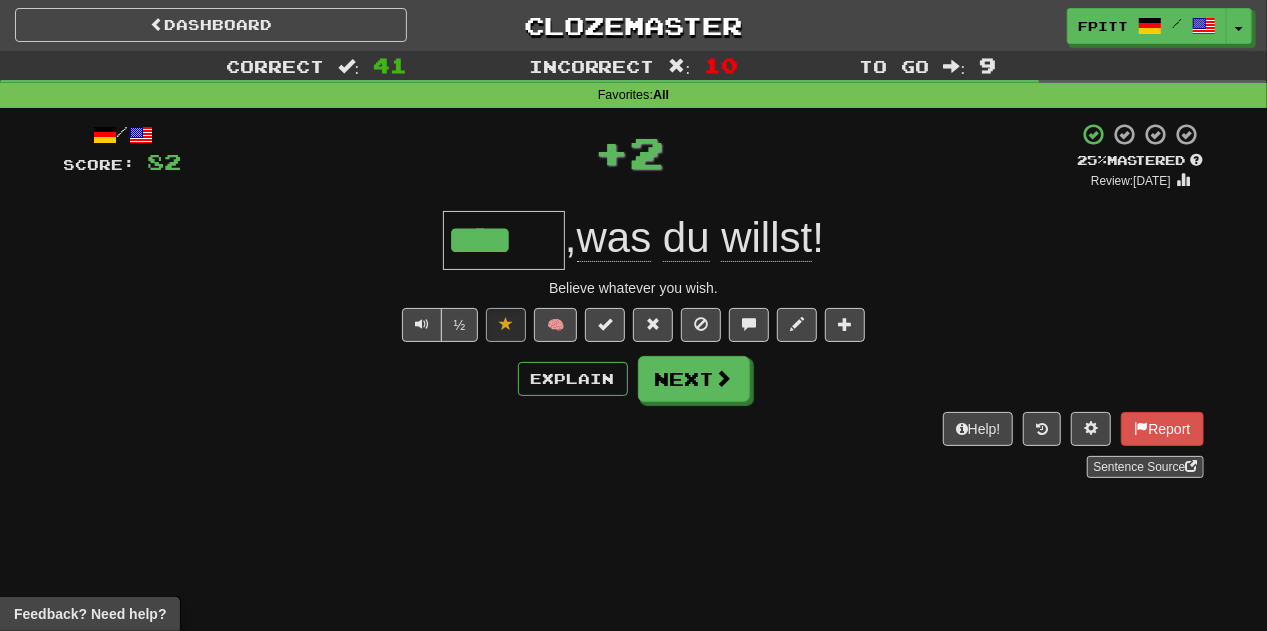 type on "*****" 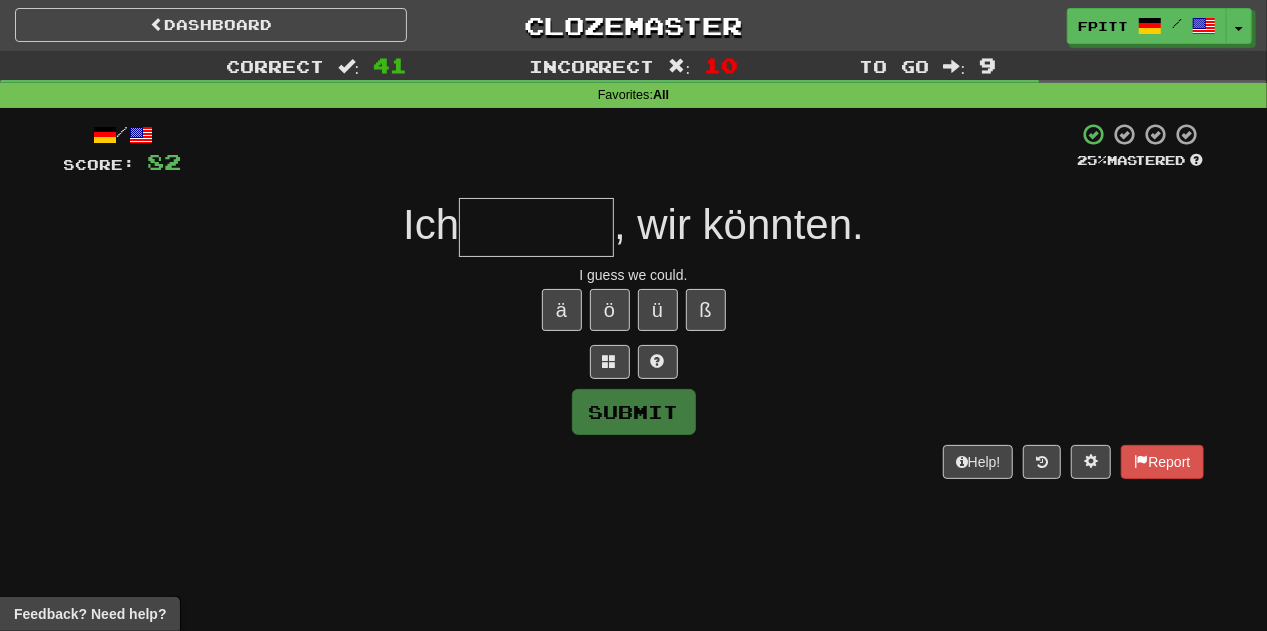 type on "*" 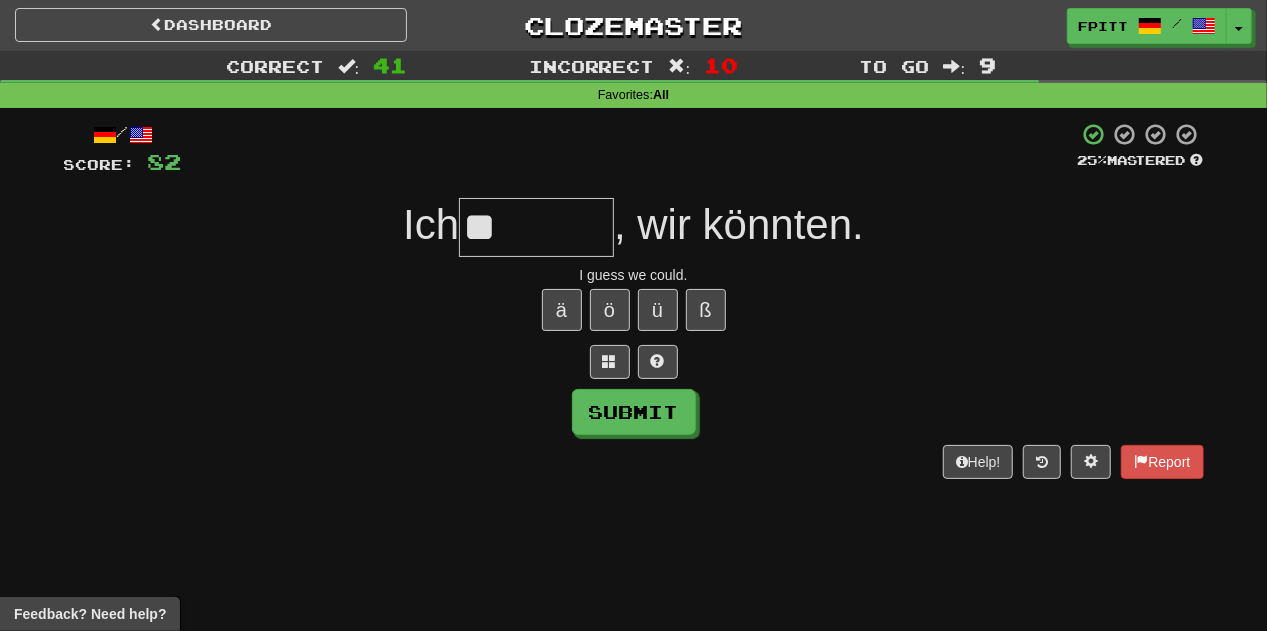 type on "*" 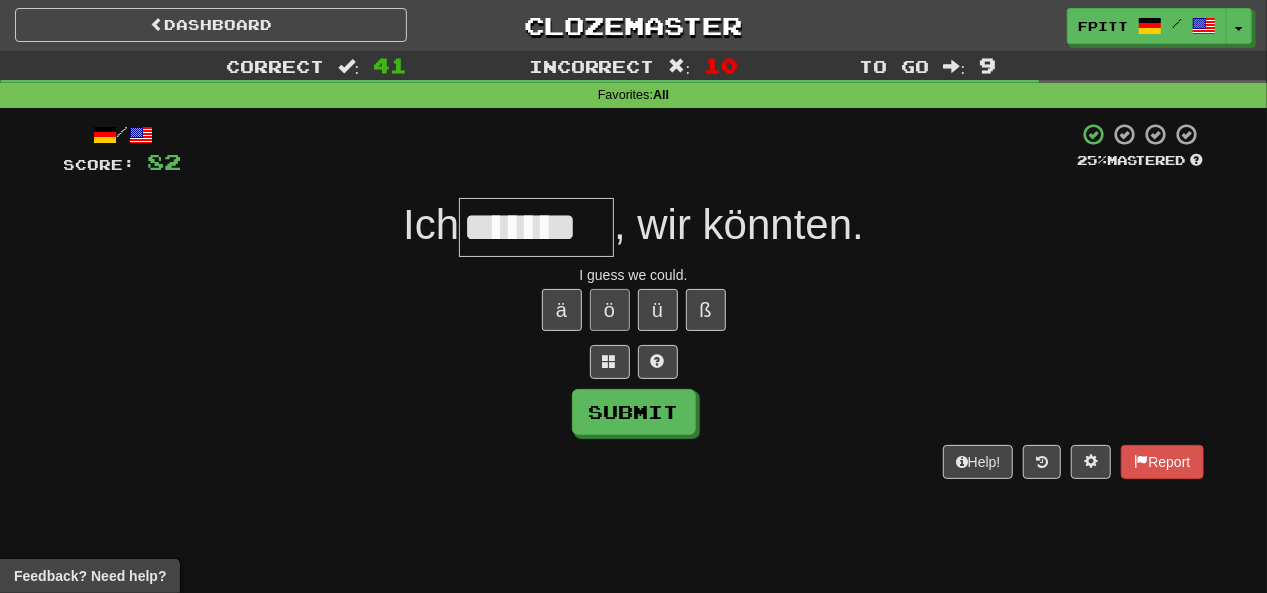 type on "*******" 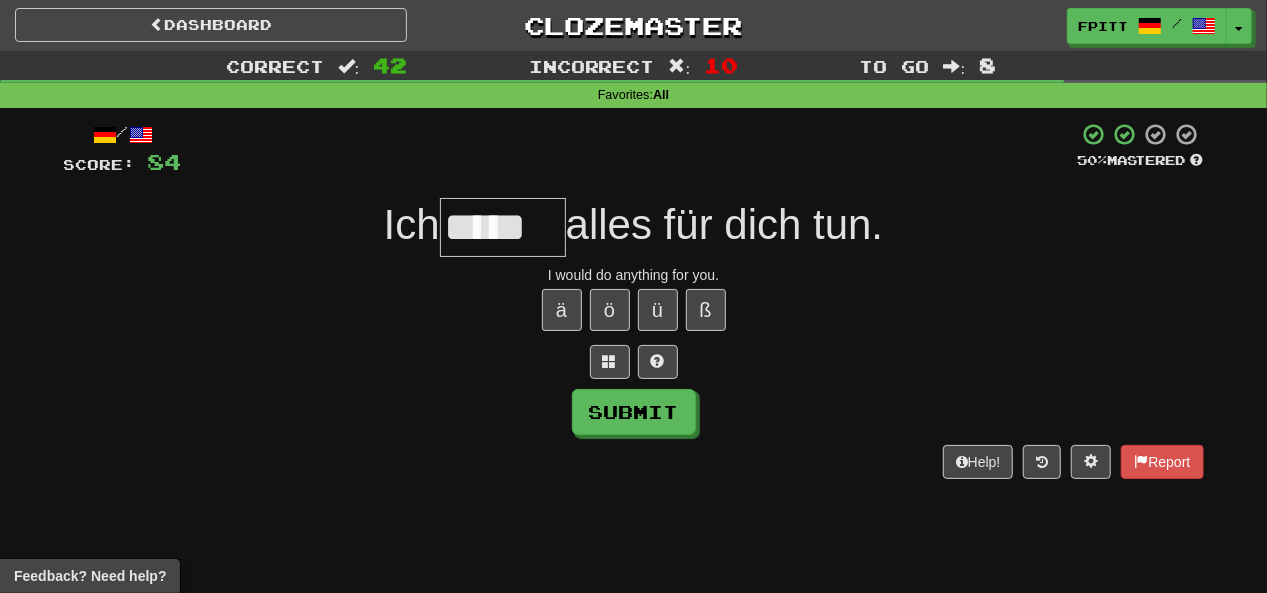 type on "*****" 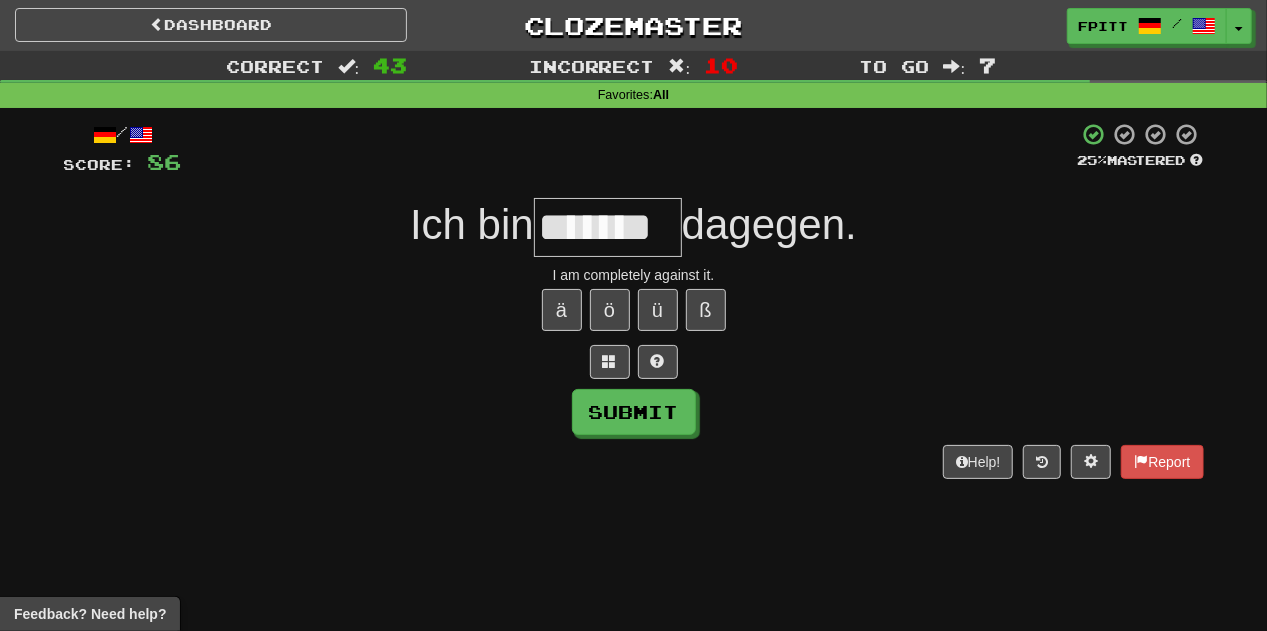 scroll, scrollTop: 0, scrollLeft: 12, axis: horizontal 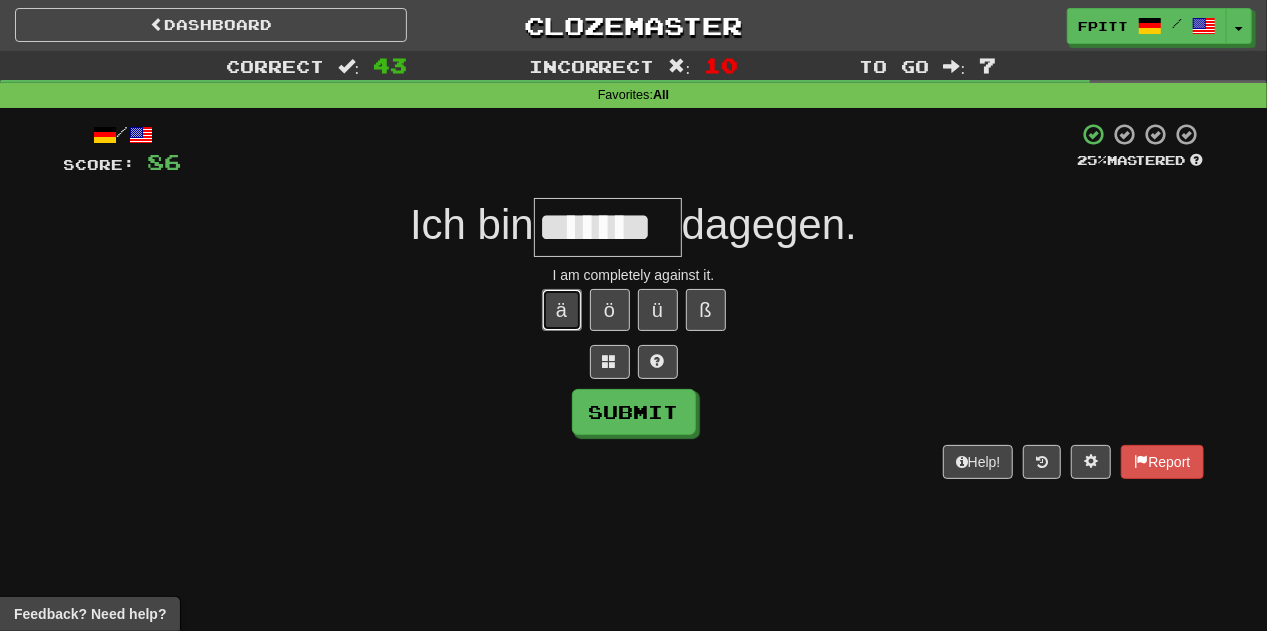 type 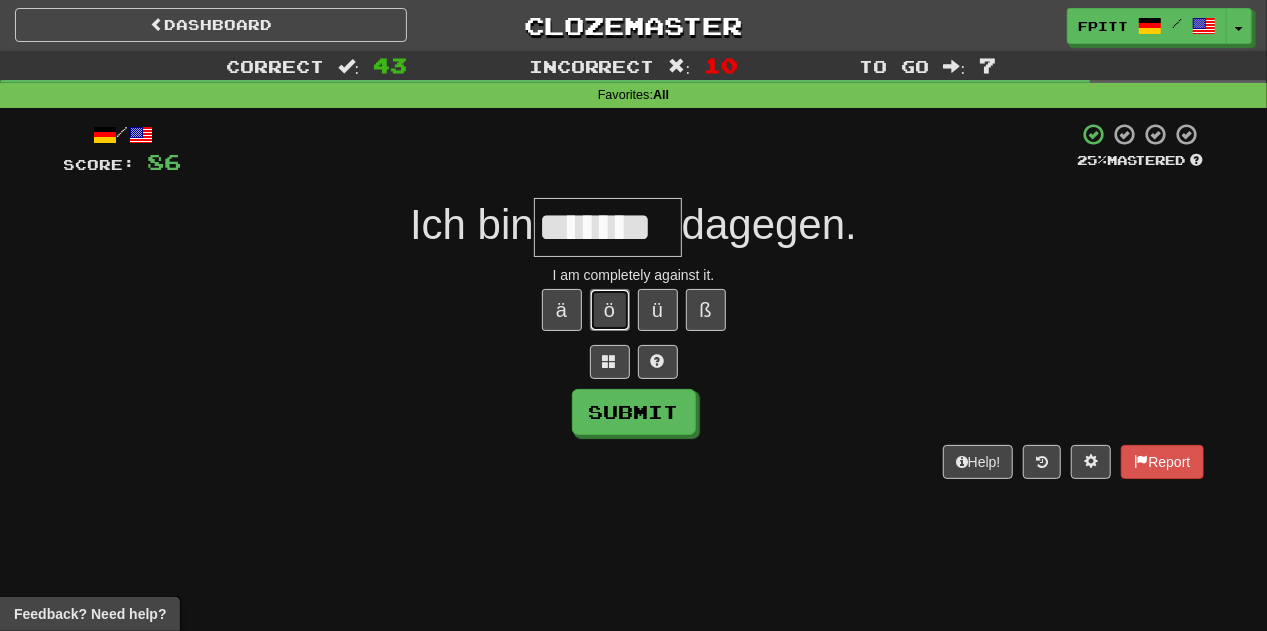 type 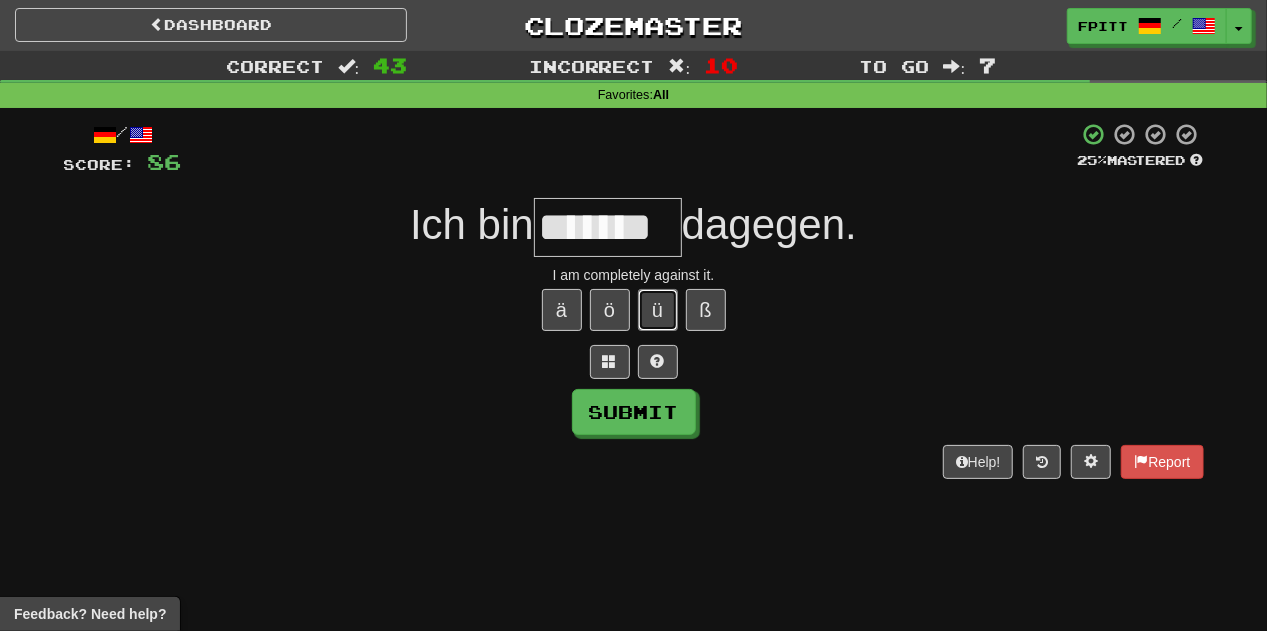 type 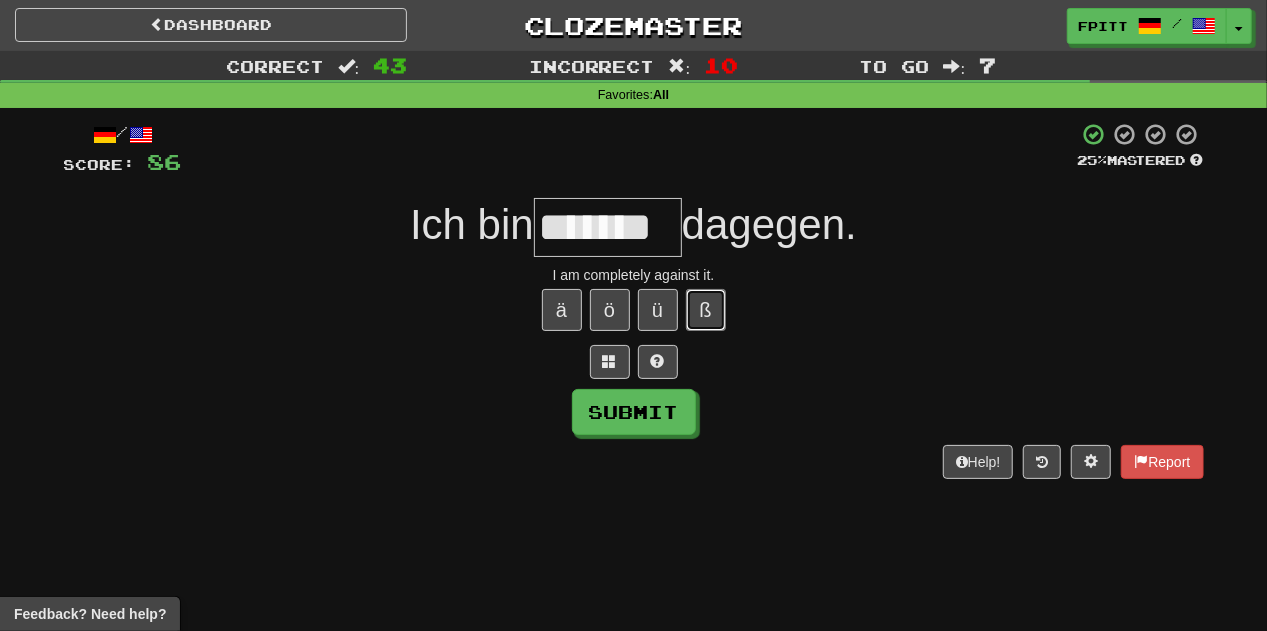 type 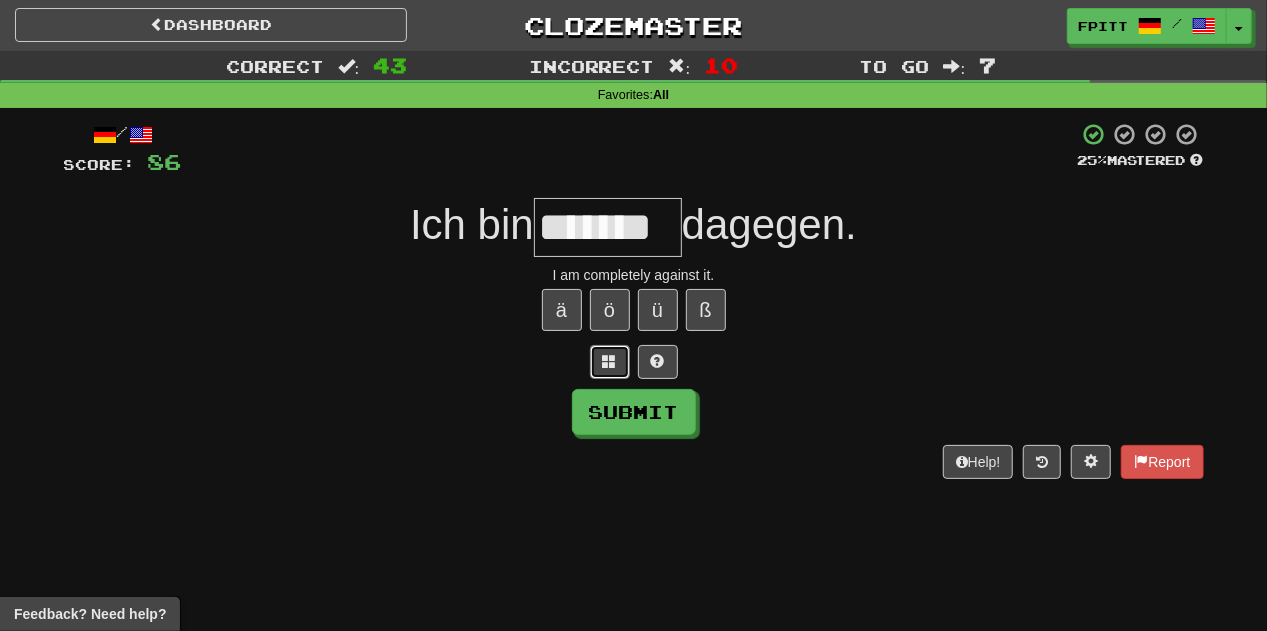 type 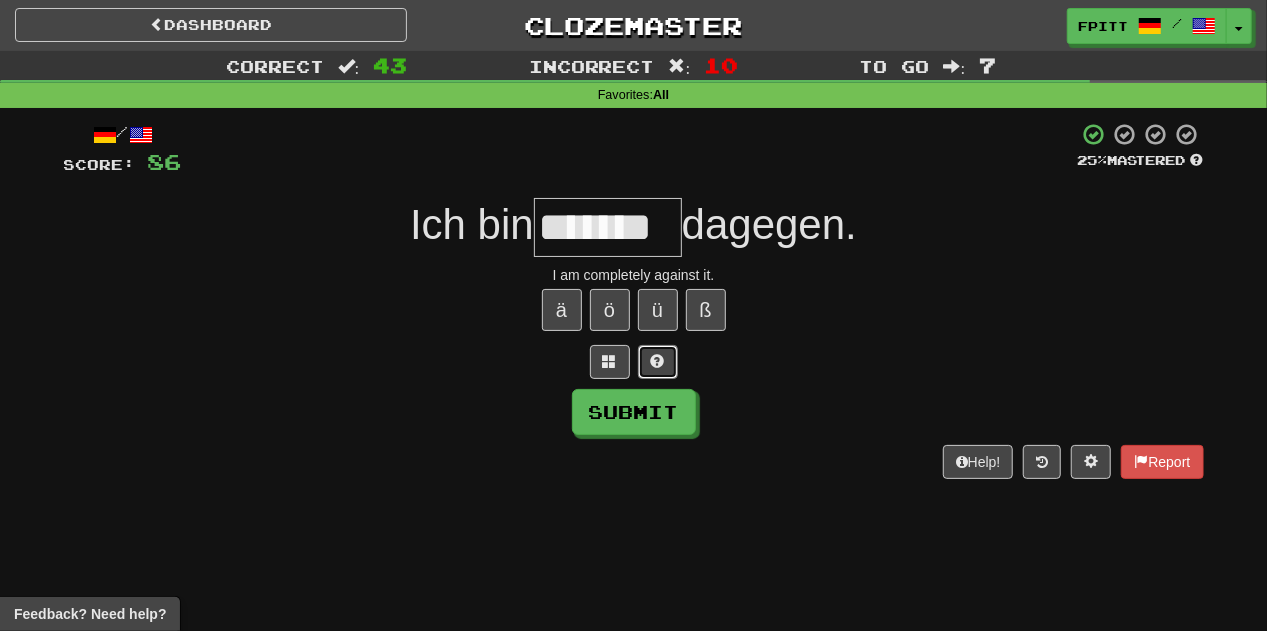 type 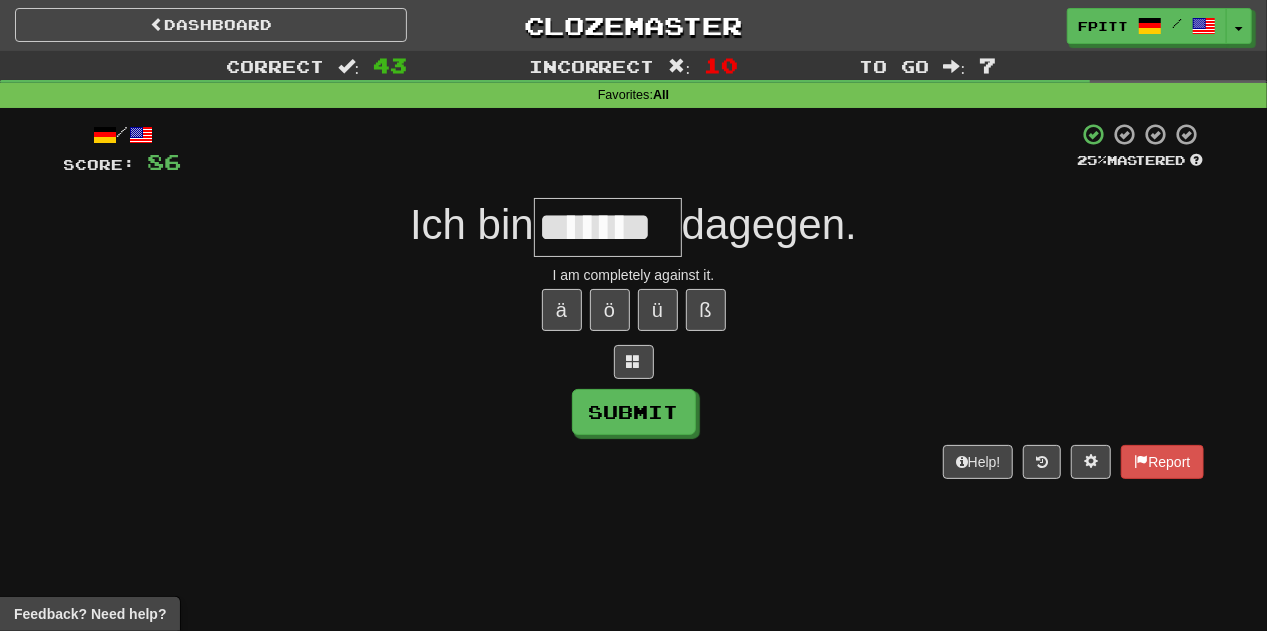 type on "*******" 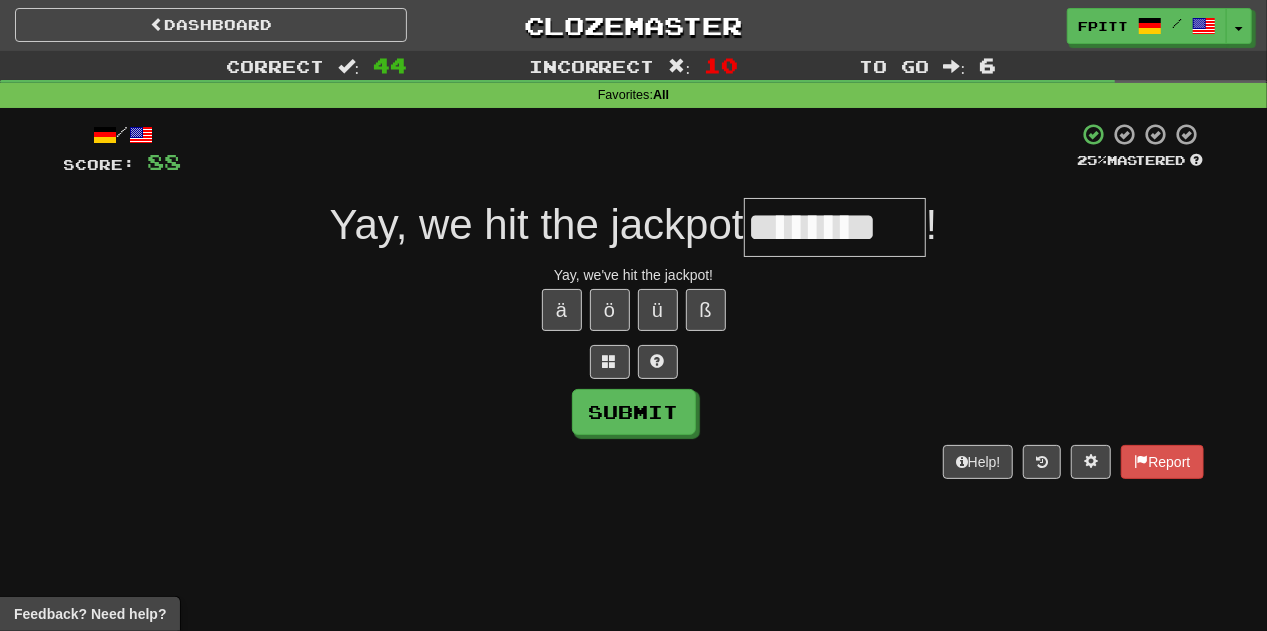 type on "********" 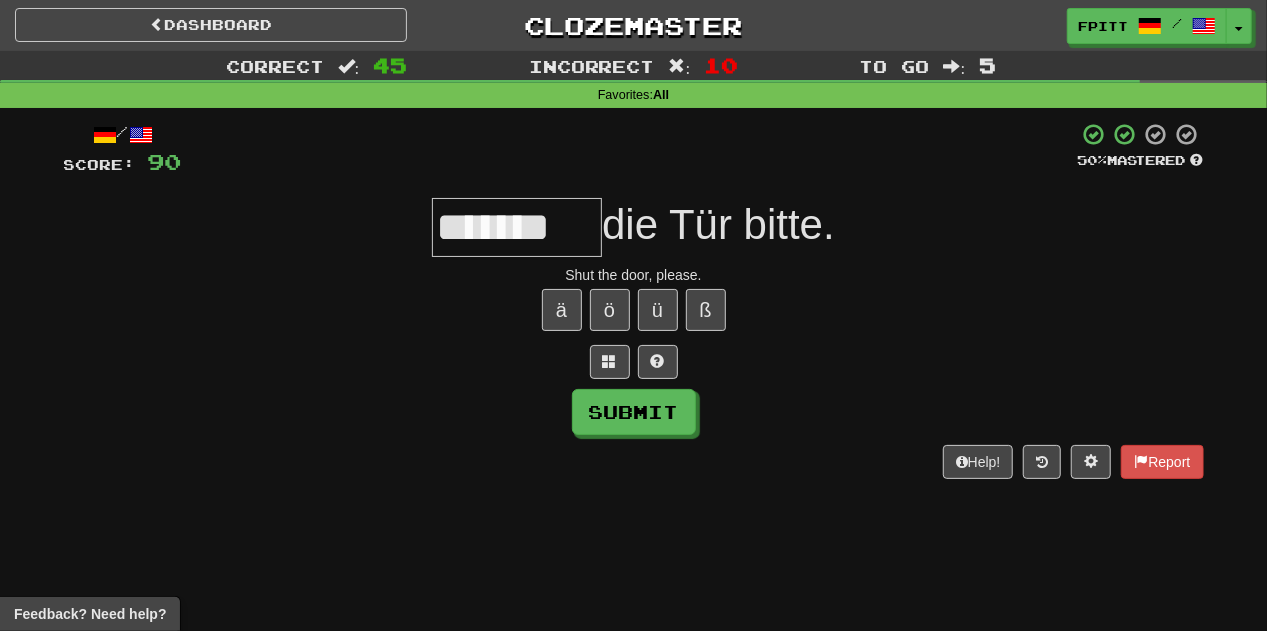 type on "*******" 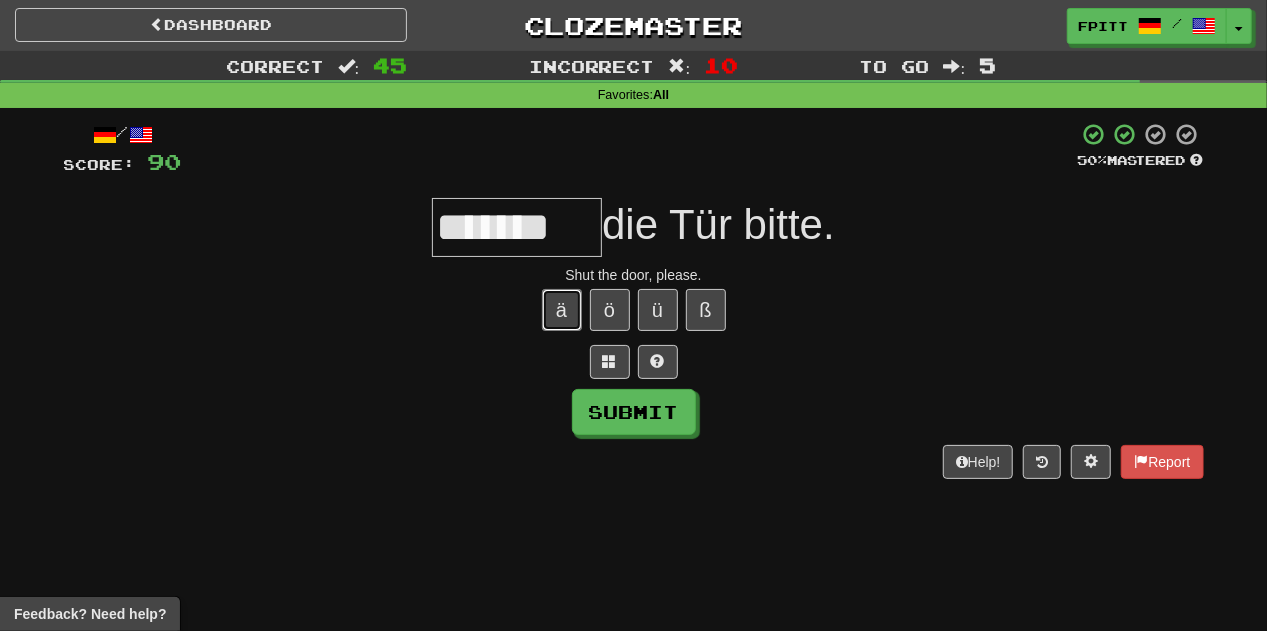 type 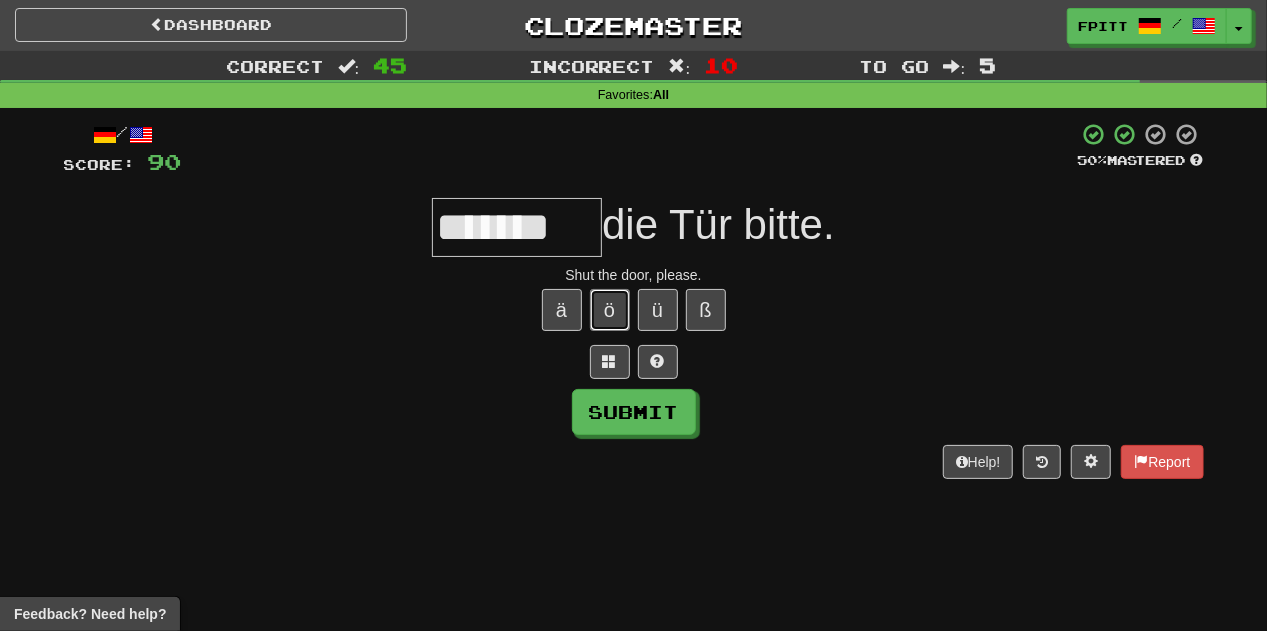 type 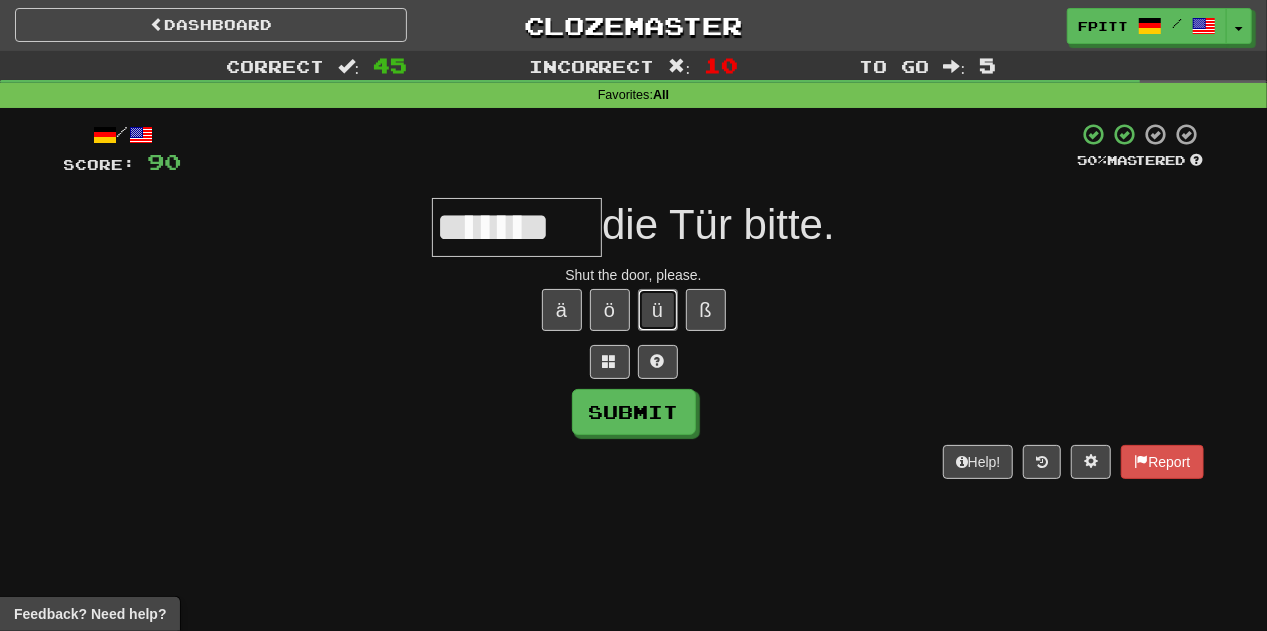 type 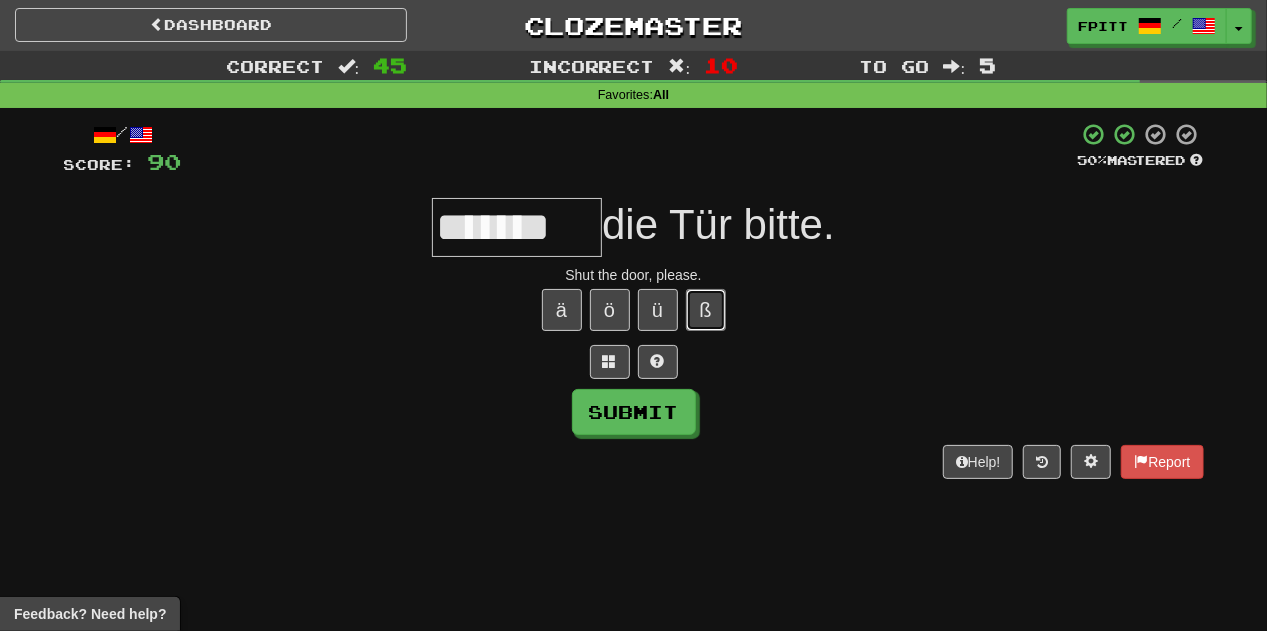 type 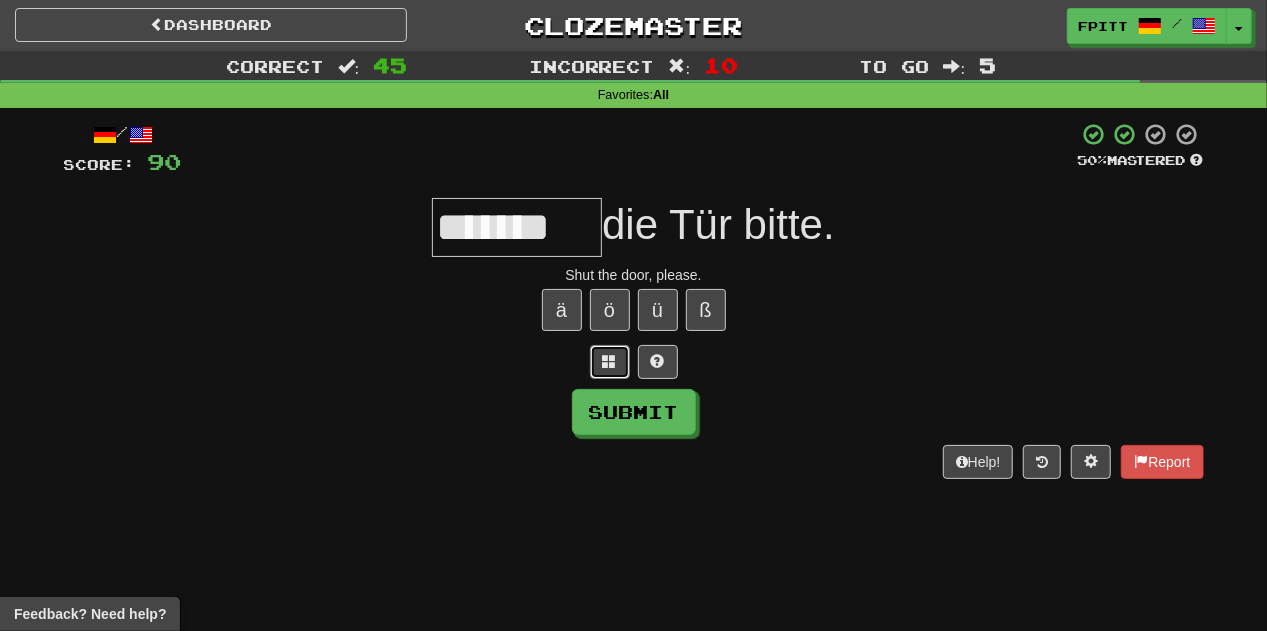 type 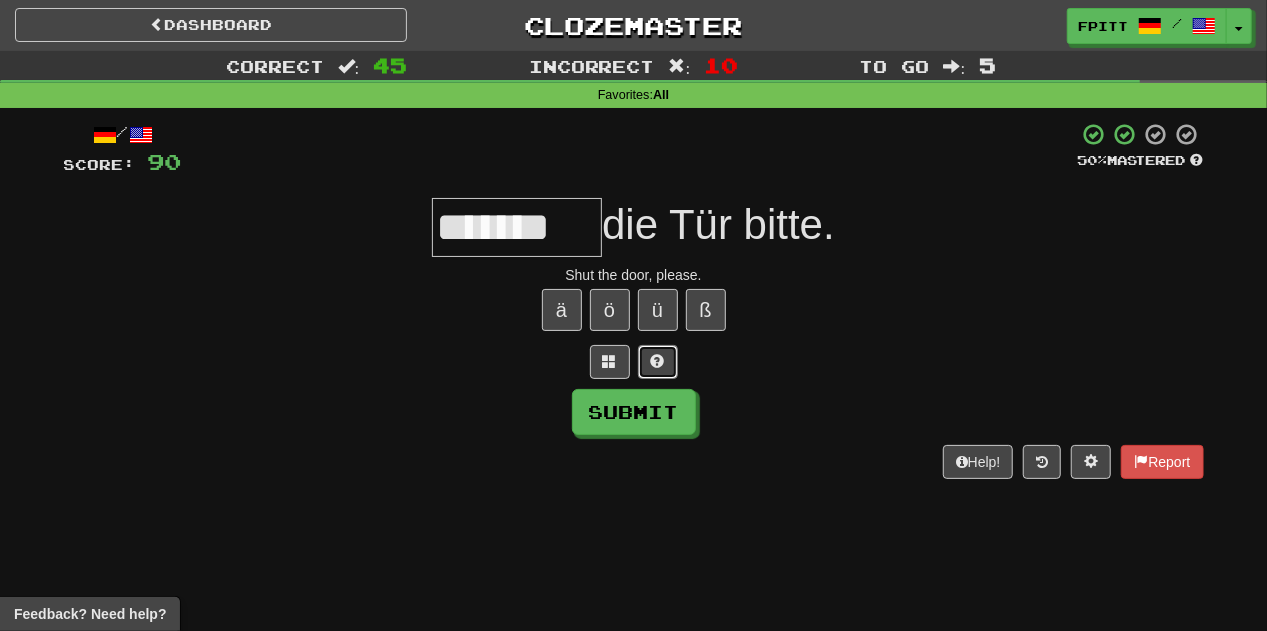 type 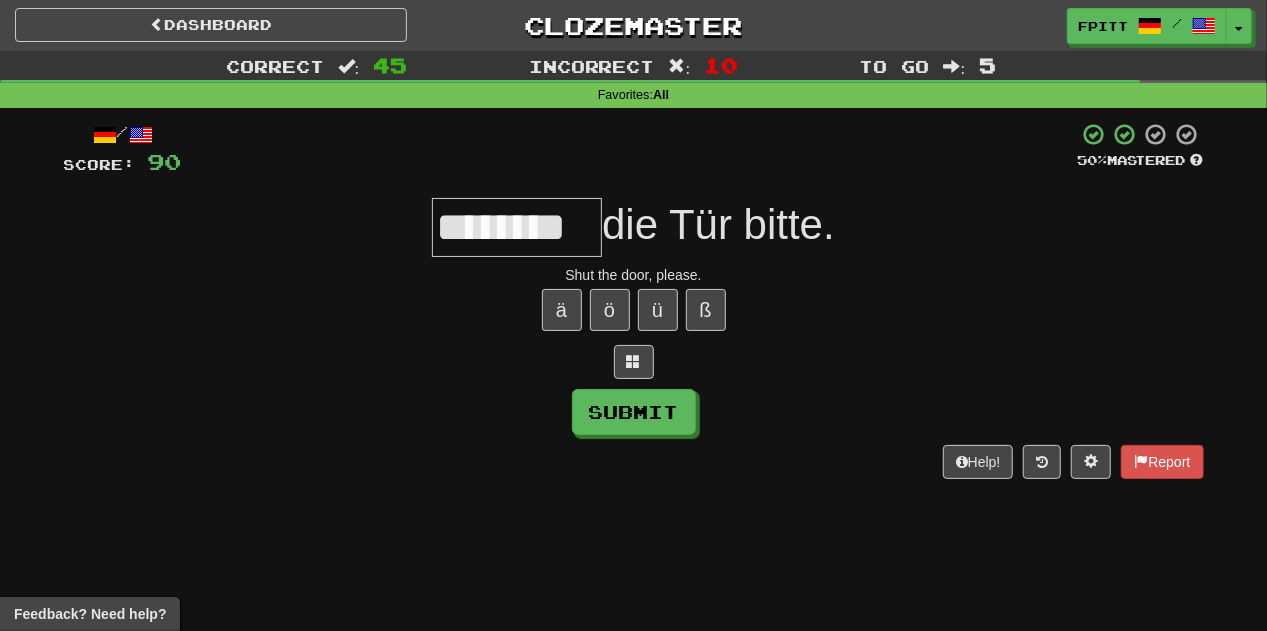 type on "********" 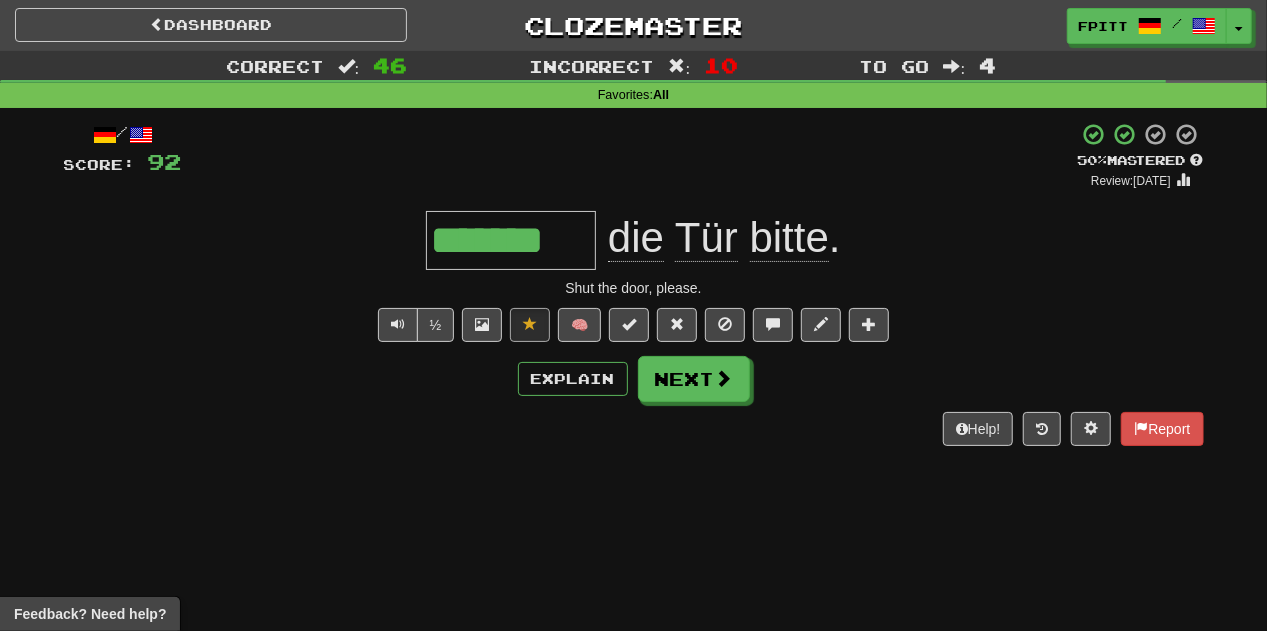 type on "********" 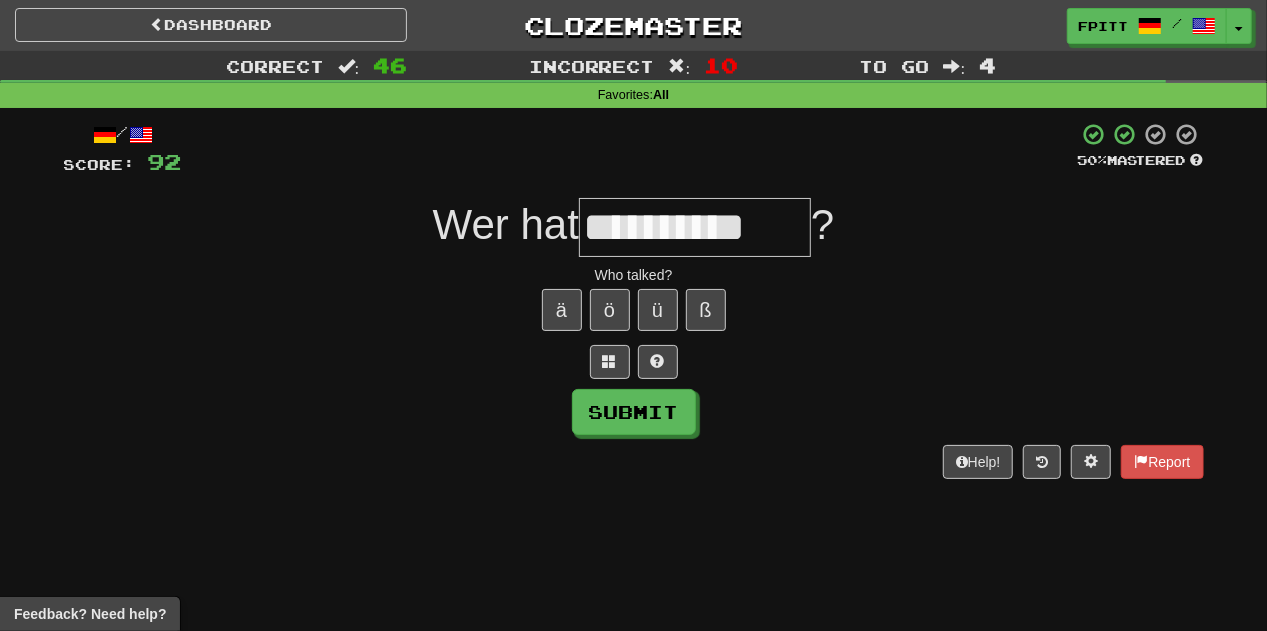 type on "**********" 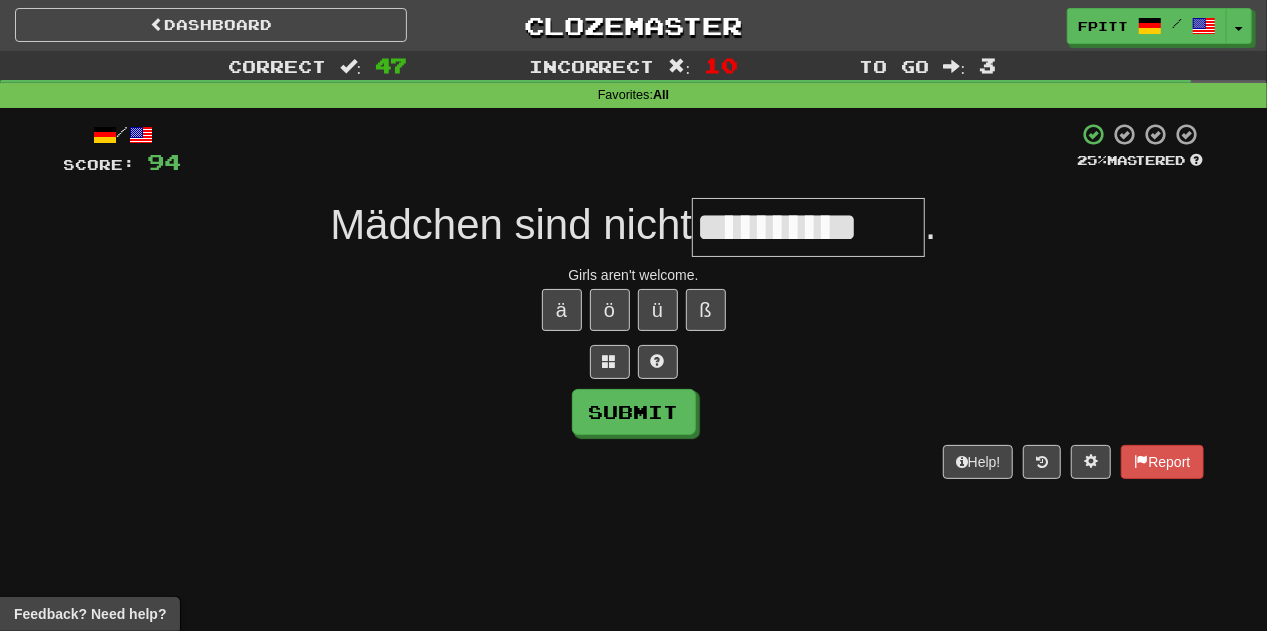 type on "**********" 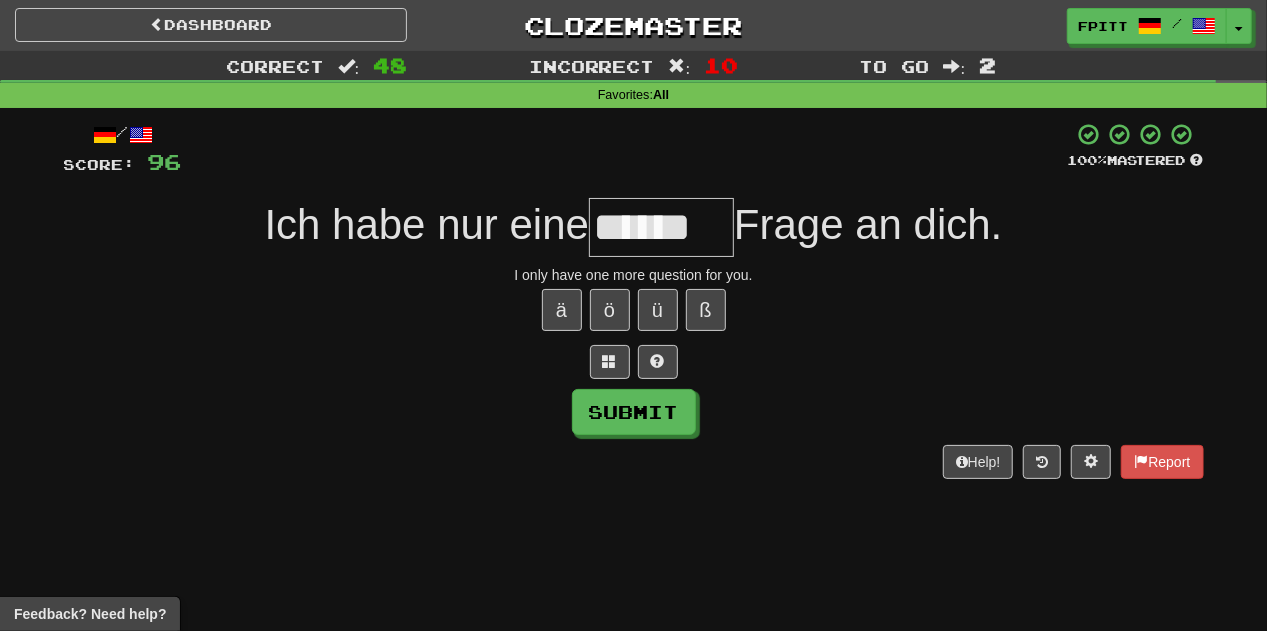 scroll, scrollTop: 0, scrollLeft: 0, axis: both 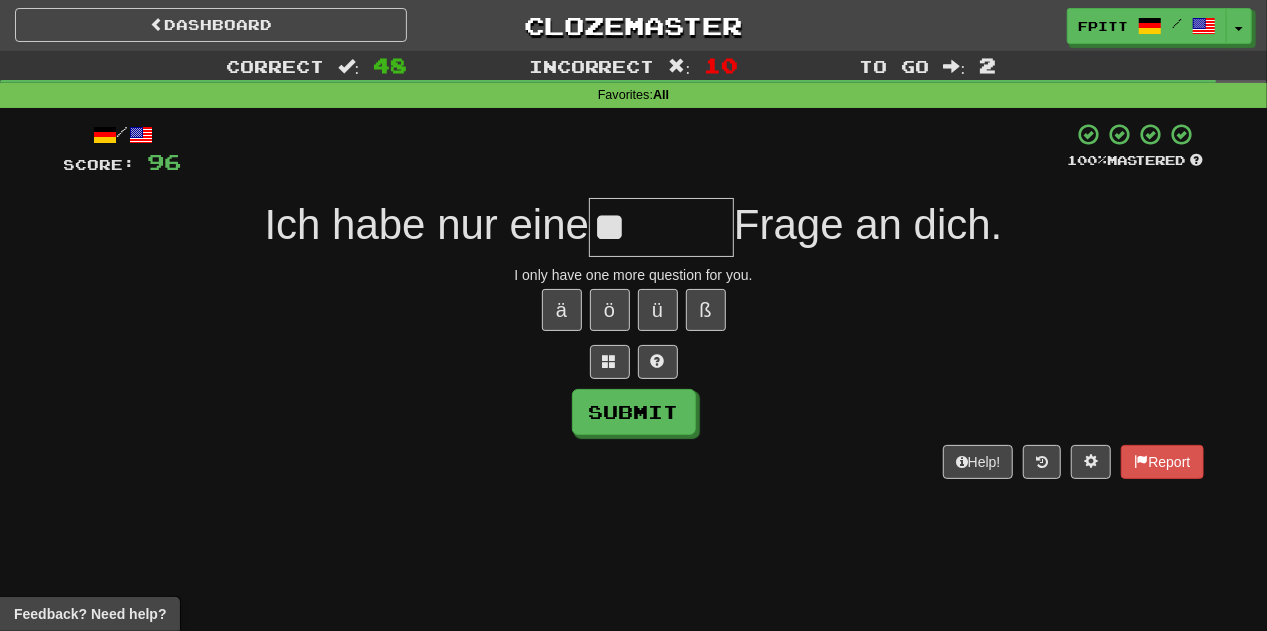 type on "*" 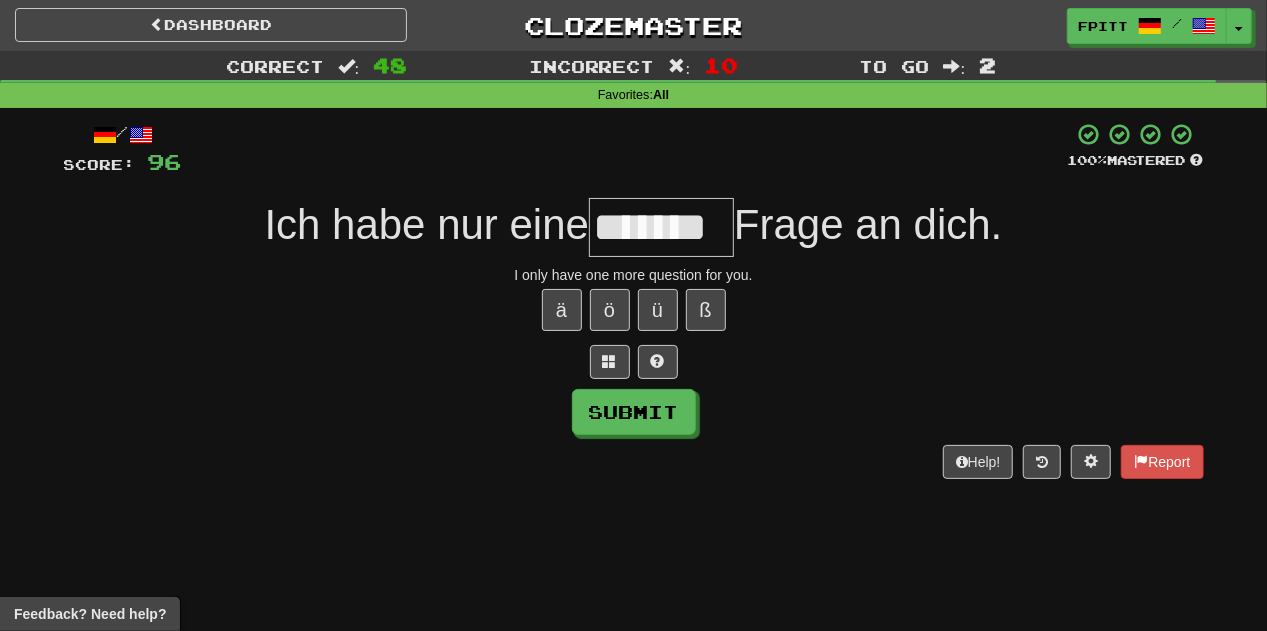 type on "*******" 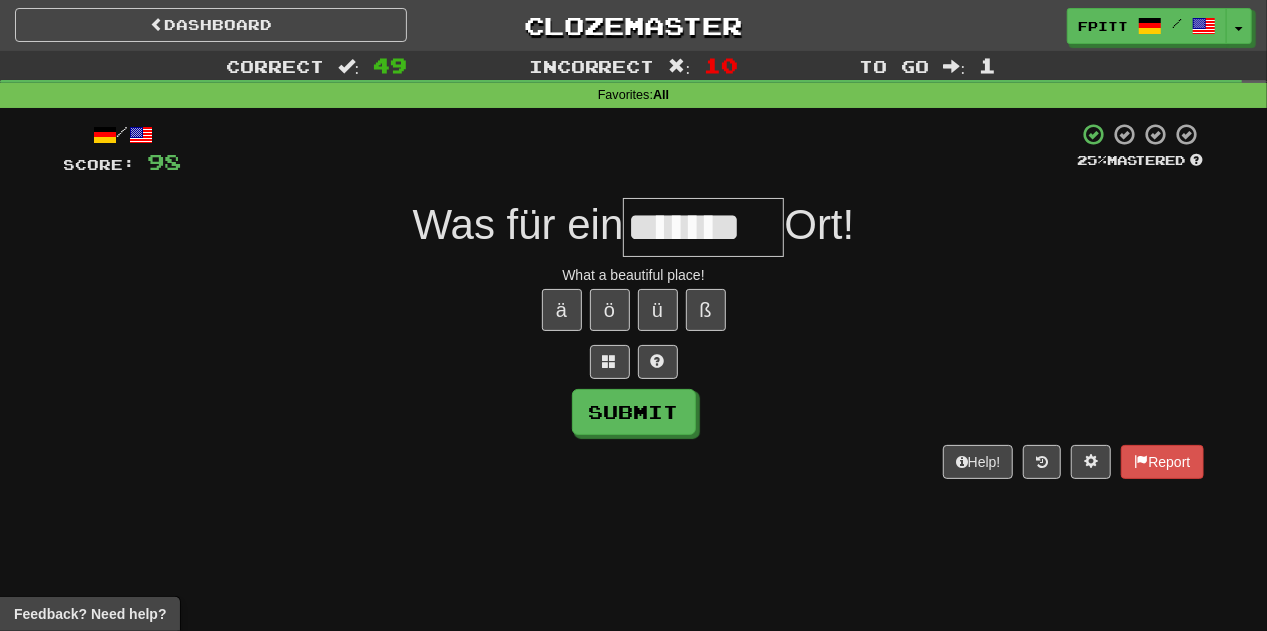 scroll, scrollTop: 0, scrollLeft: 4, axis: horizontal 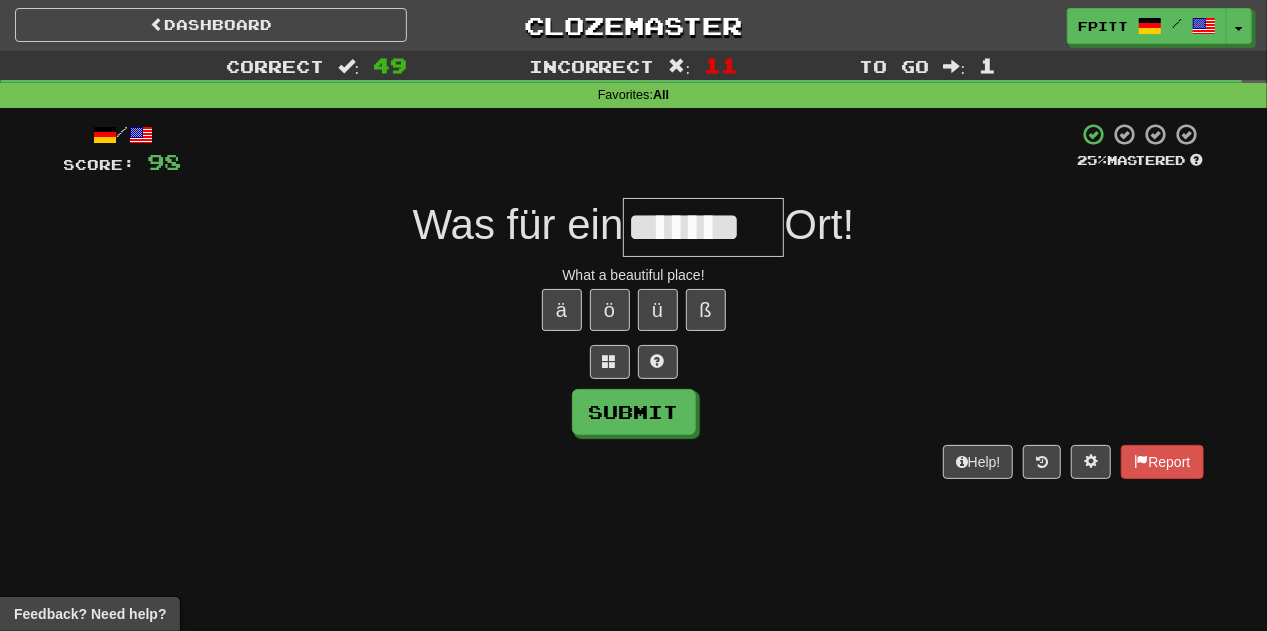 type on "*******" 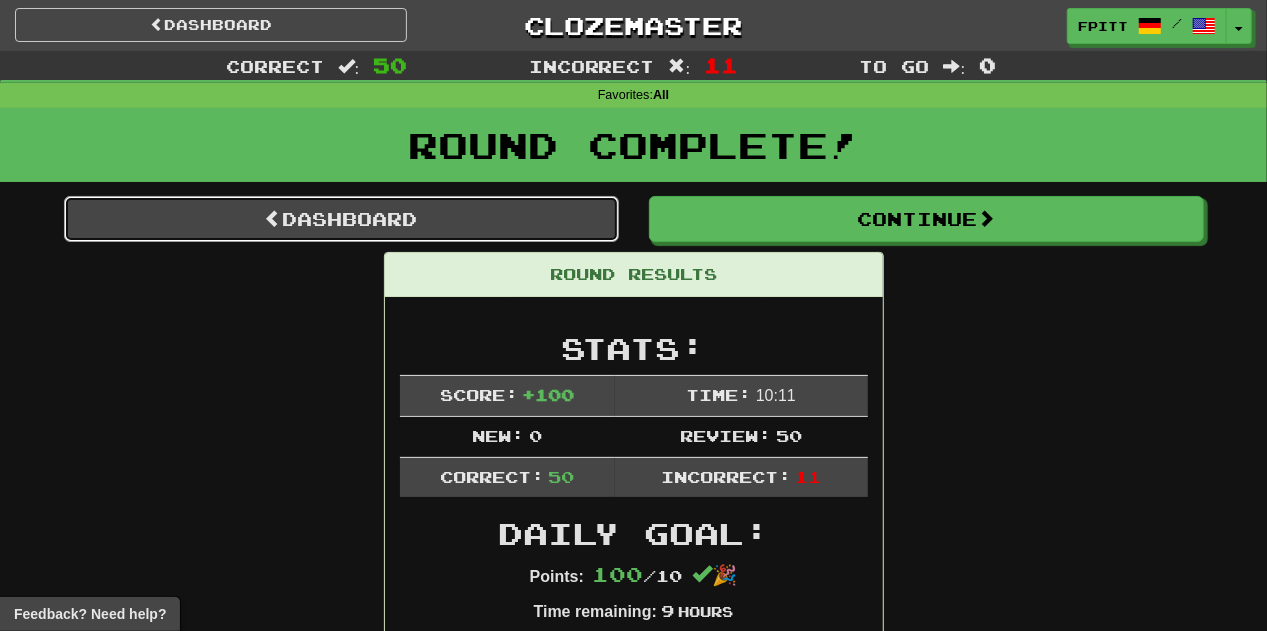 click on "Dashboard" at bounding box center [341, 219] 